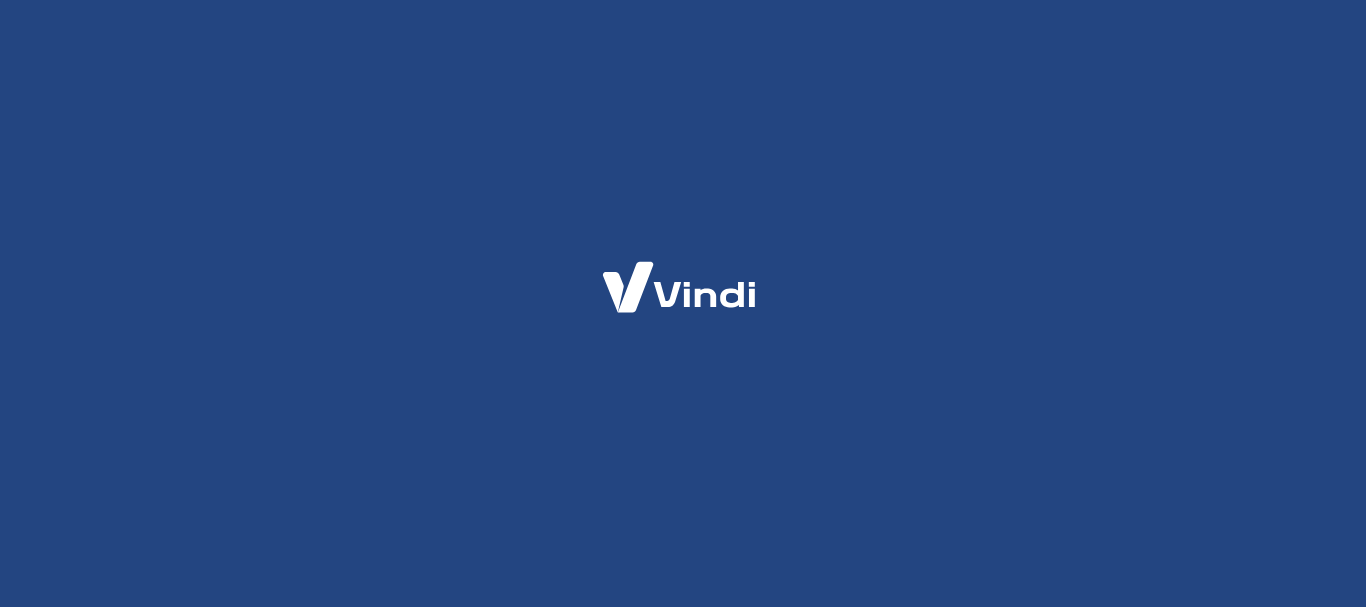 scroll, scrollTop: 0, scrollLeft: 0, axis: both 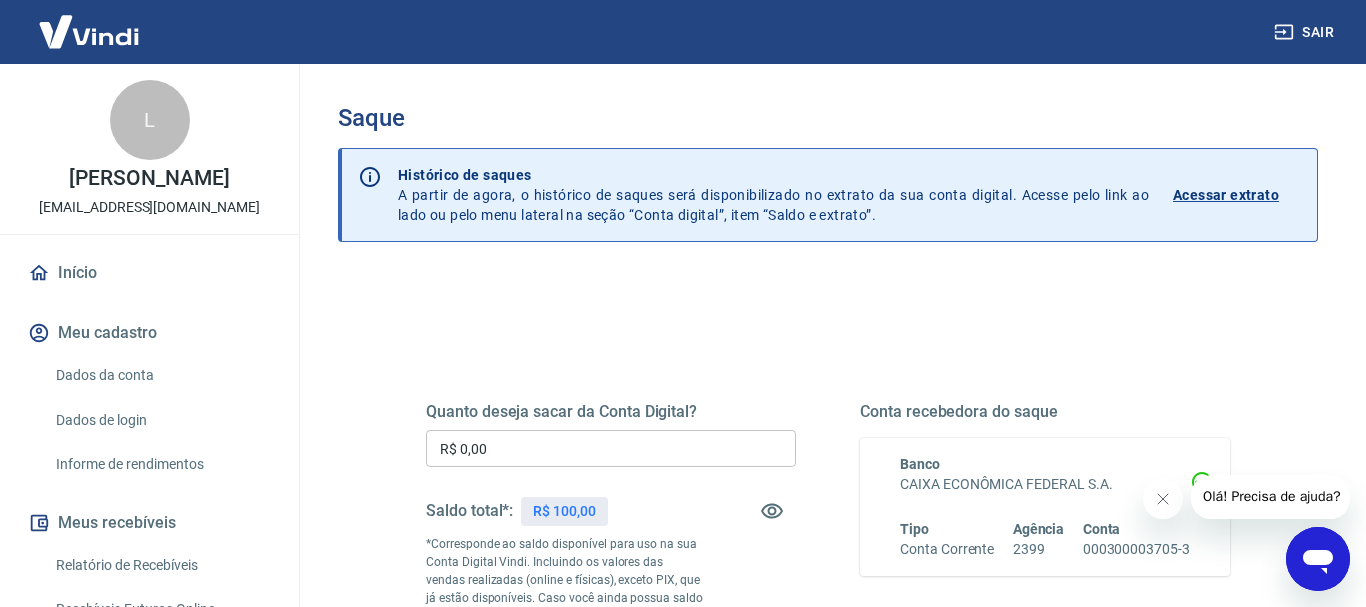 click 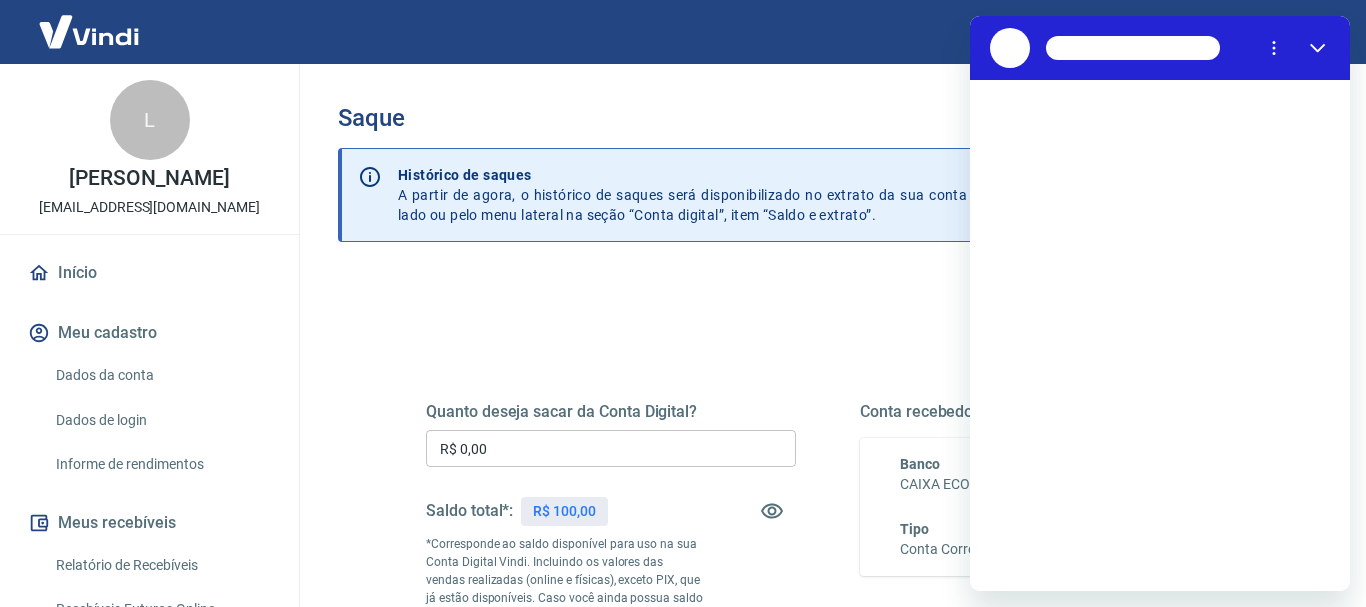 scroll, scrollTop: 0, scrollLeft: 0, axis: both 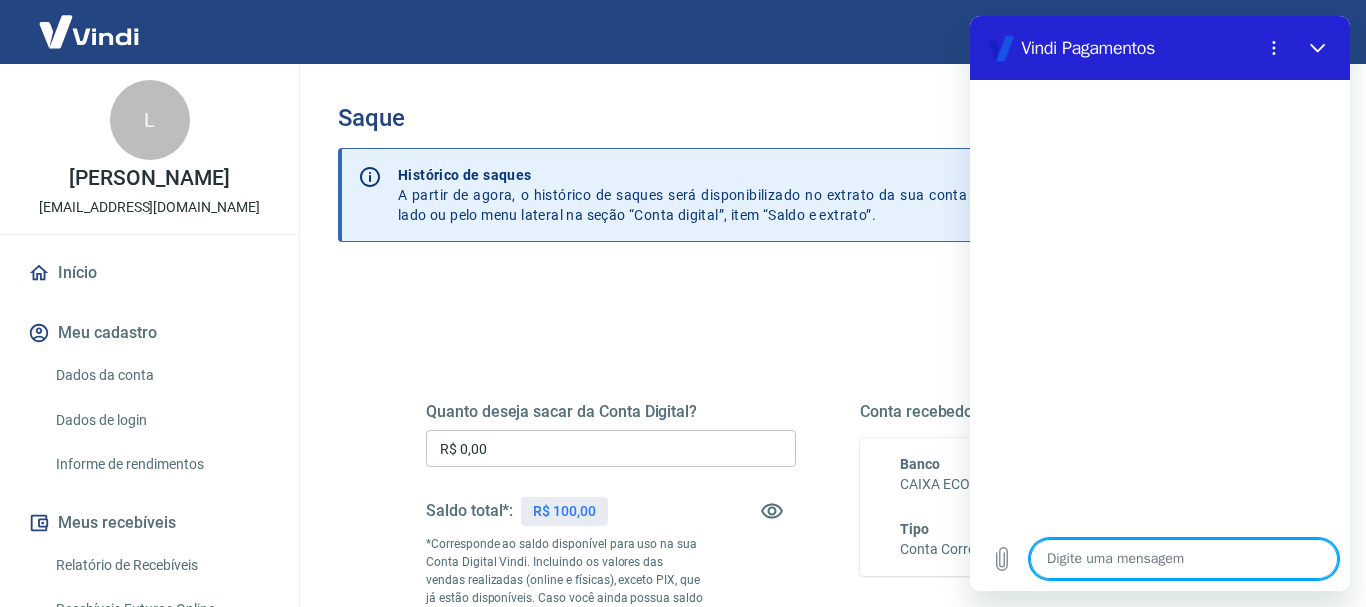 click at bounding box center [1184, 559] 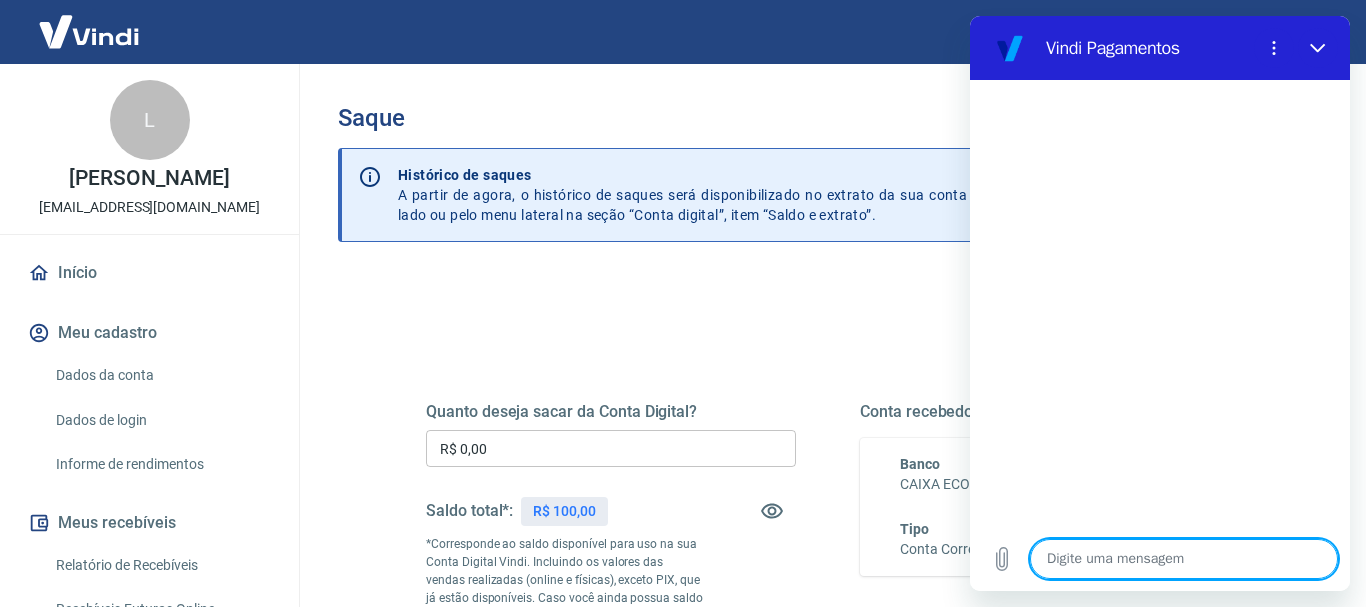 type on "a" 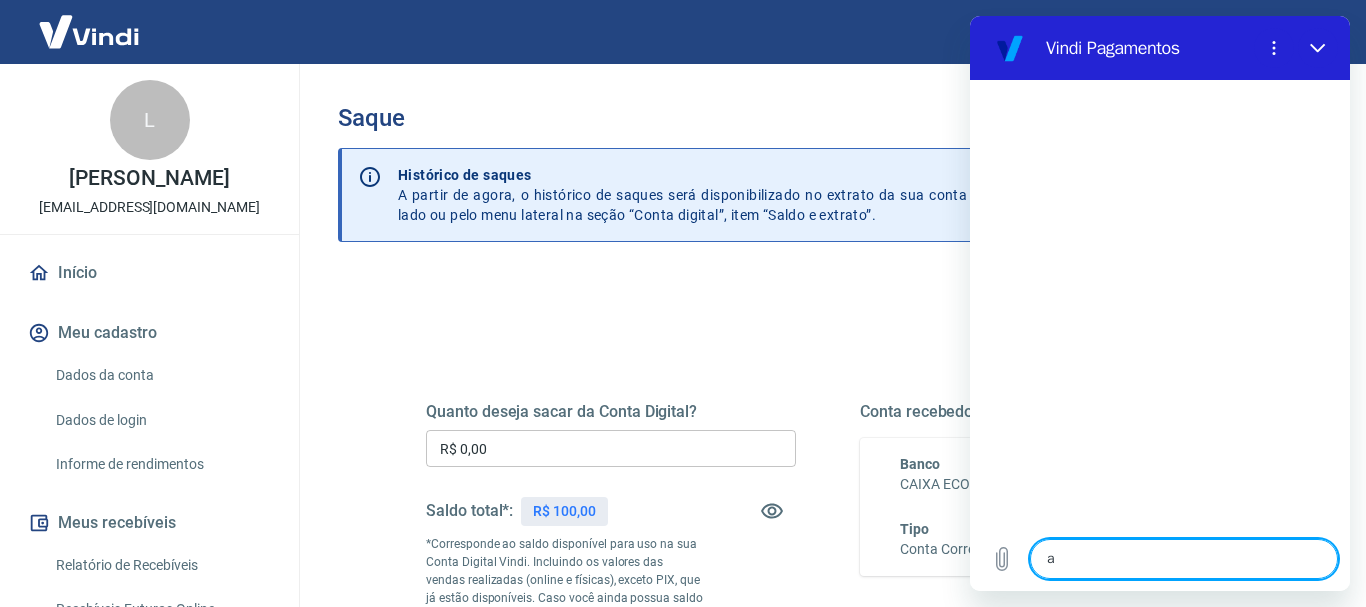 type on "at" 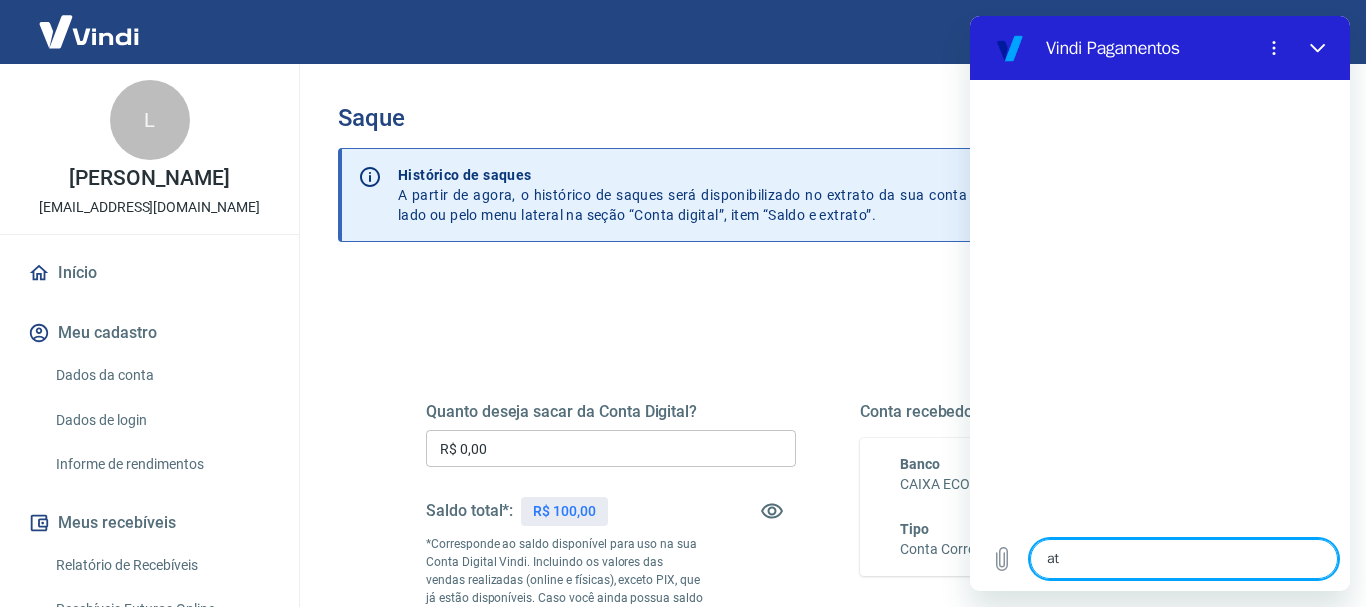 type on "x" 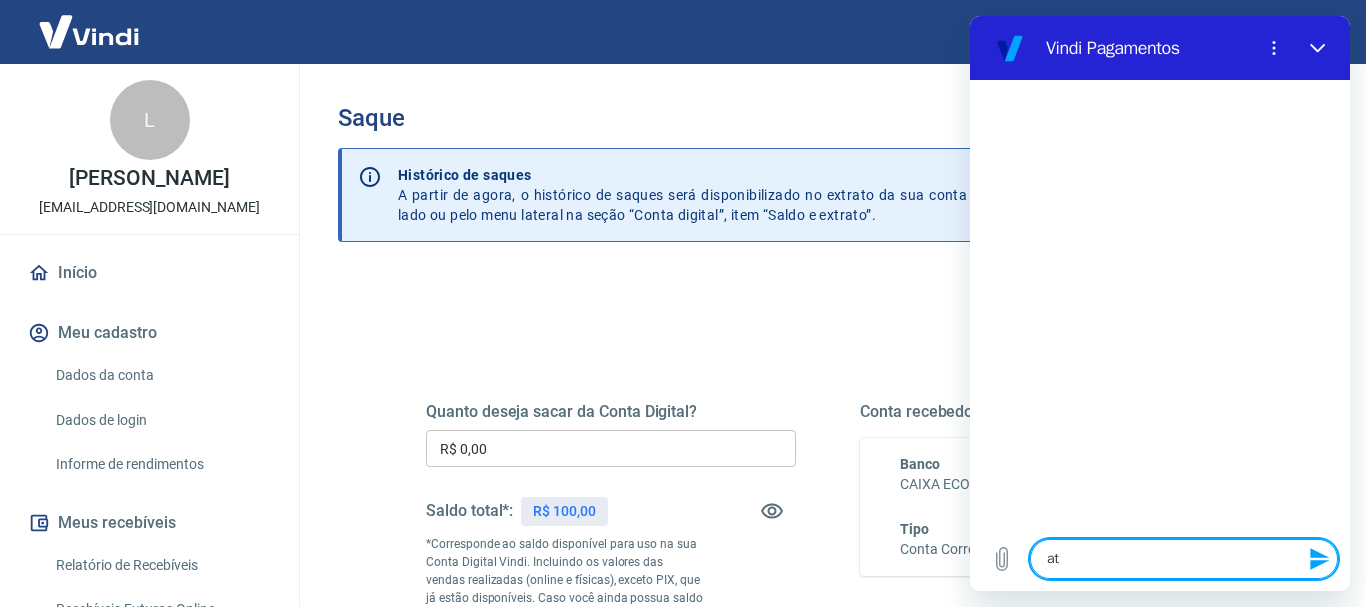 type on "ate" 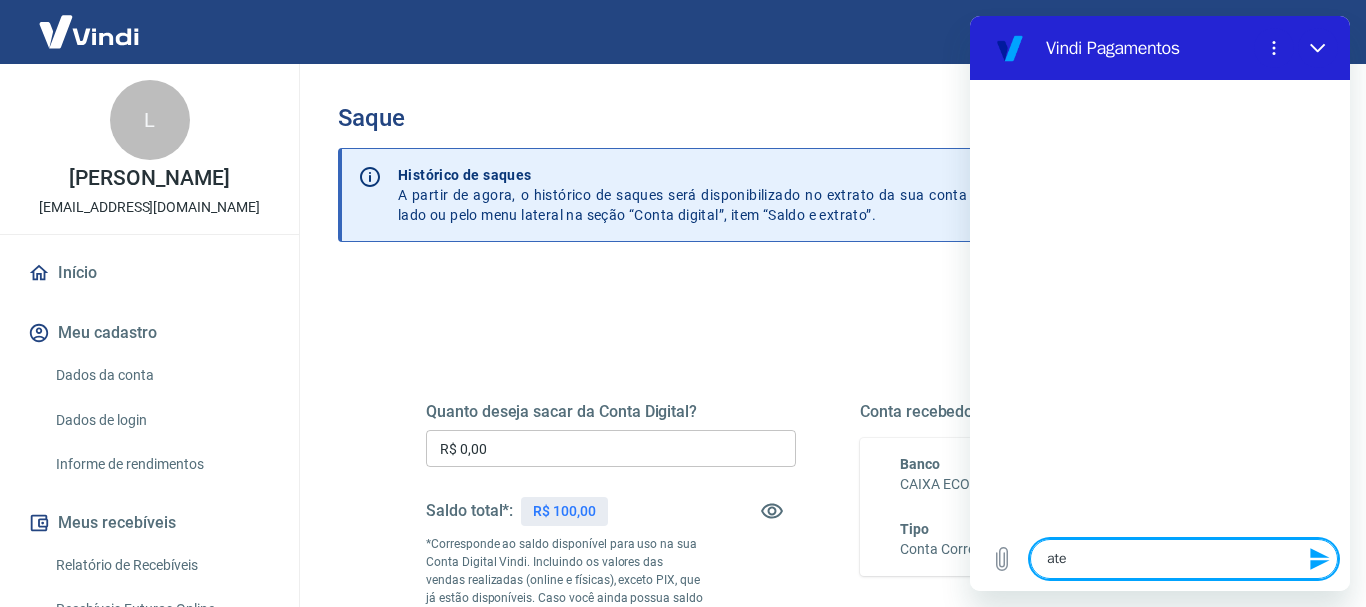 type on "aten" 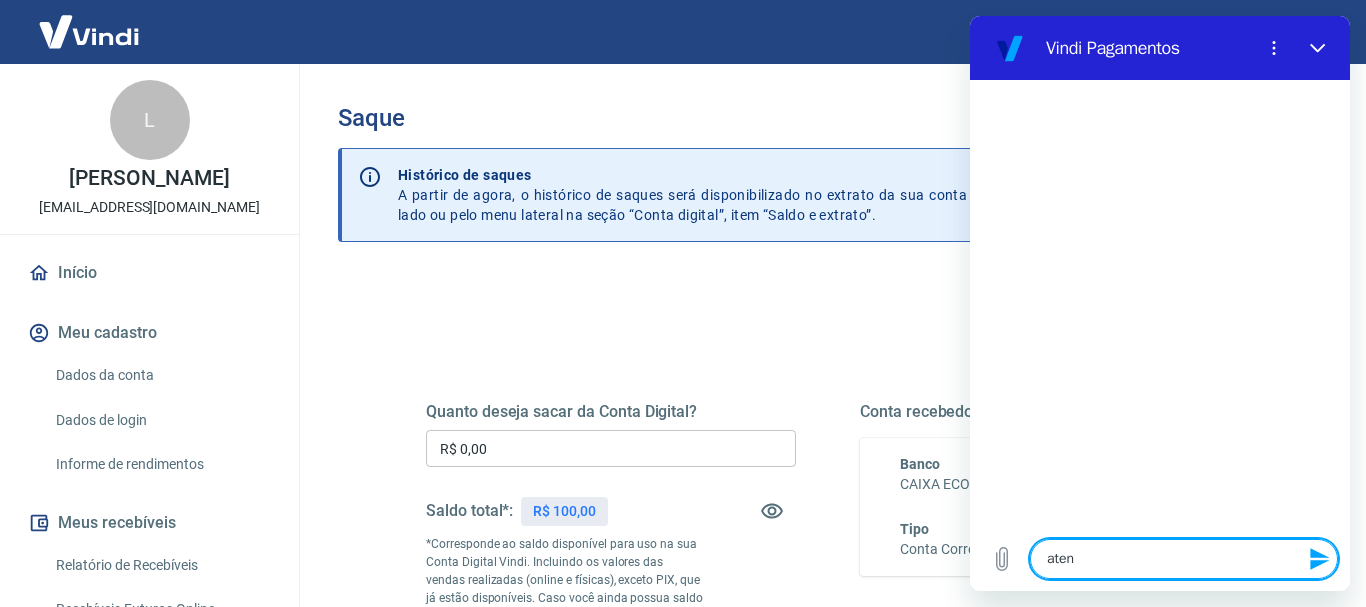 type on "atend" 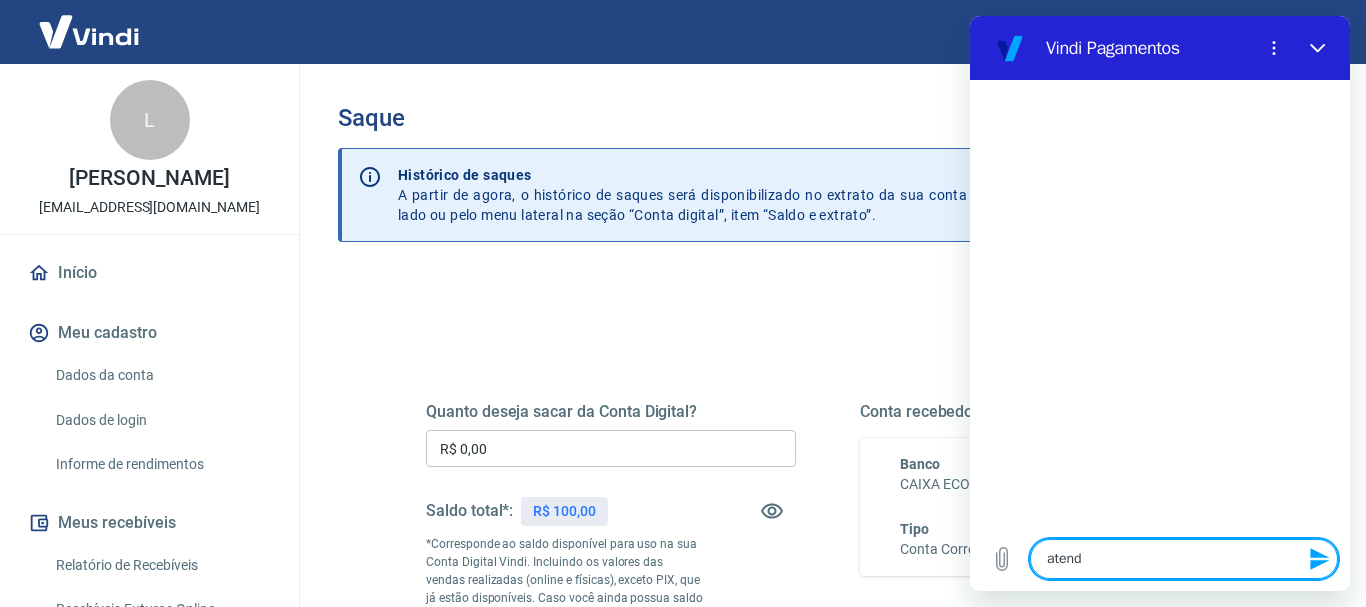 type on "atendi" 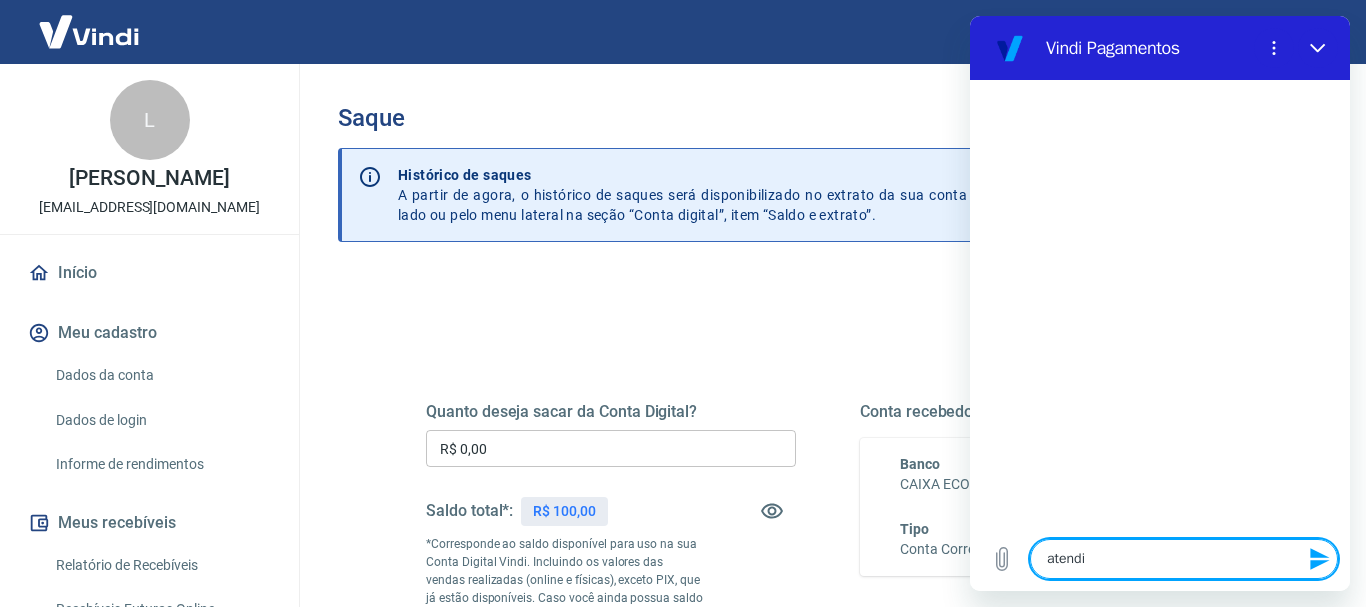 type on "atendim" 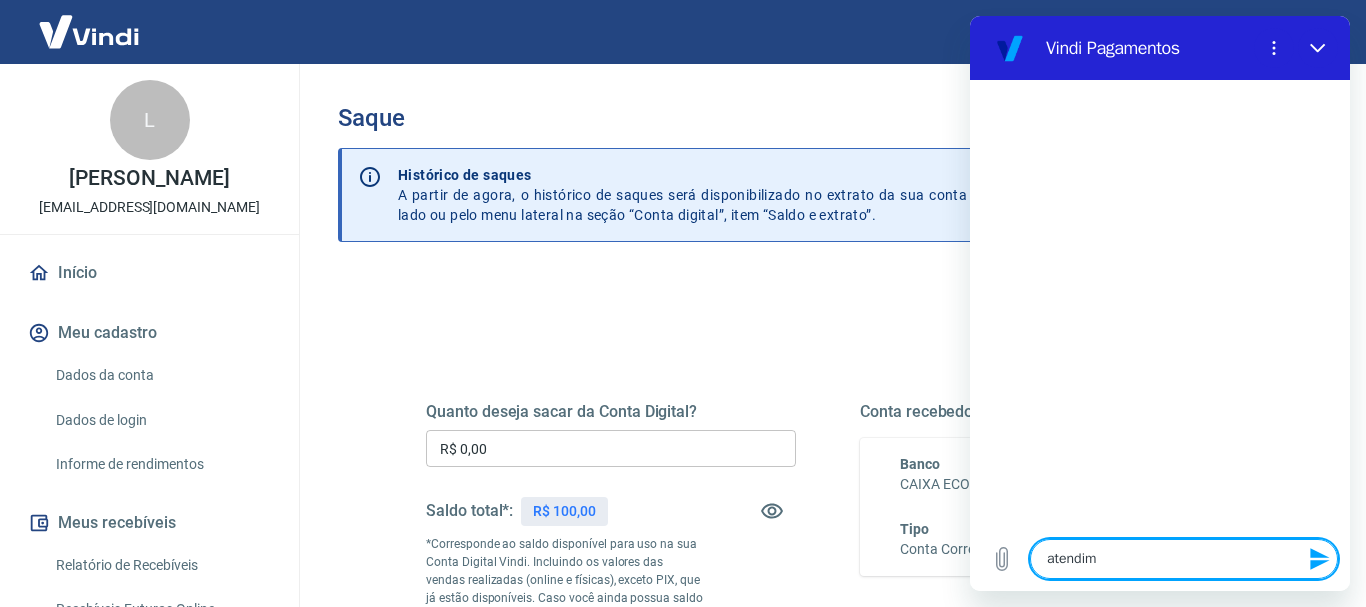 type on "atendime" 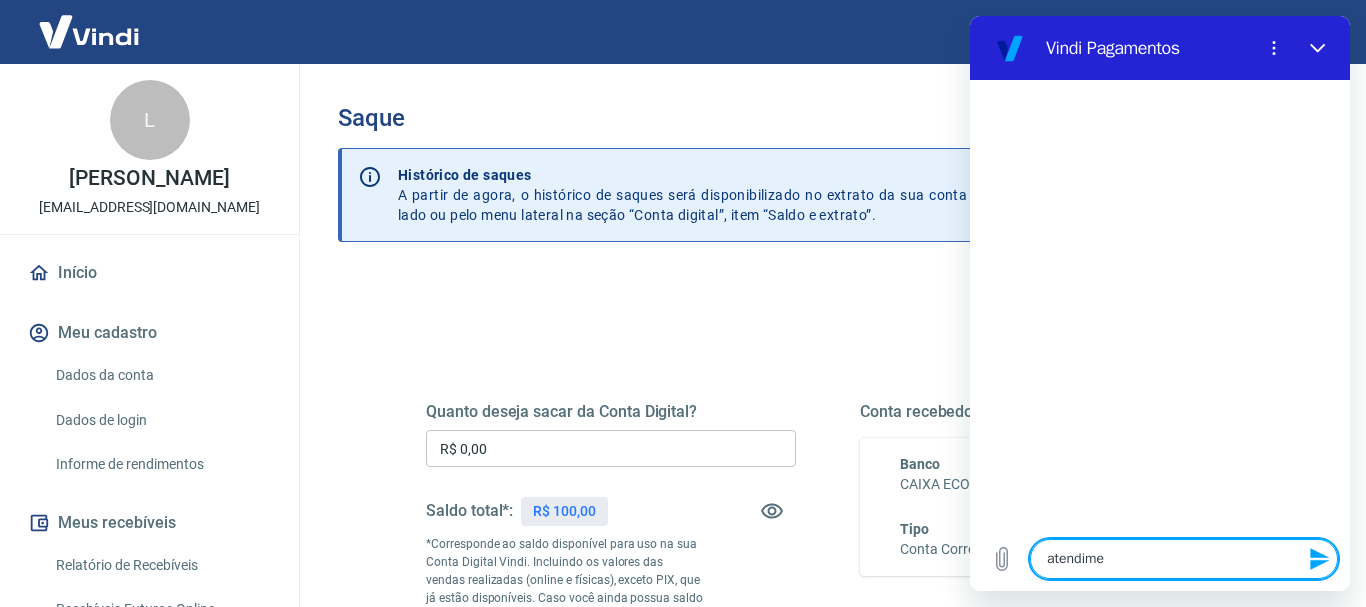 type on "x" 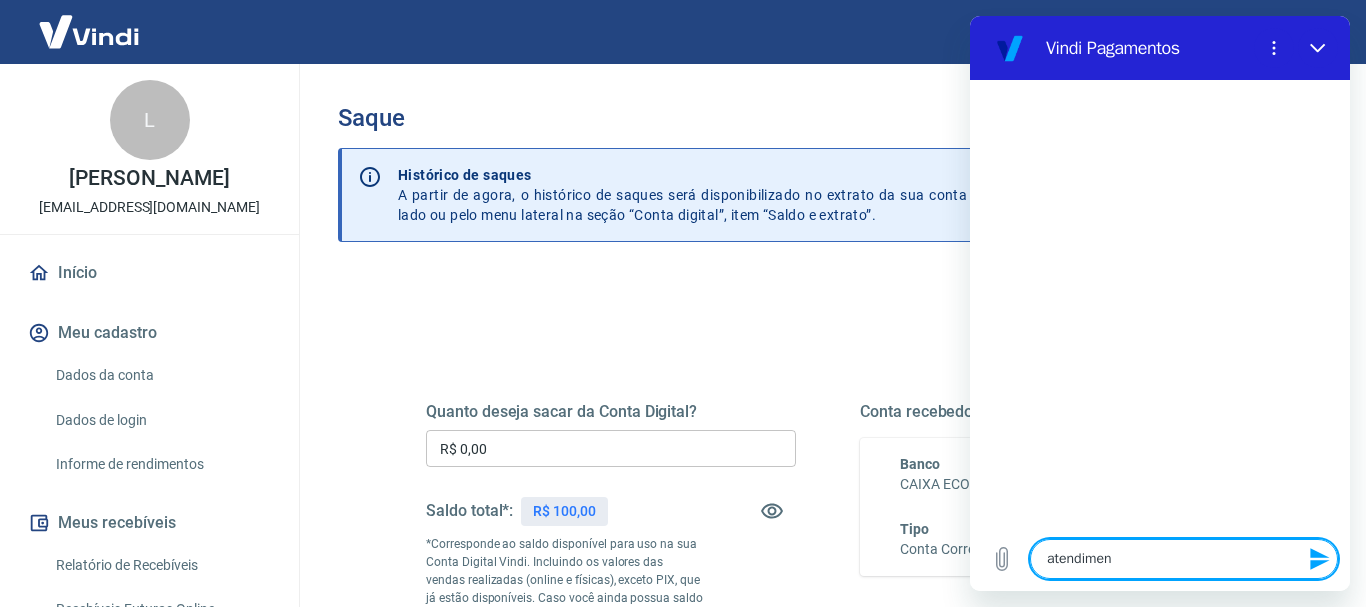 type on "x" 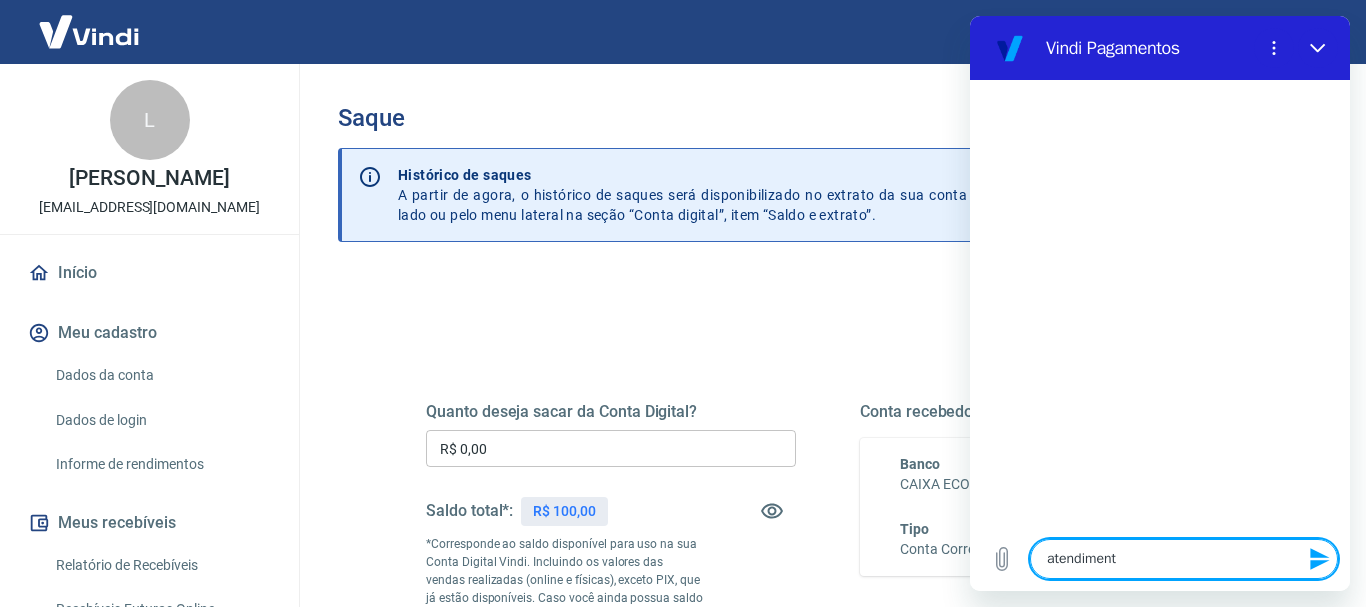 type on "atendimento" 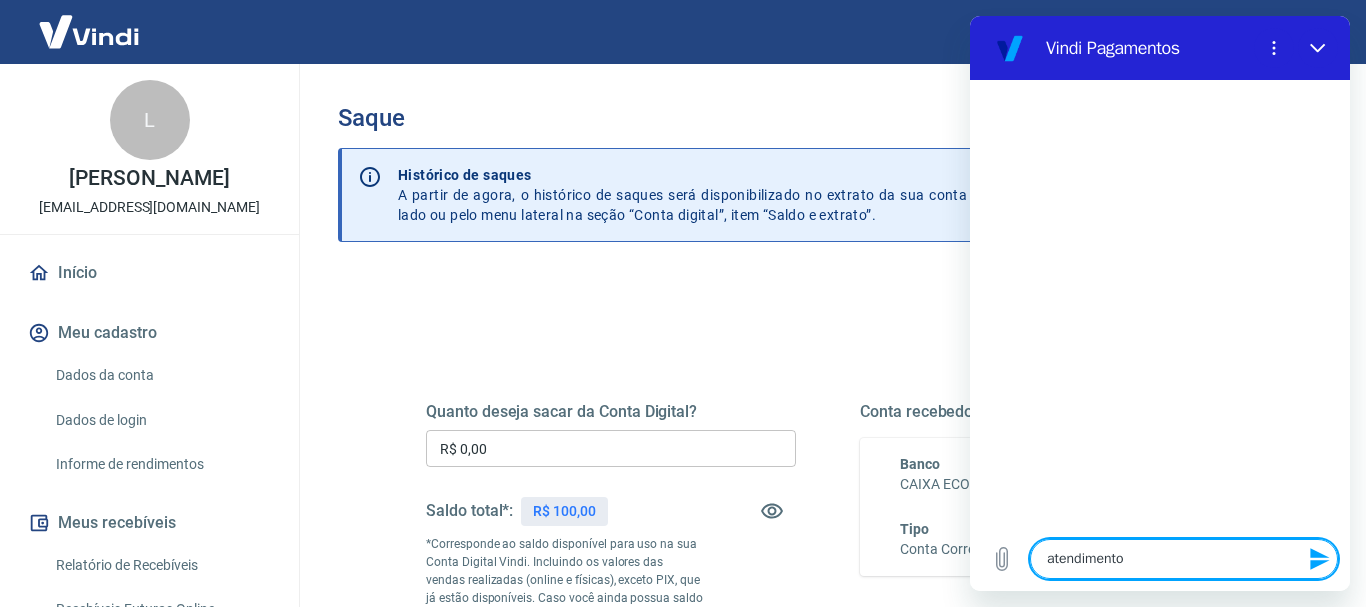 type on "x" 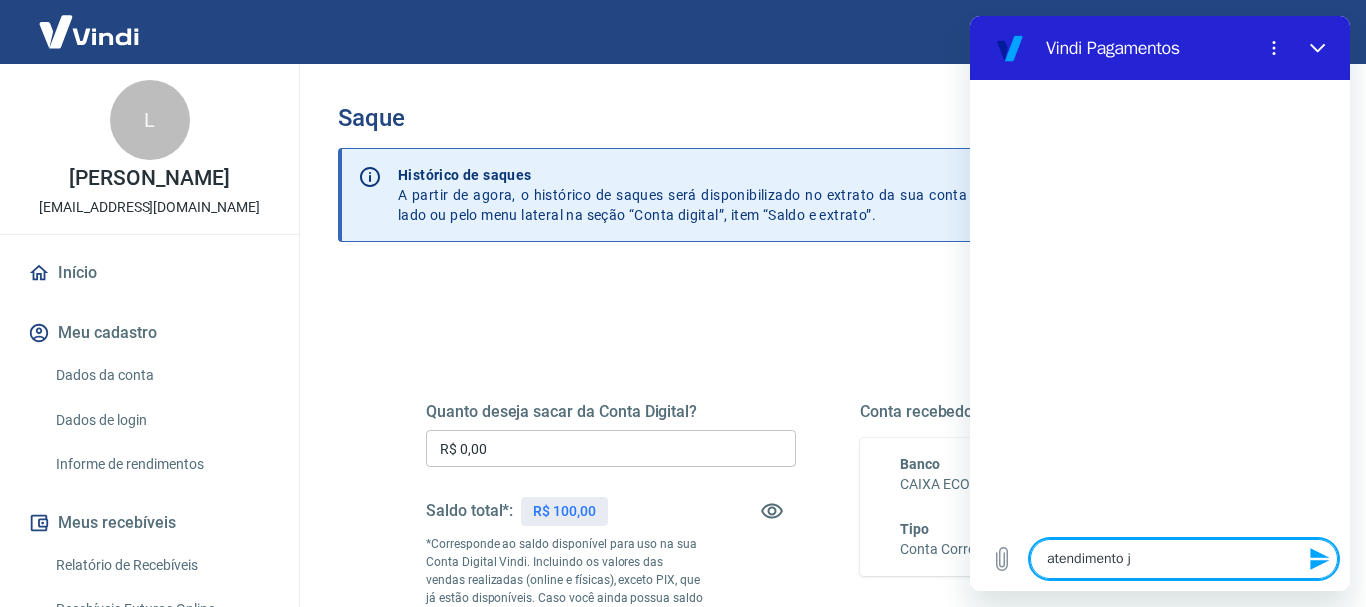 type on "atendimento ju" 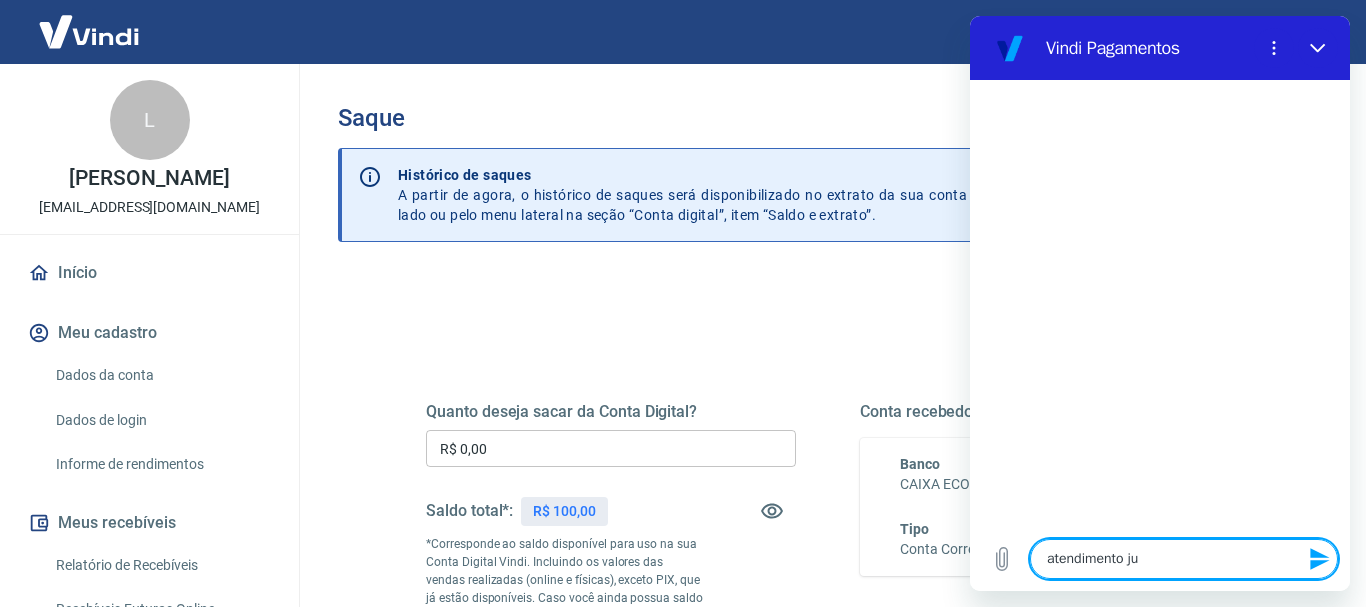 type on "atendimento j" 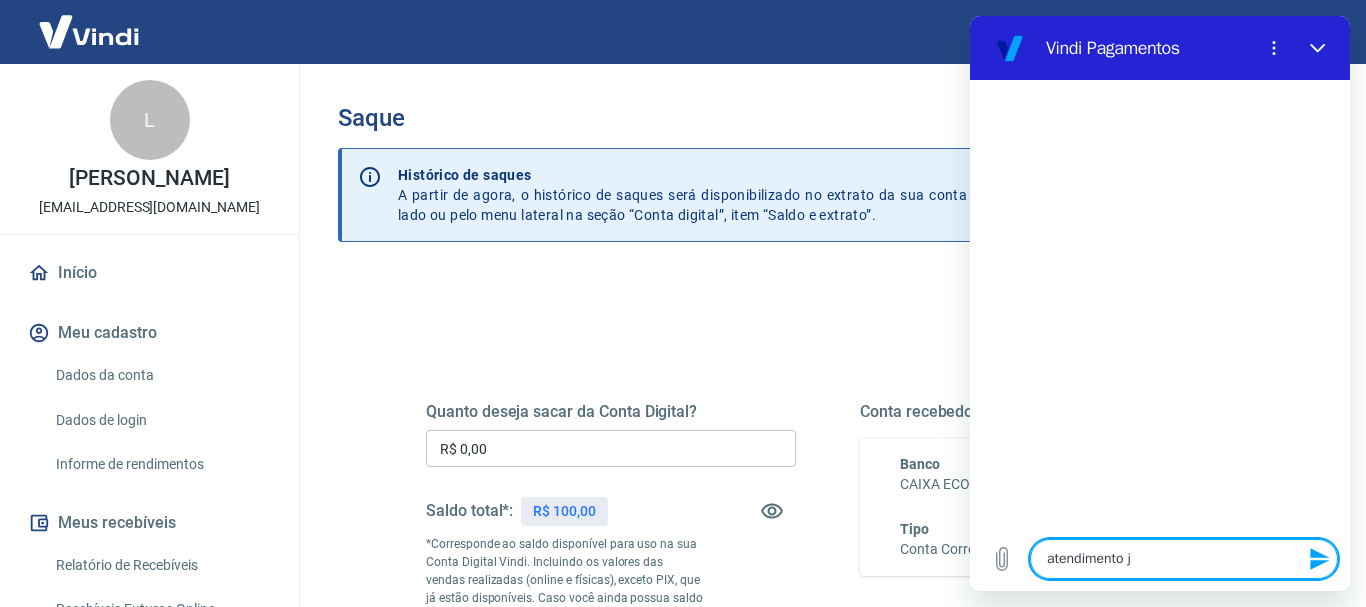 type on "x" 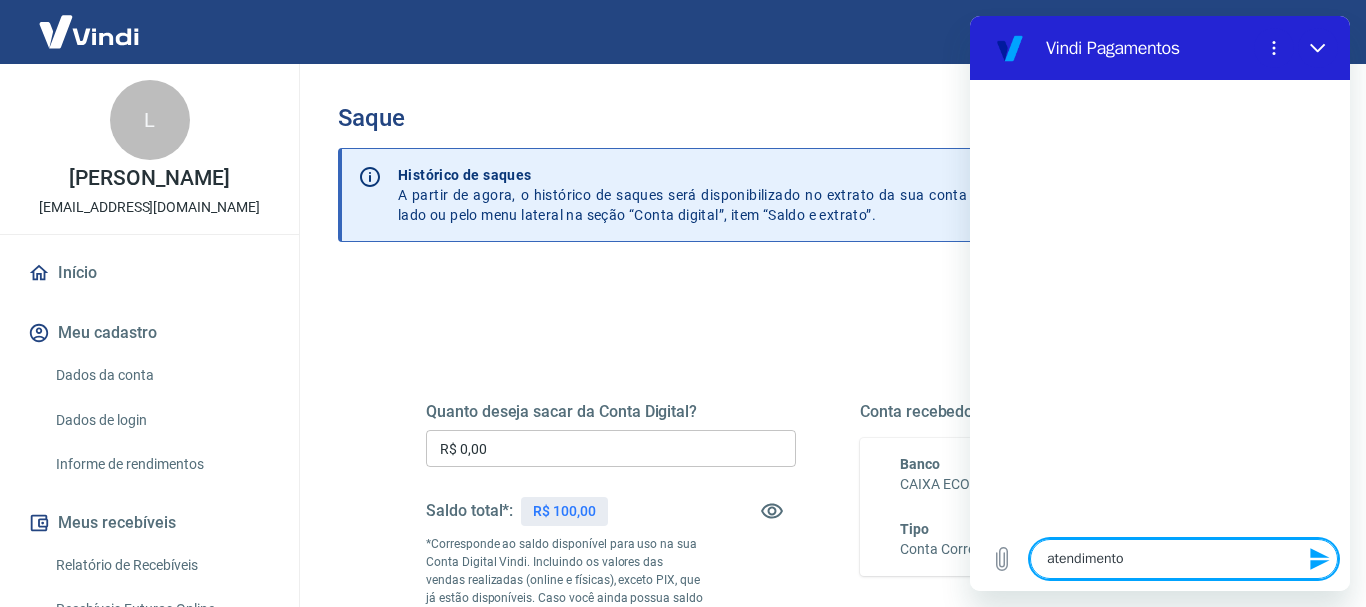 type on "atendimento h" 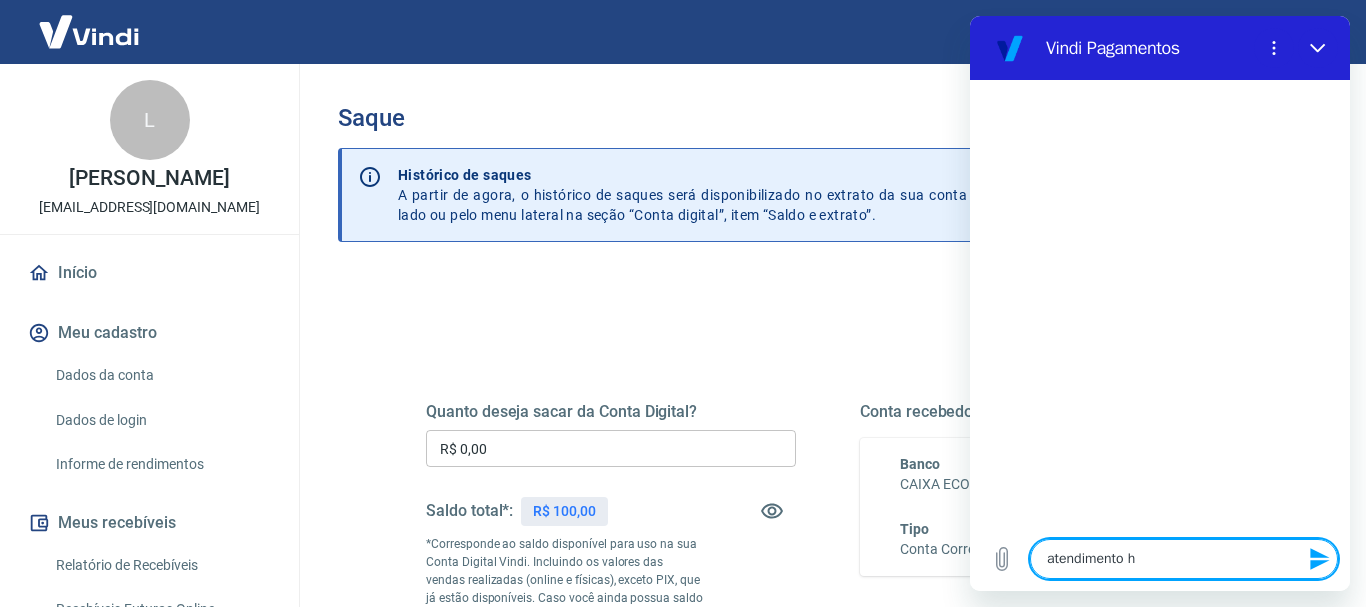 type on "atendimento hu" 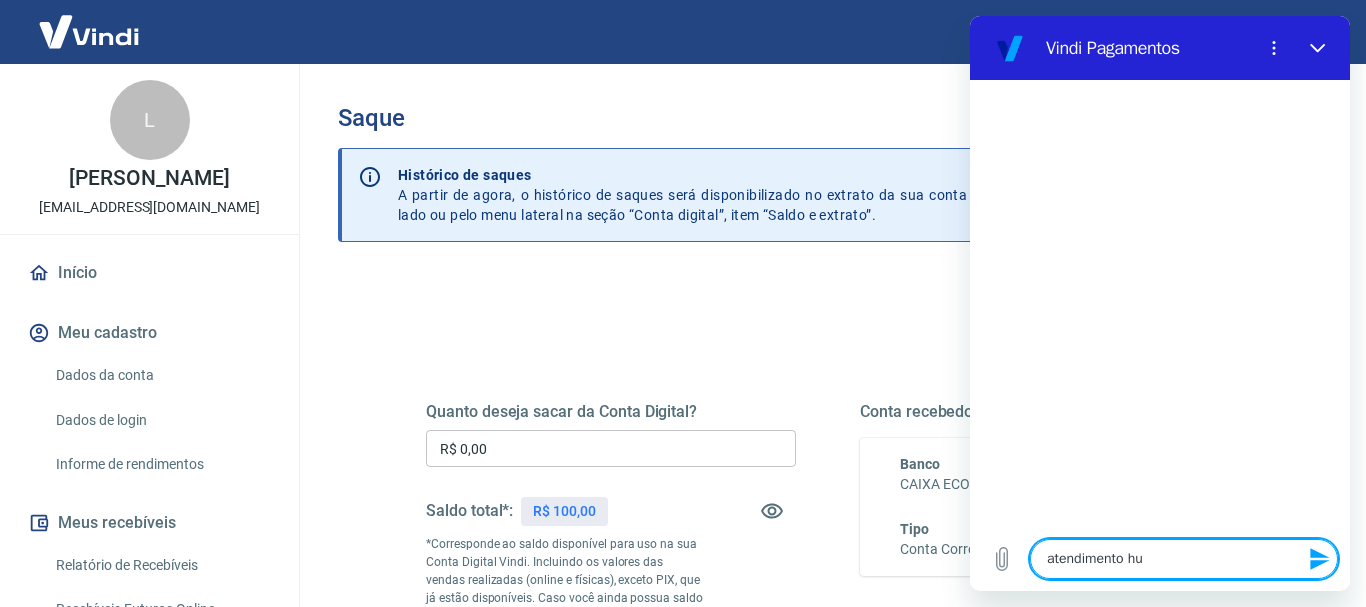 type on "atendimento hum" 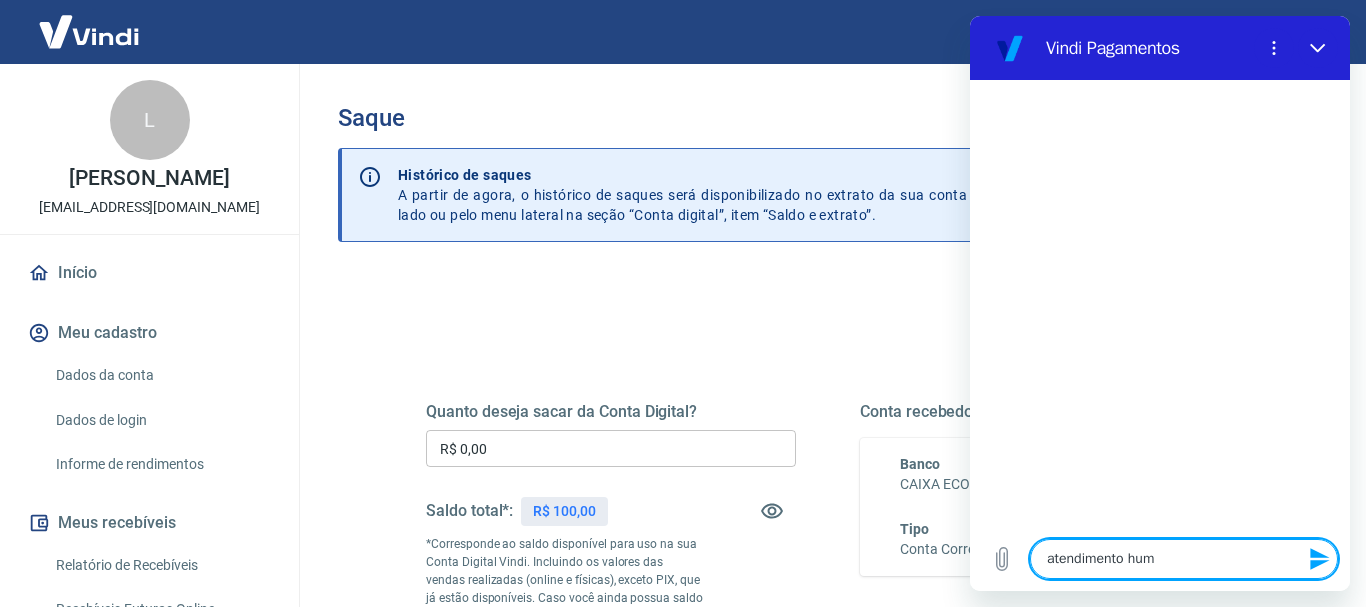 type on "atendimento huma" 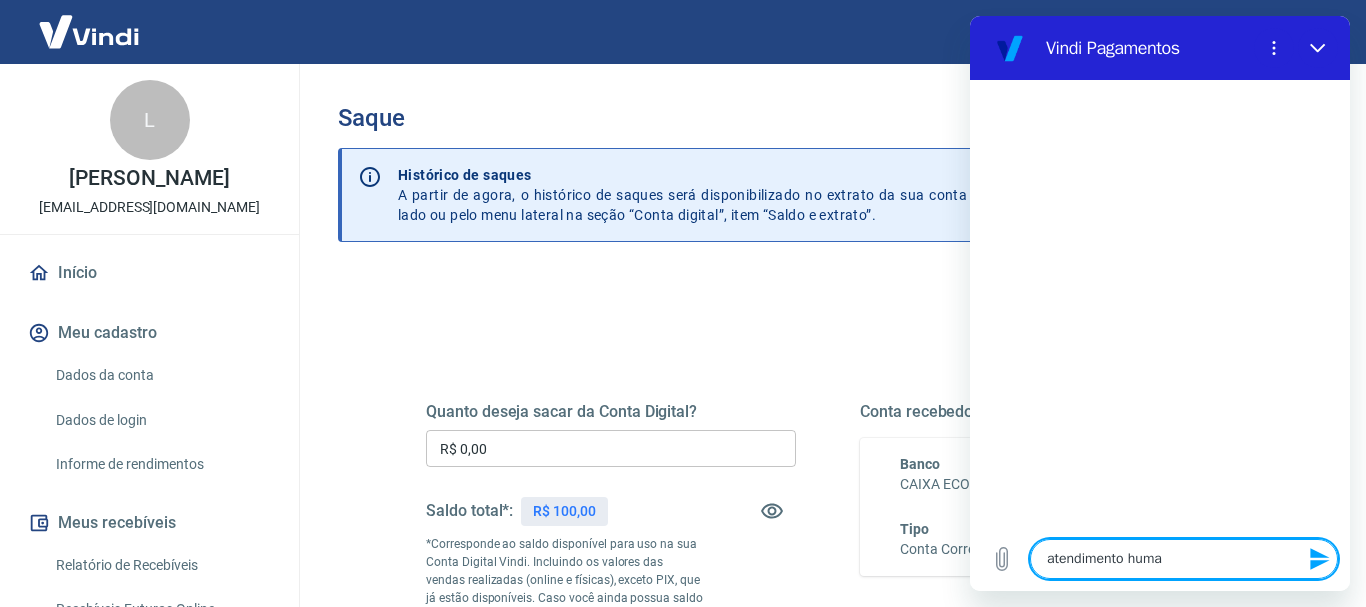 type on "atendimento human" 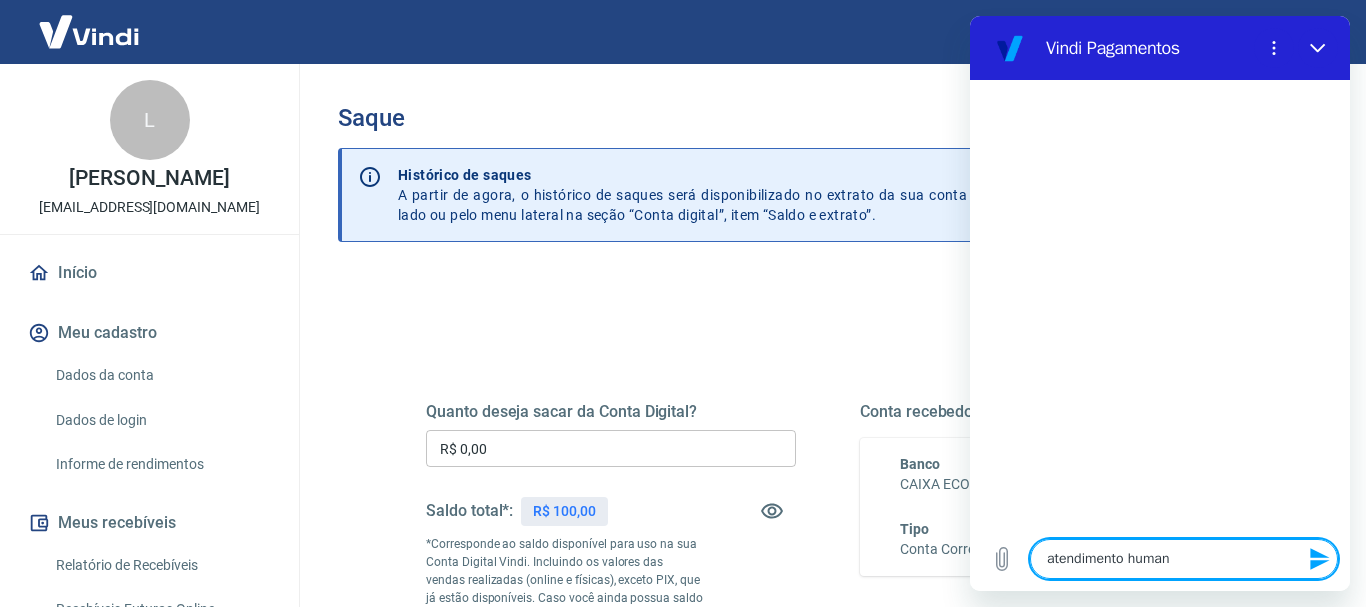 type on "atendimento humano" 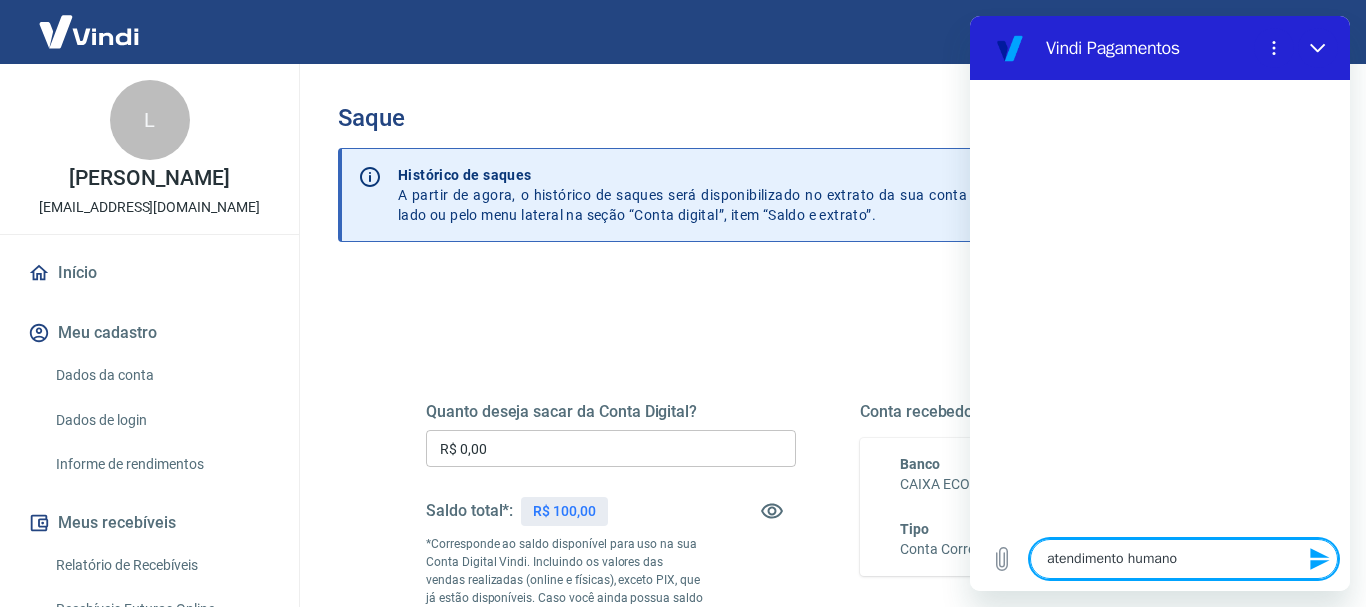 type 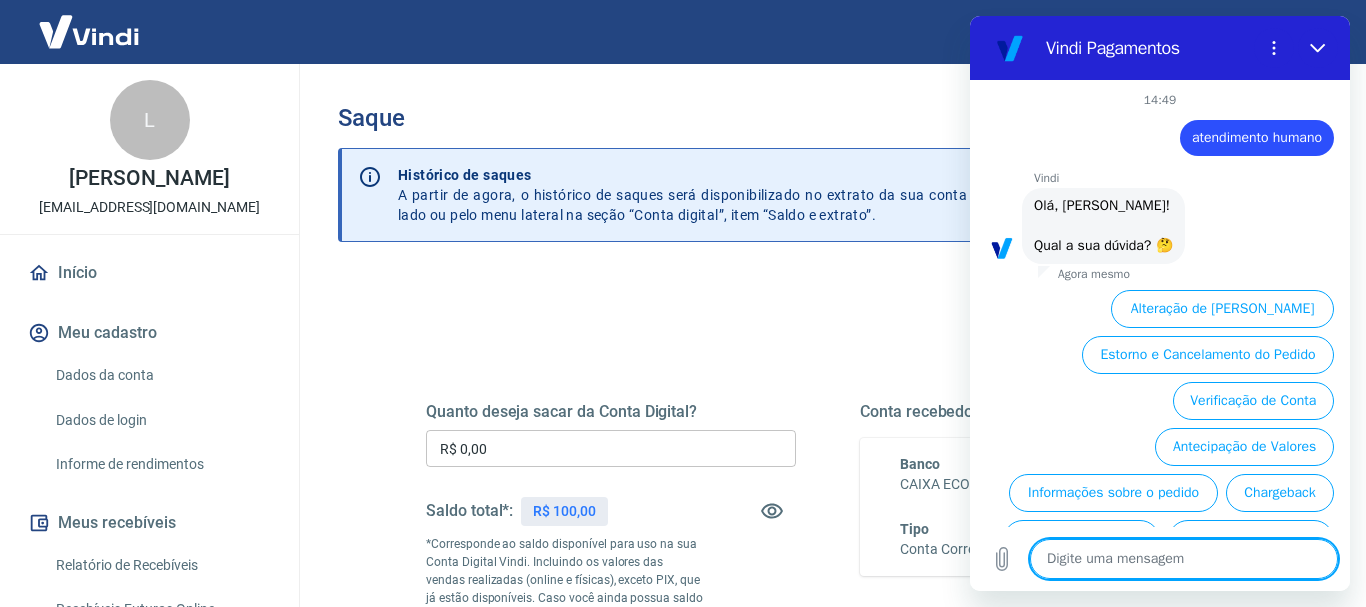 type on "x" 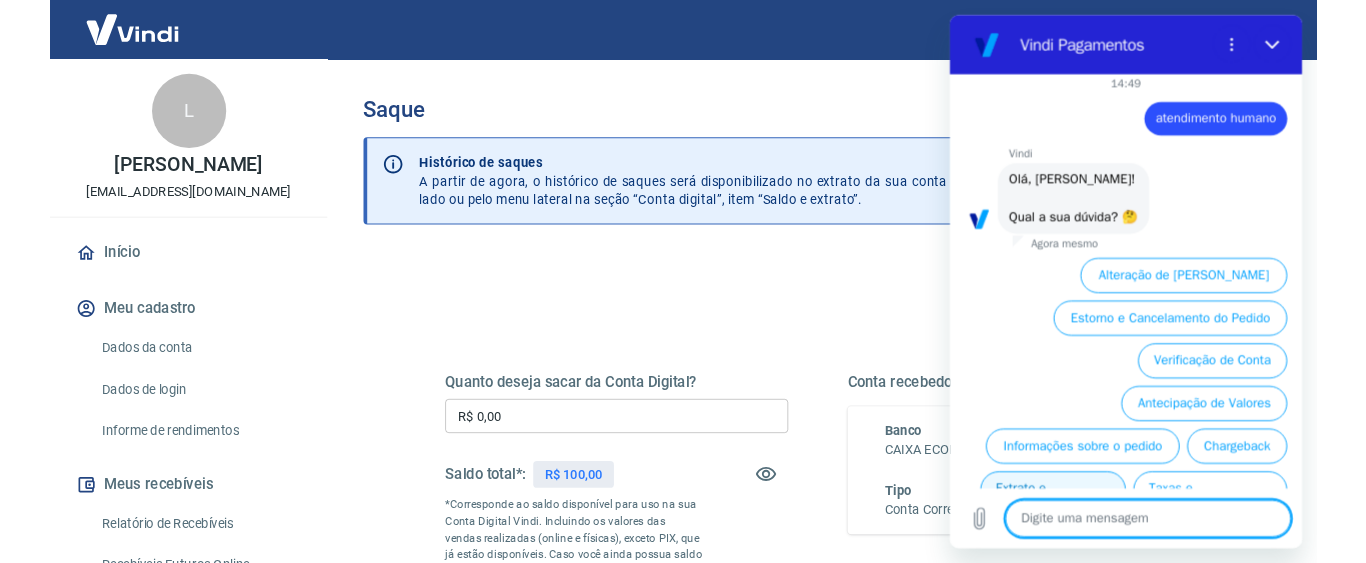scroll, scrollTop: 0, scrollLeft: 0, axis: both 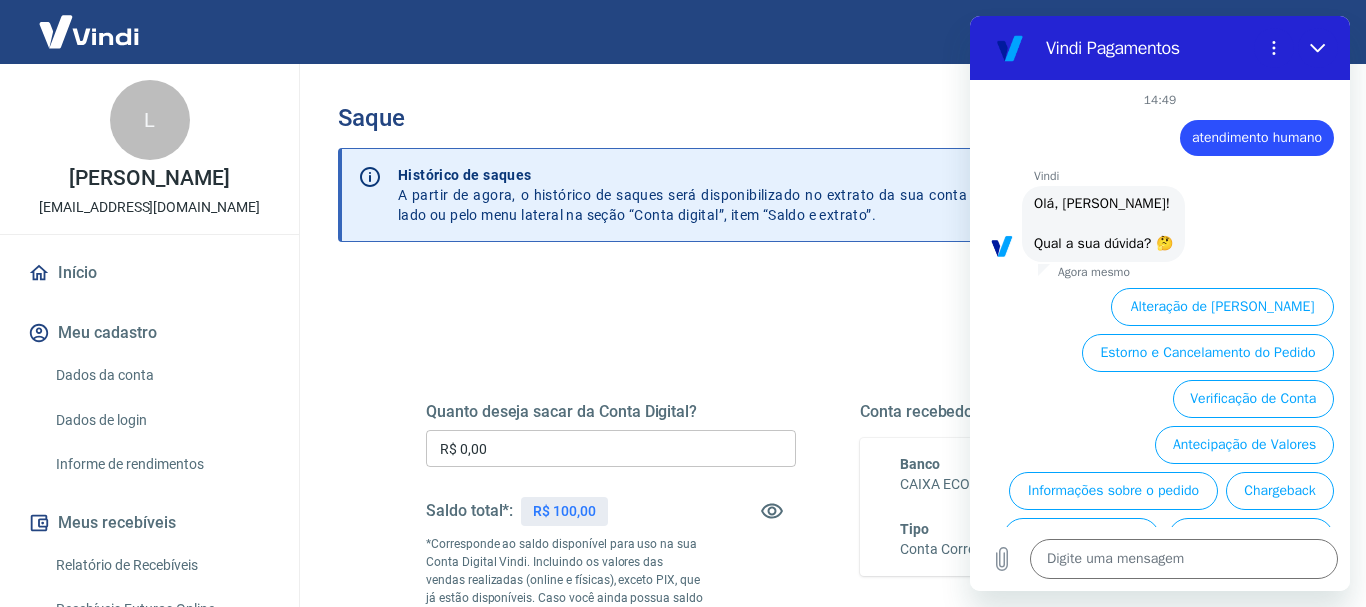 click on "atendimento humano" at bounding box center [1257, 137] 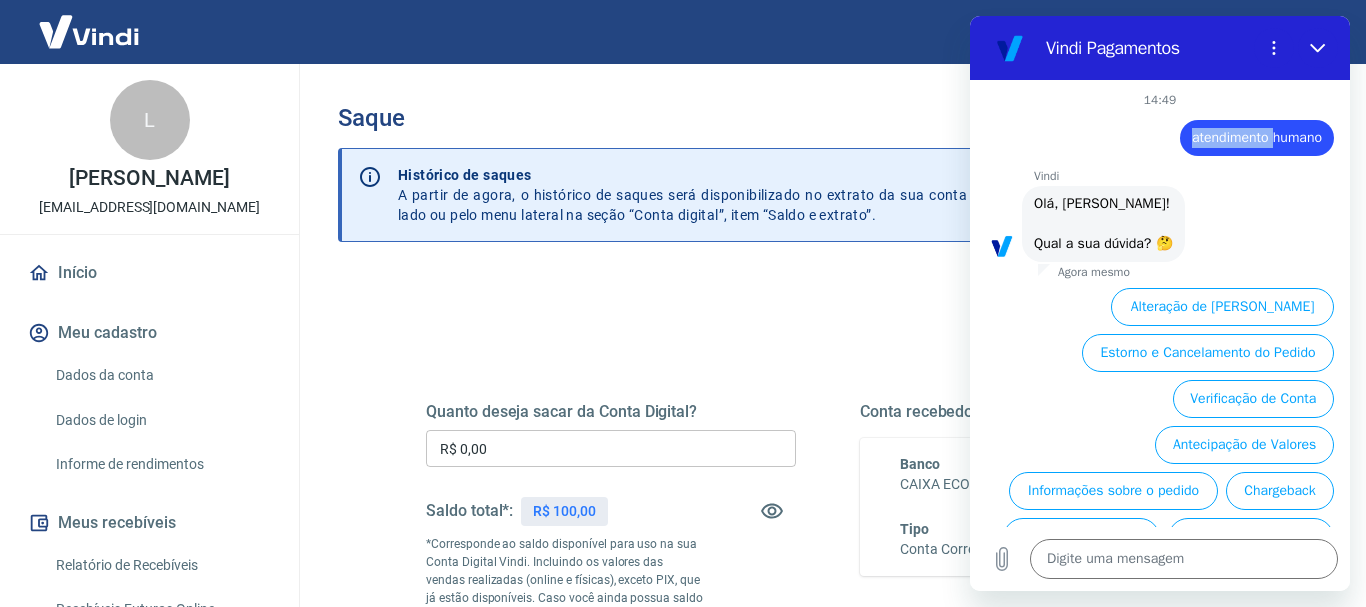 click on "atendimento humano" at bounding box center (1257, 137) 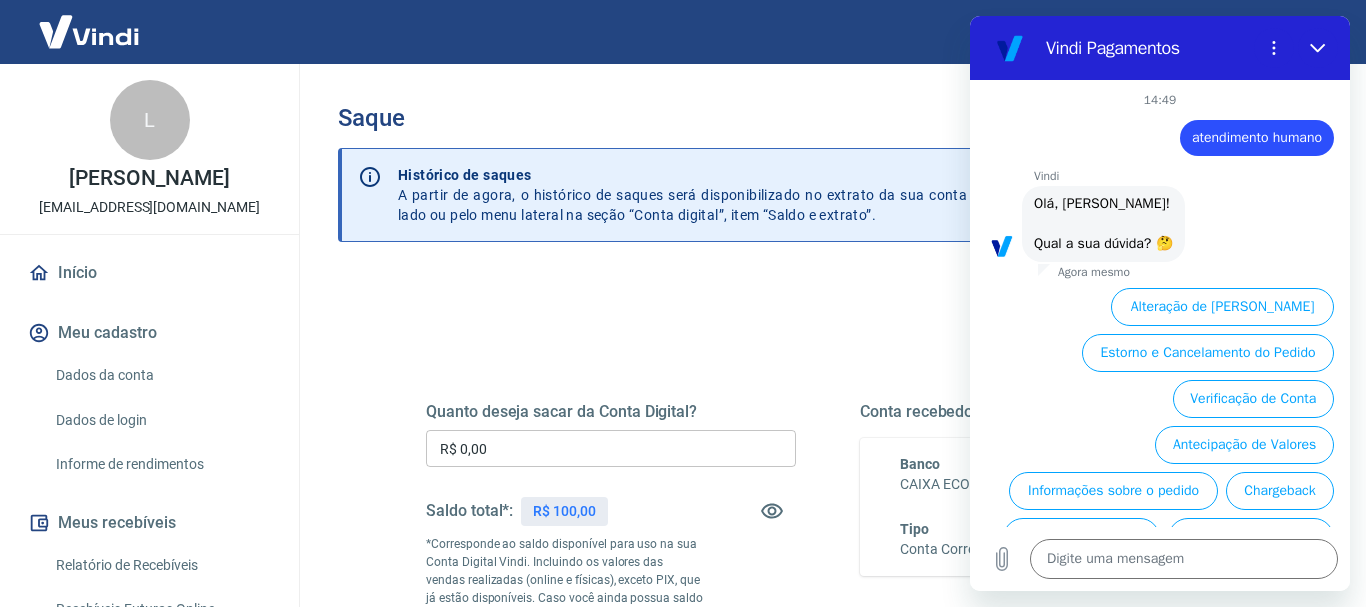 click on "atendimento humano" at bounding box center [1257, 137] 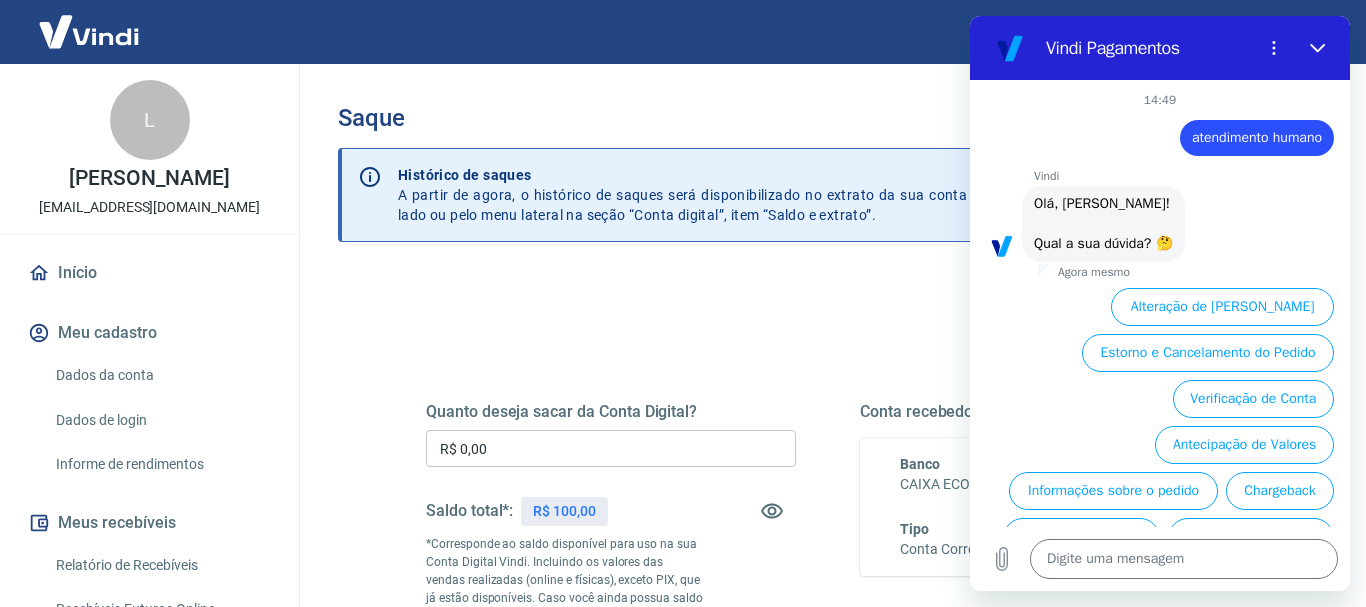 copy on "diz:" 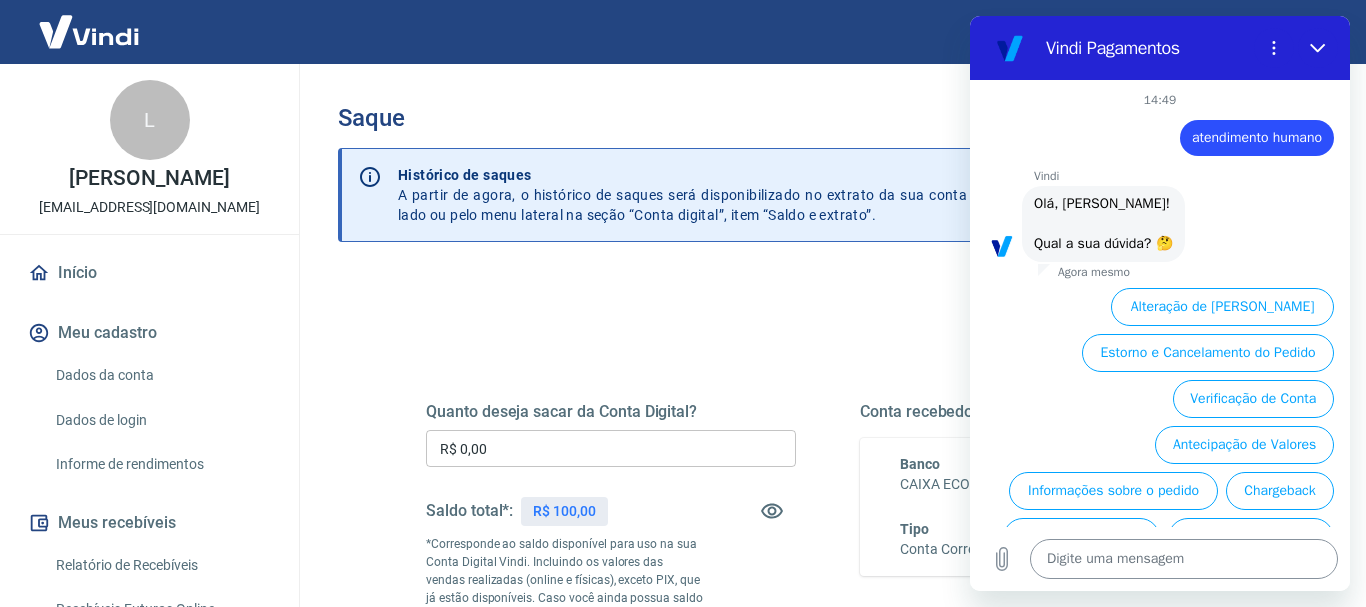 click at bounding box center (1184, 559) 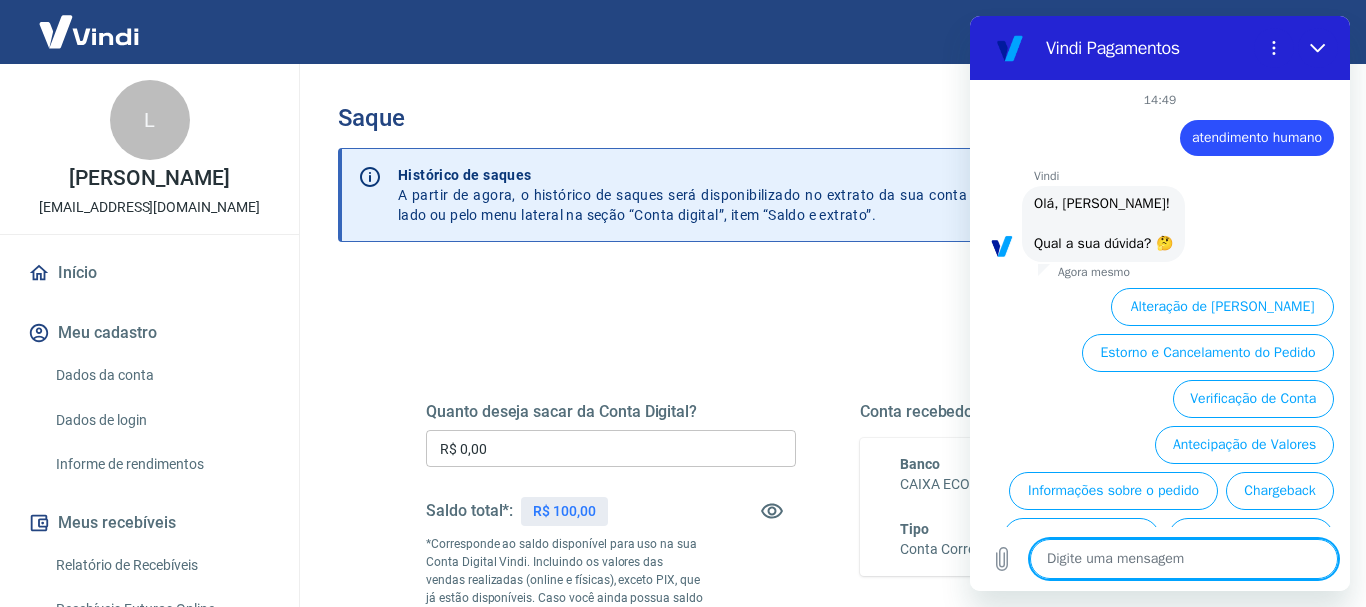 paste on "diz: atendimento humano" 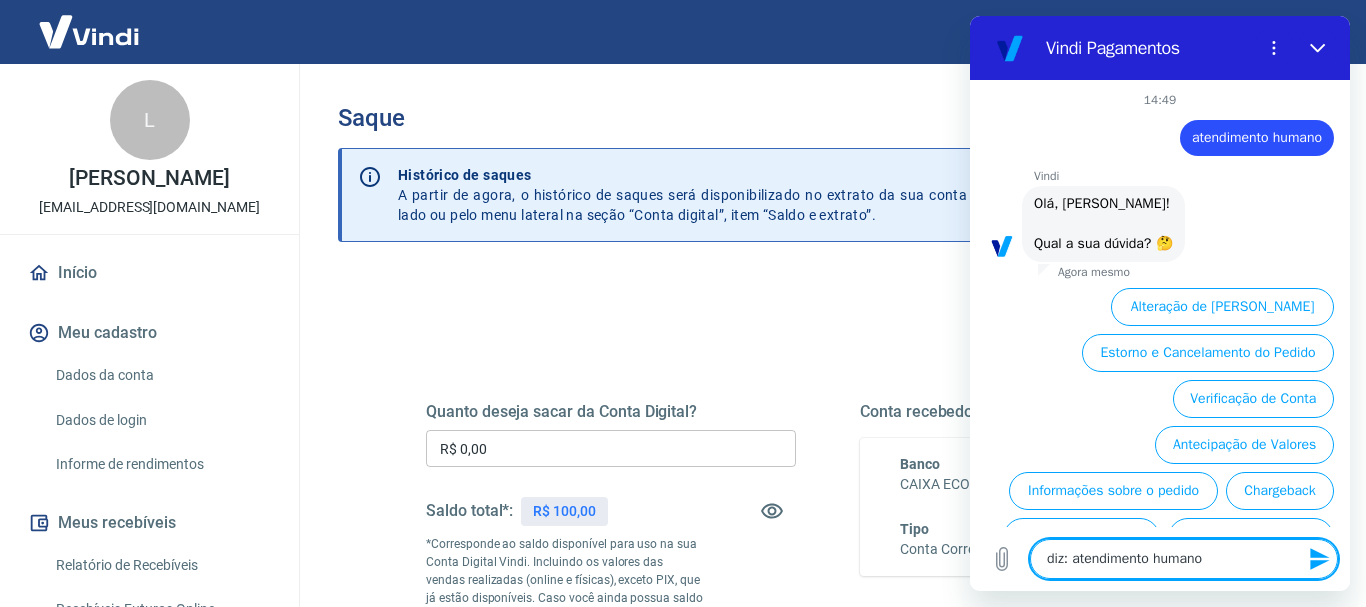 drag, startPoint x: 1073, startPoint y: 562, endPoint x: 1013, endPoint y: 570, distance: 60.530983 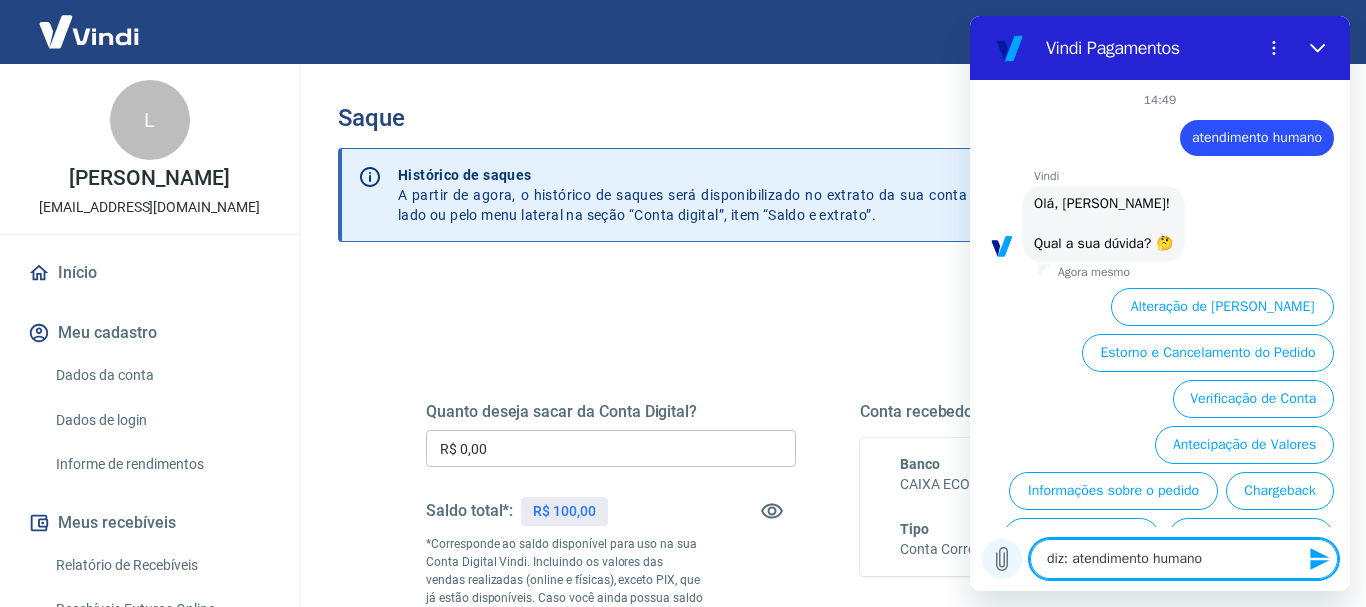 type on "atendimento humano" 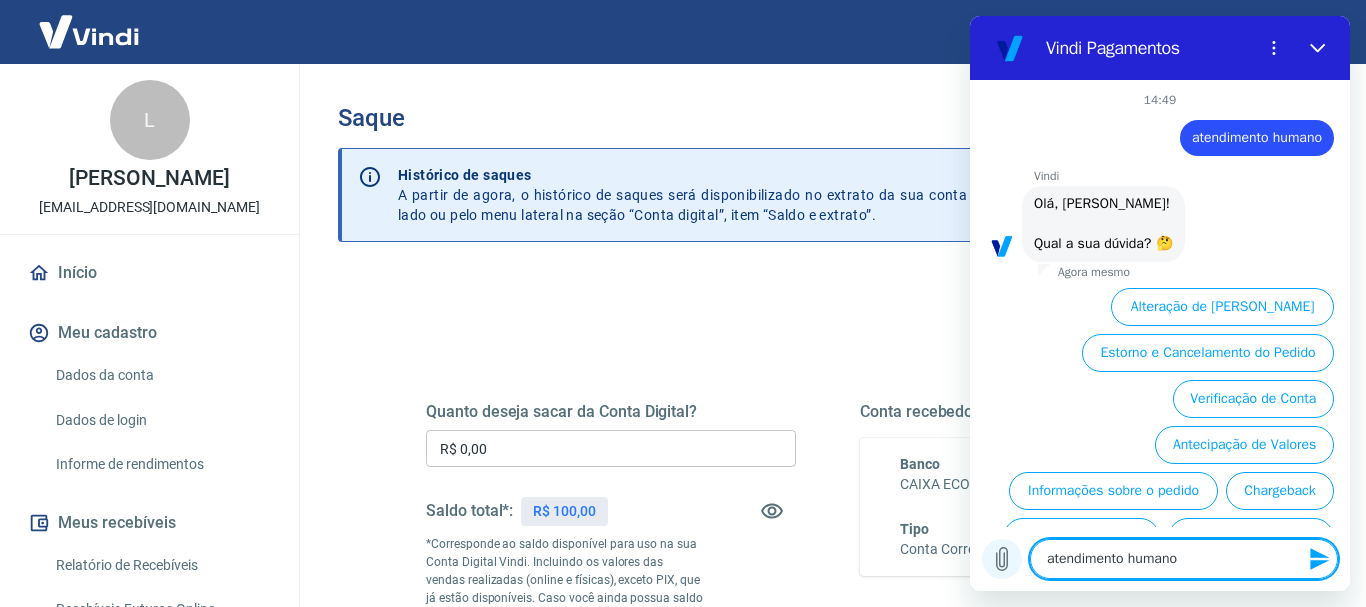 type on "atendimento humano" 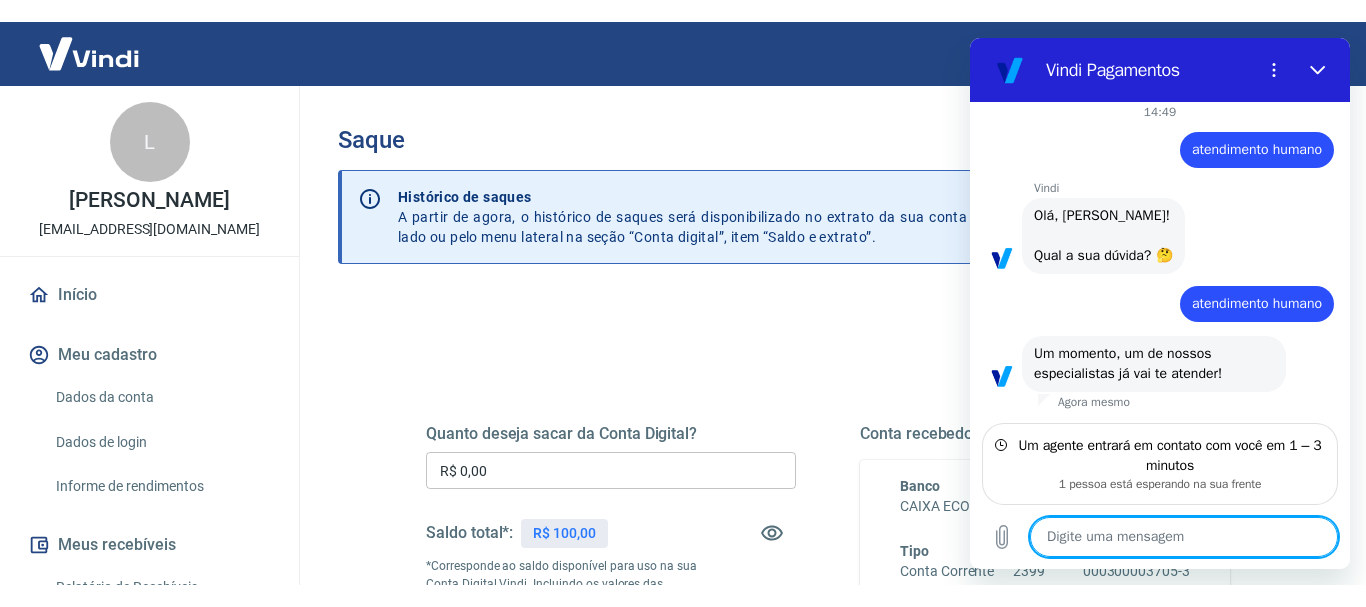 scroll, scrollTop: 0, scrollLeft: 0, axis: both 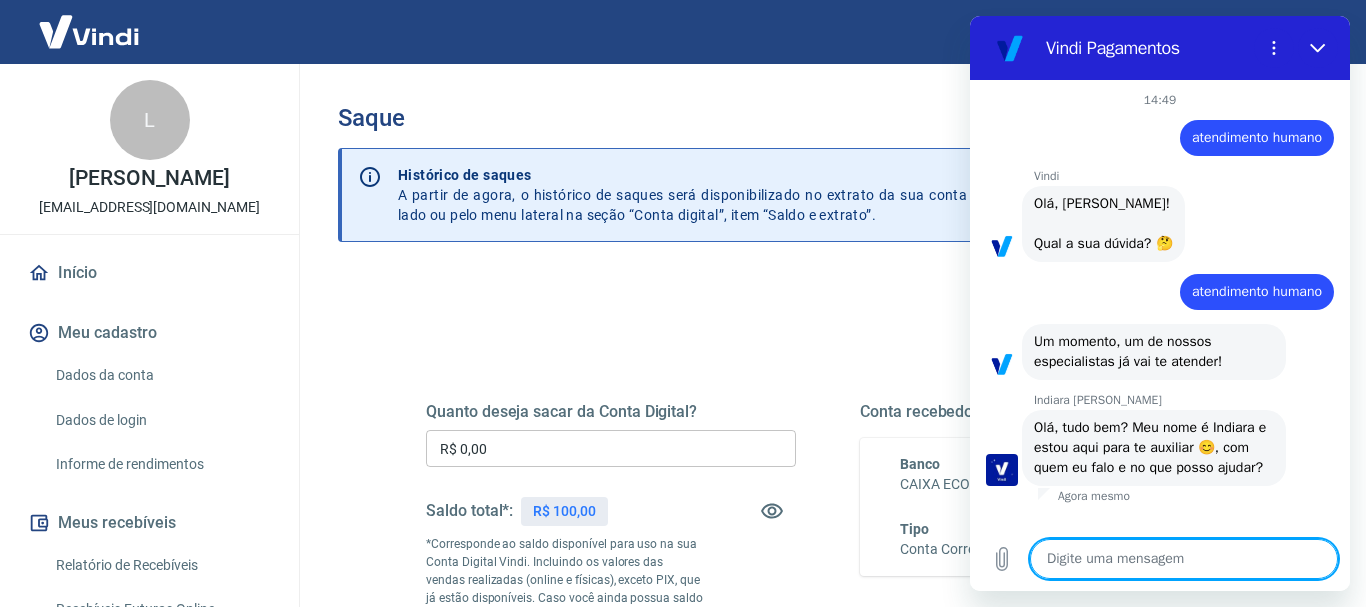 type on "x" 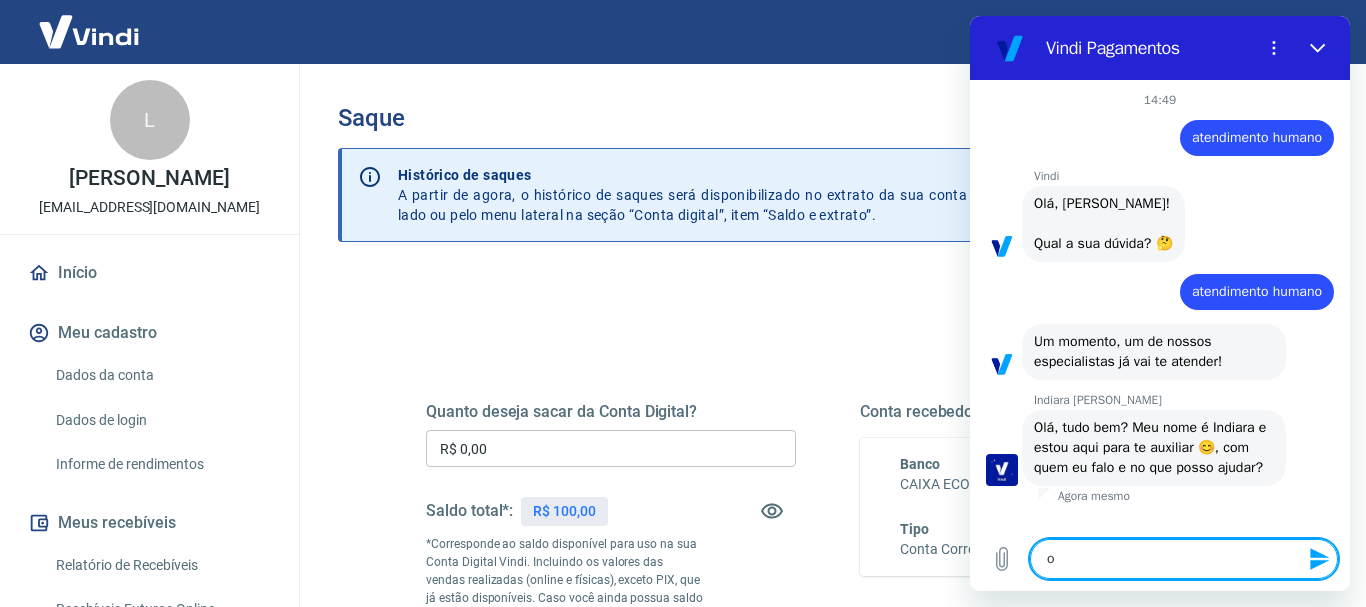 type on "ol" 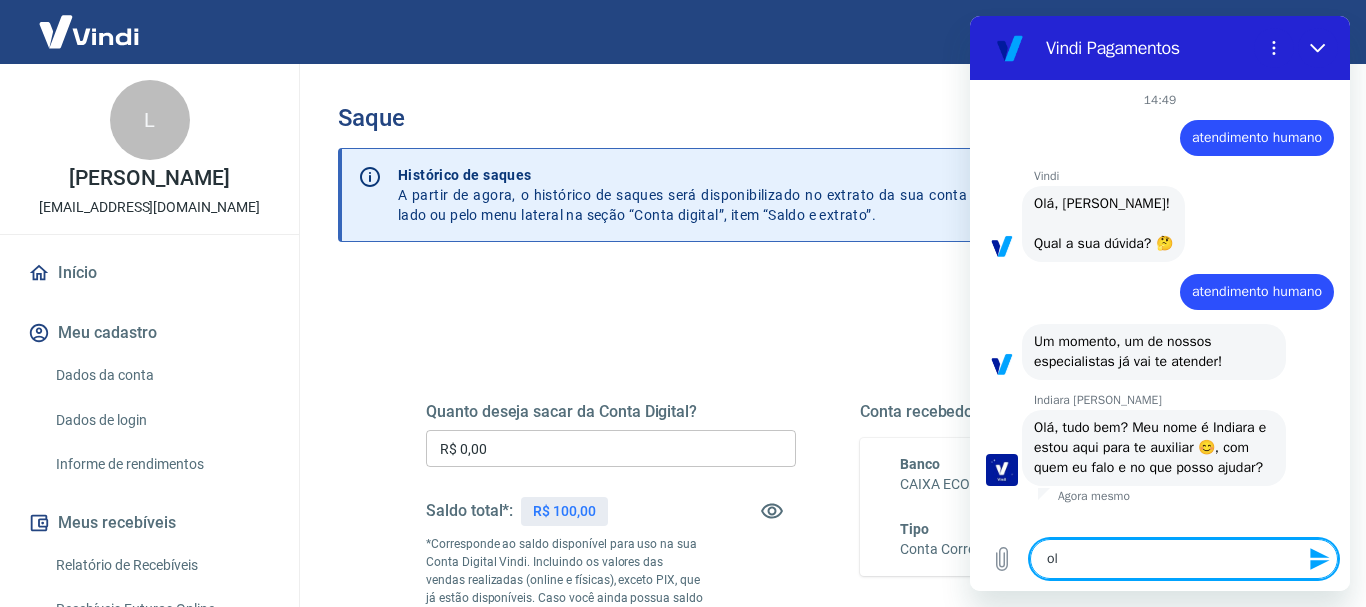 type on "olá" 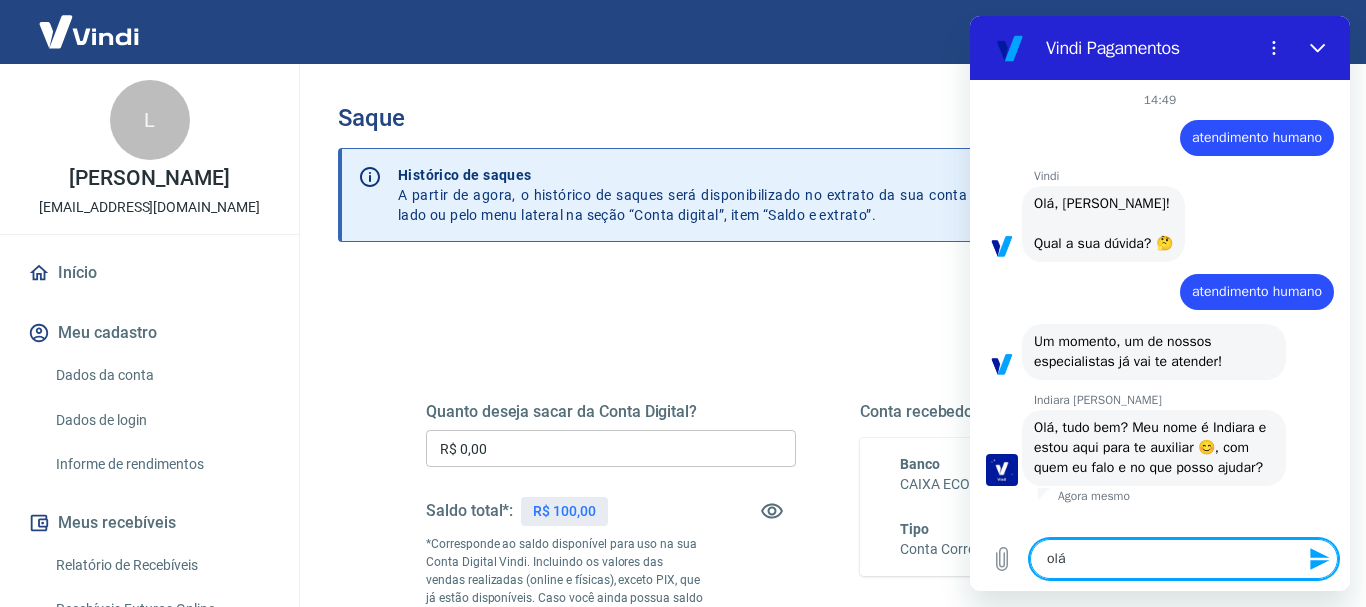 type on "x" 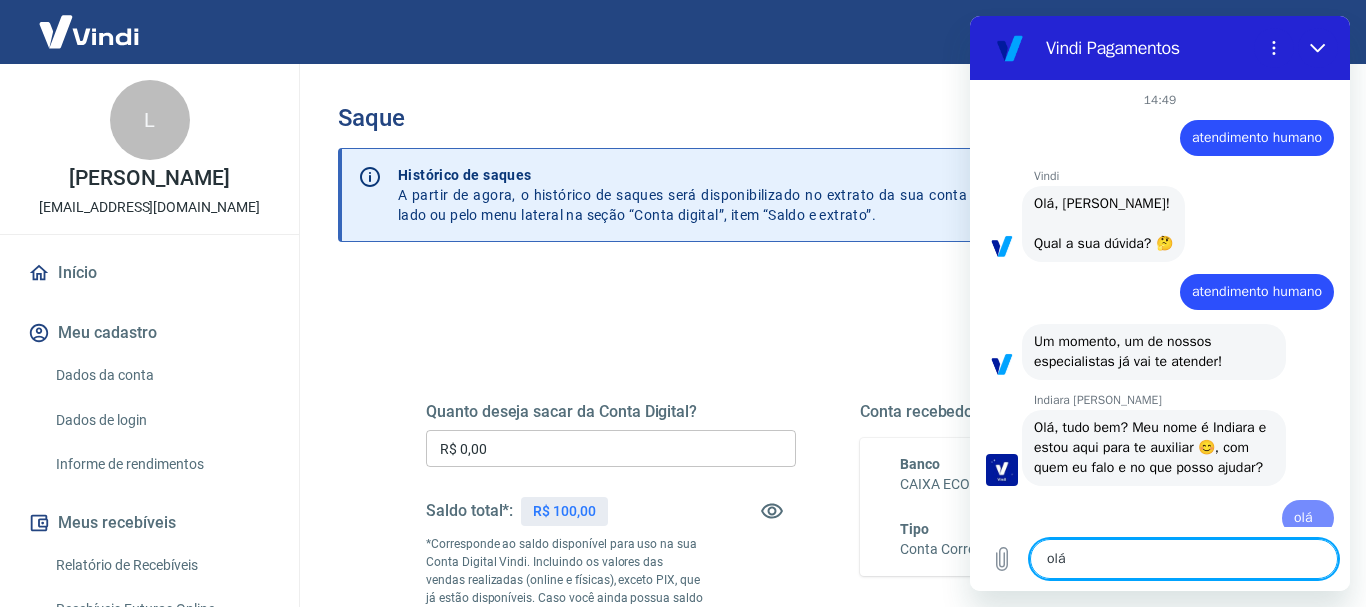 type 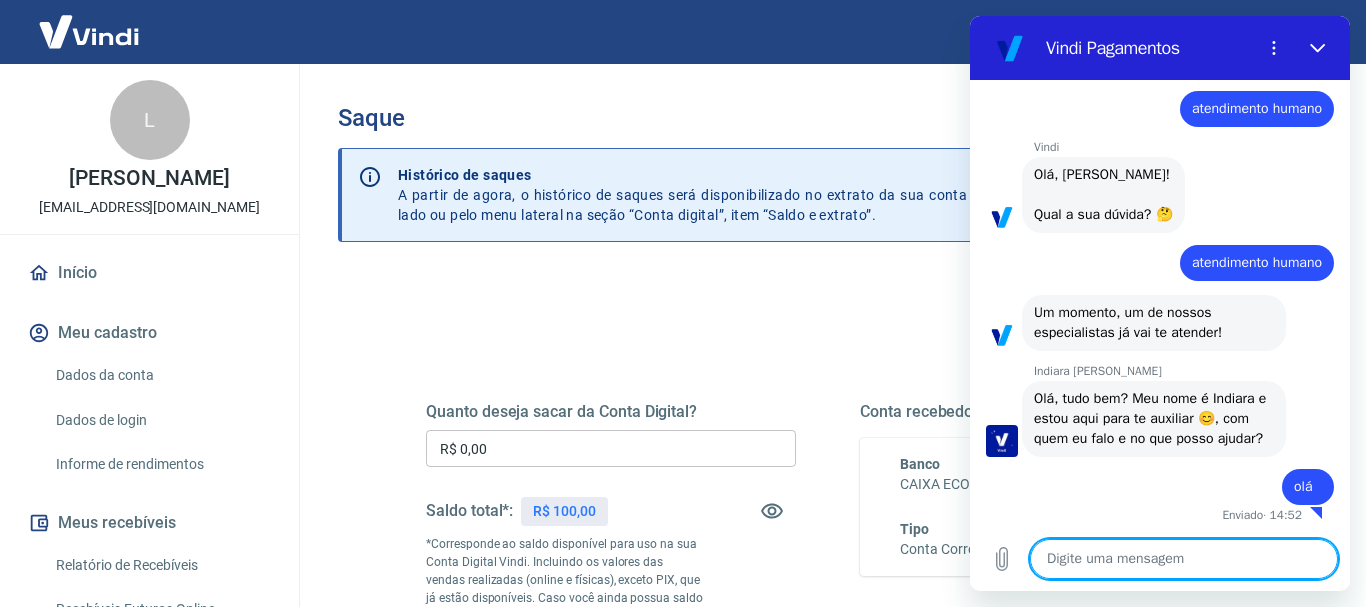 scroll, scrollTop: 30, scrollLeft: 0, axis: vertical 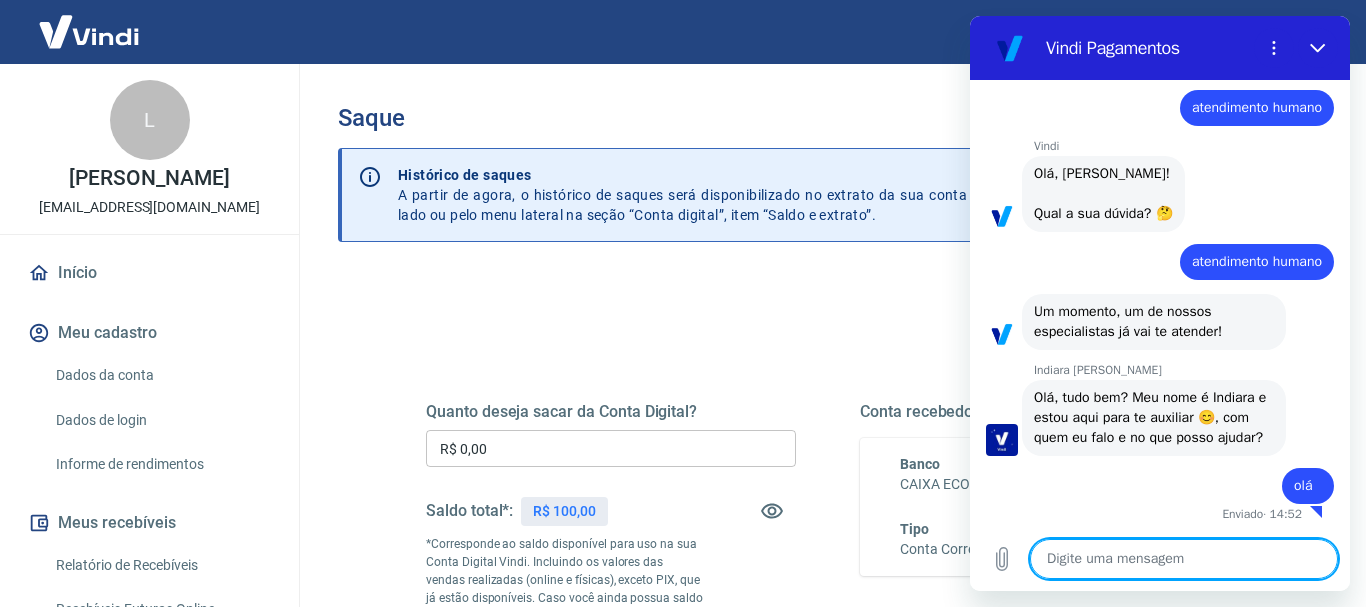 type on "x" 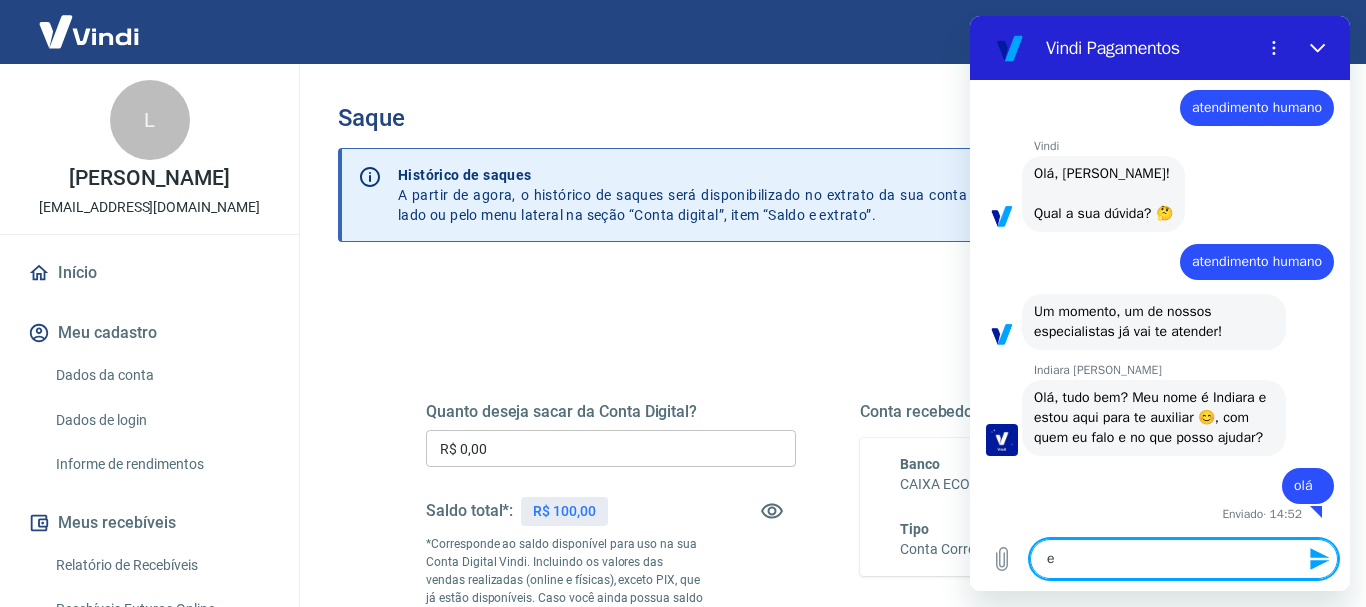 type on "es" 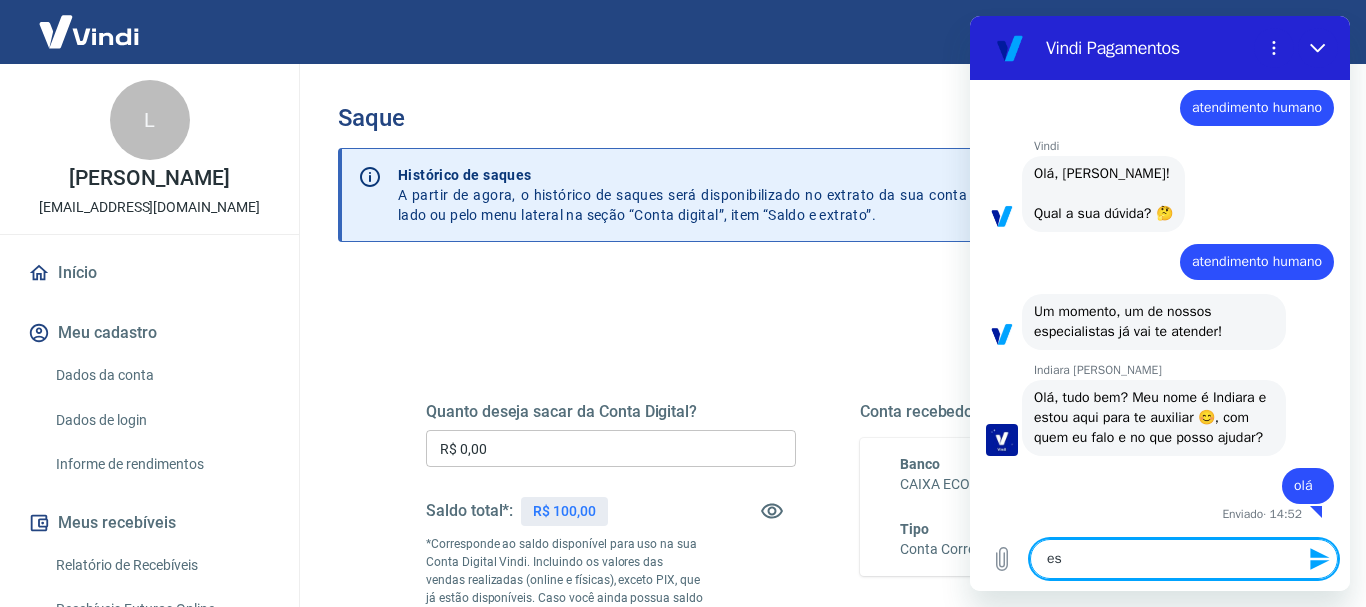 type on "est" 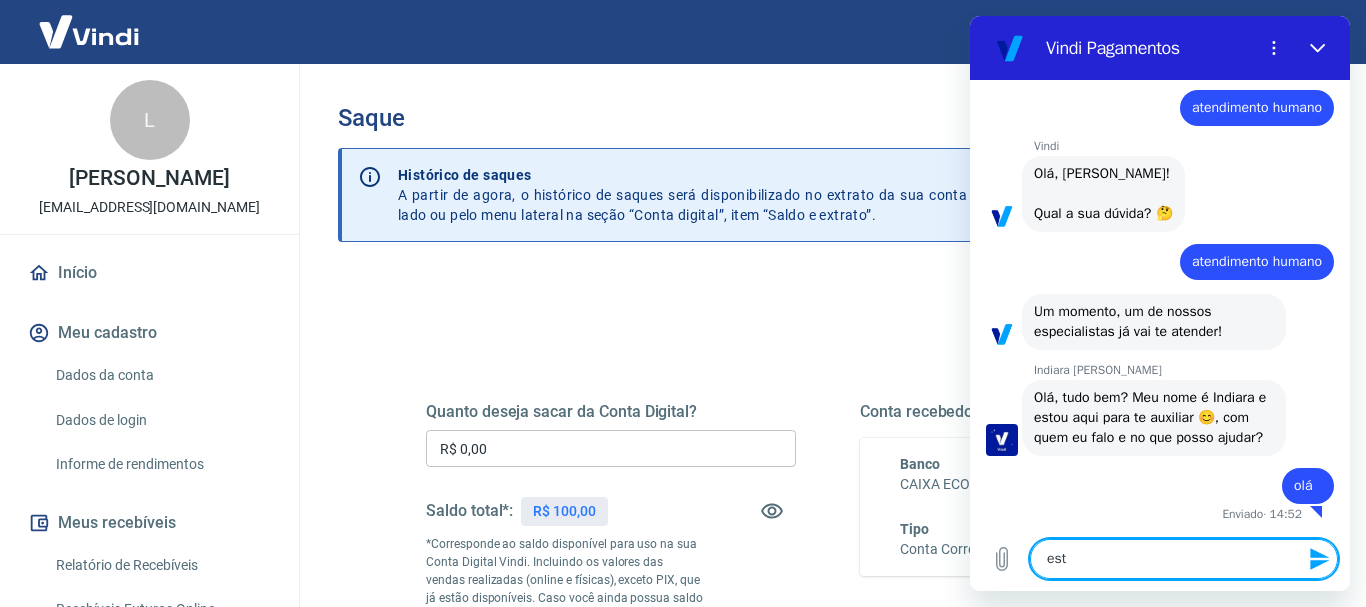 type on "esto" 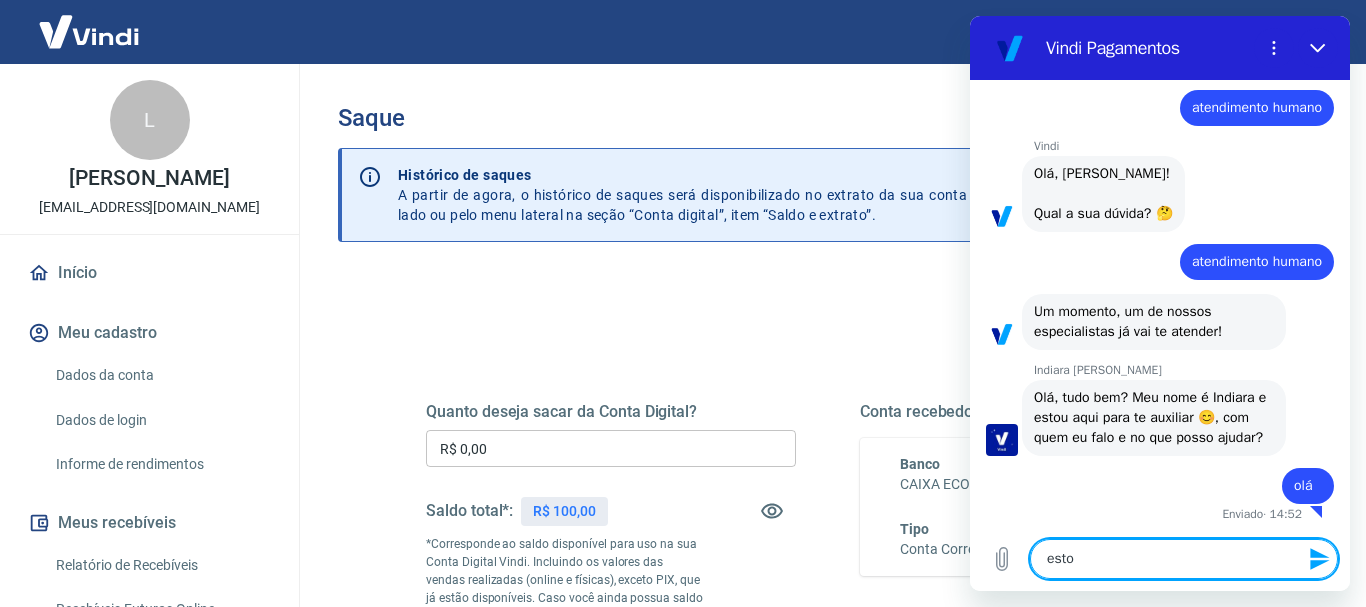 type on "estou" 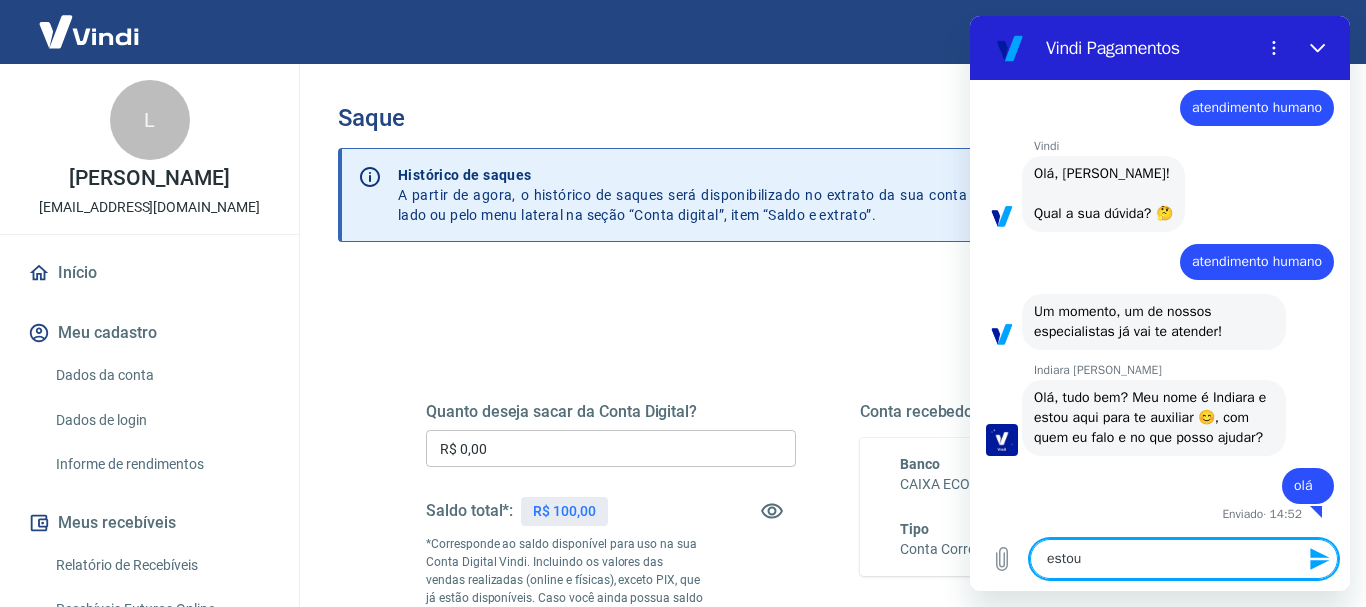 type on "estou" 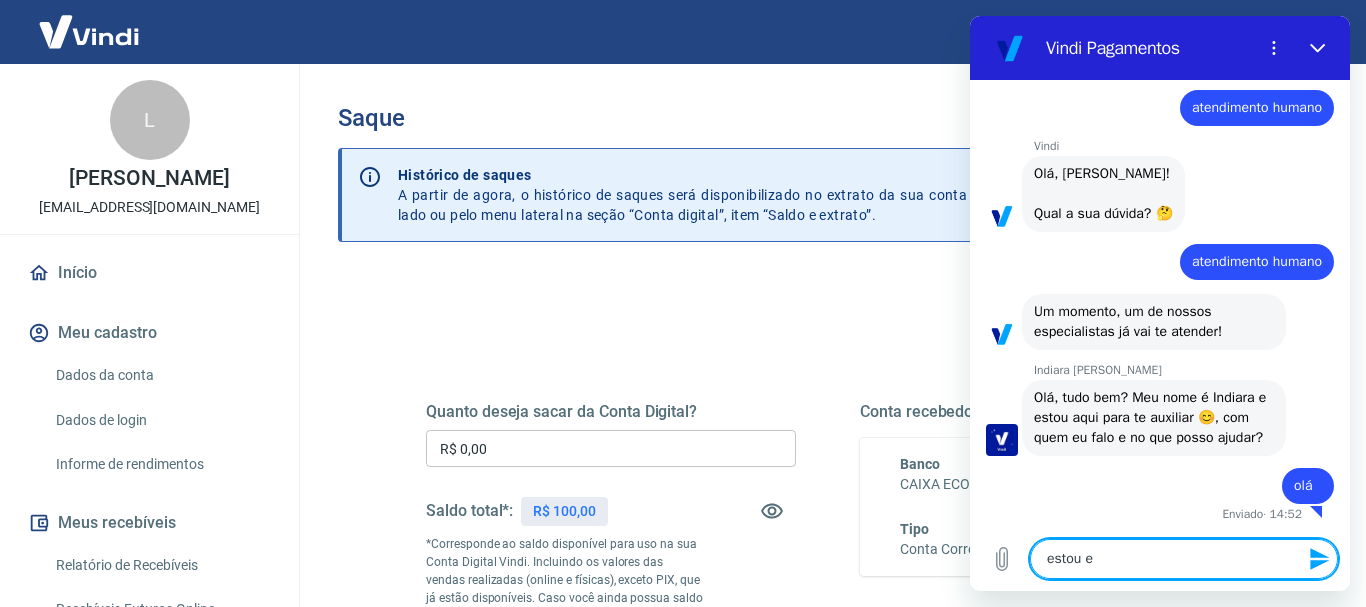 type on "estou em" 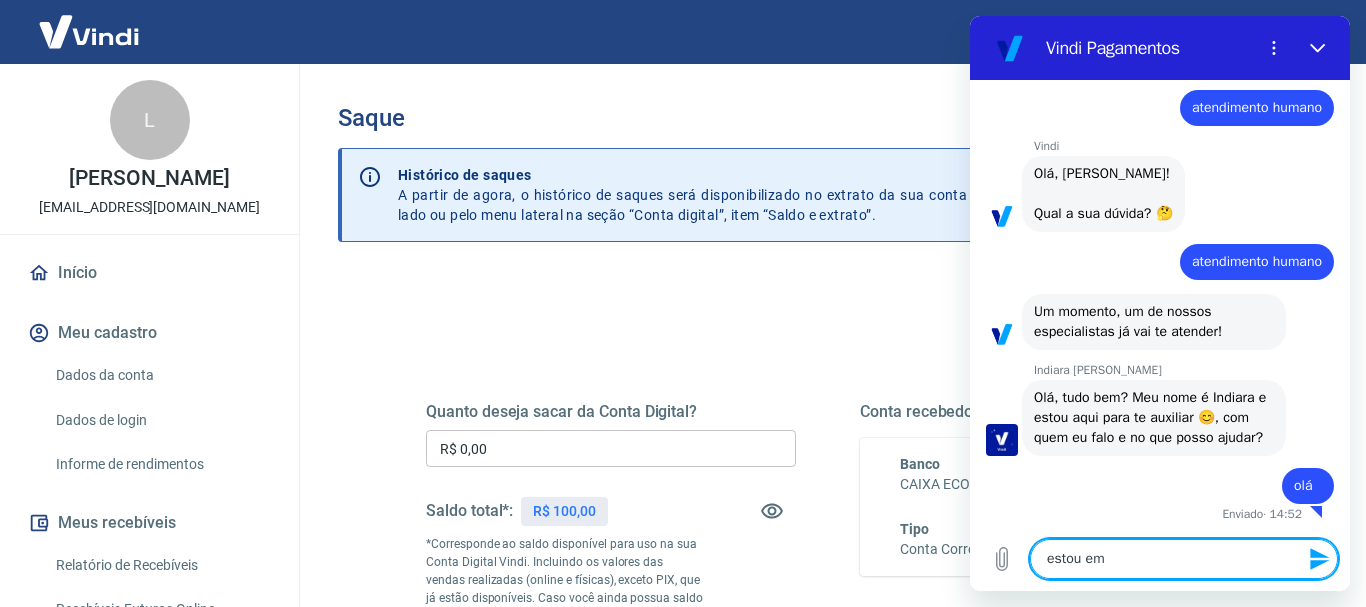 type on "estou em" 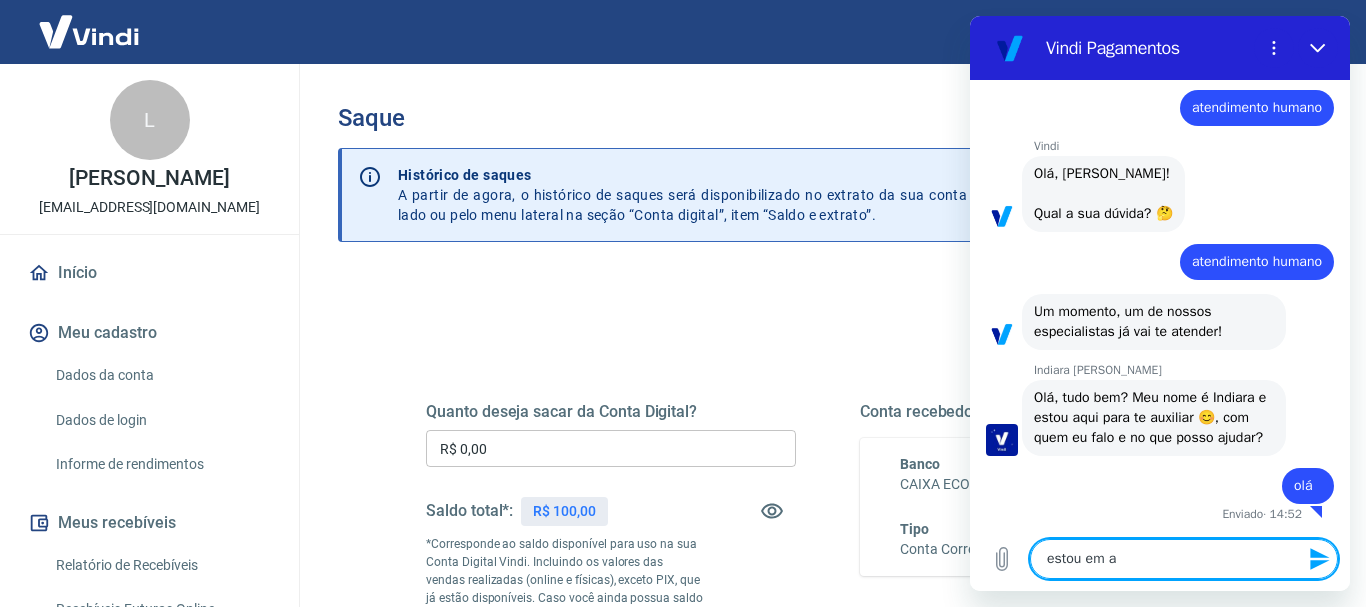 type on "estou em at" 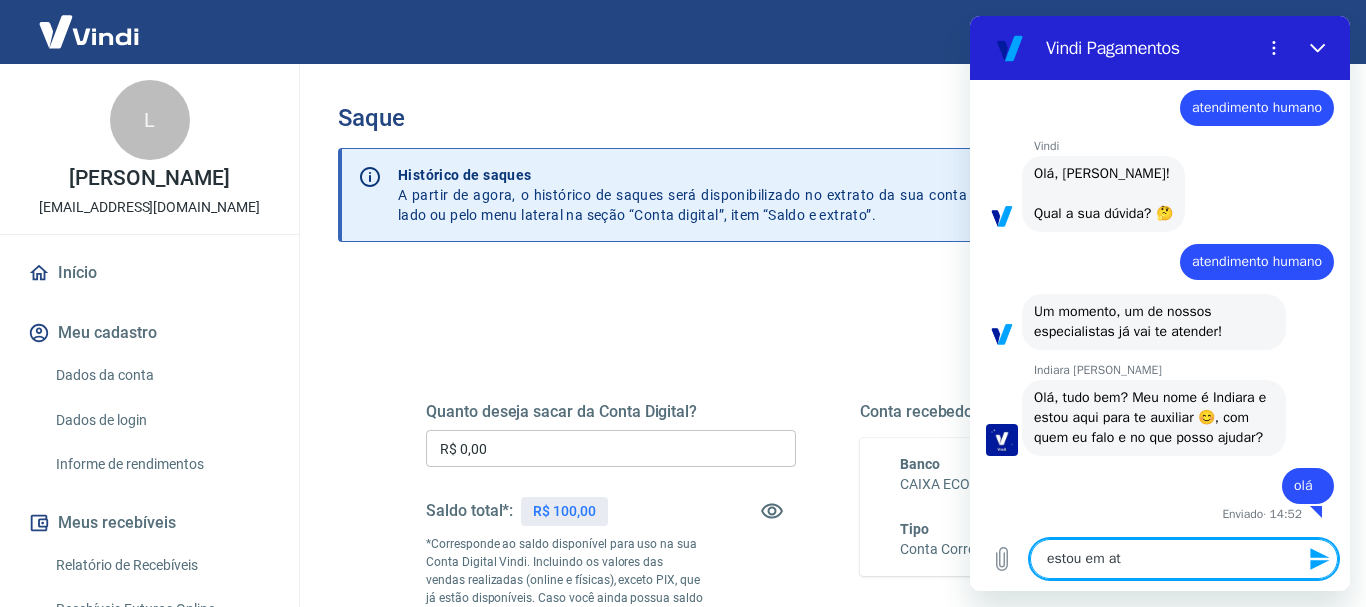 type on "estou em ate" 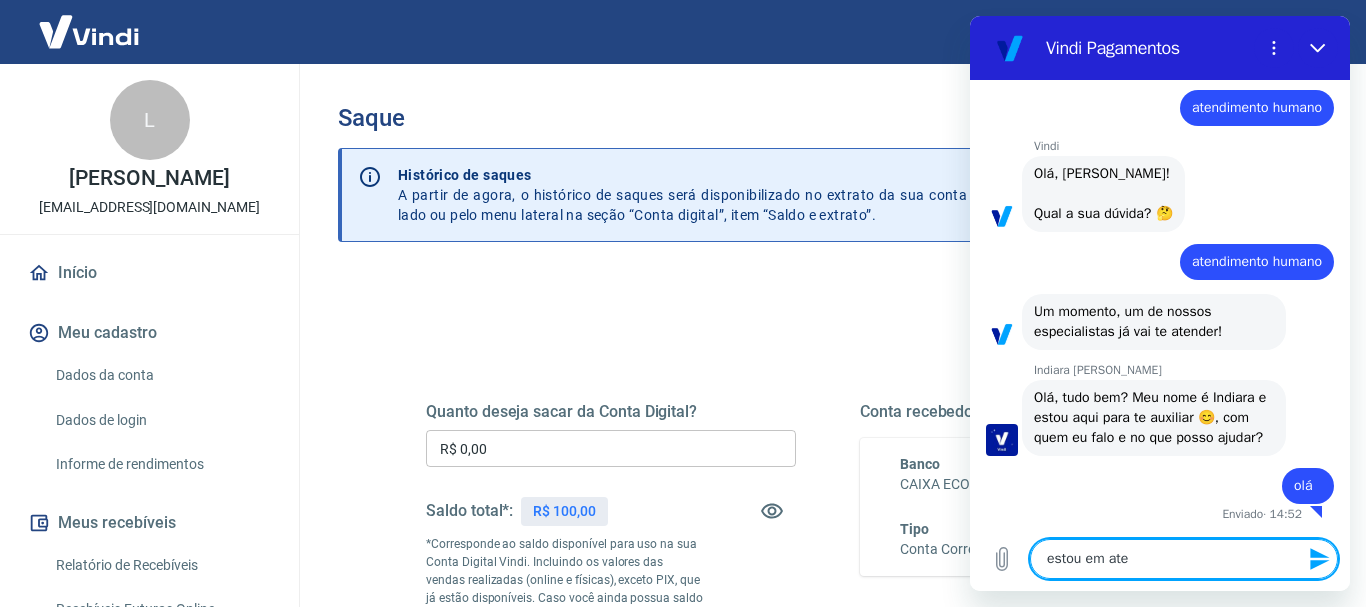 type on "estou em [GEOGRAPHIC_DATA]" 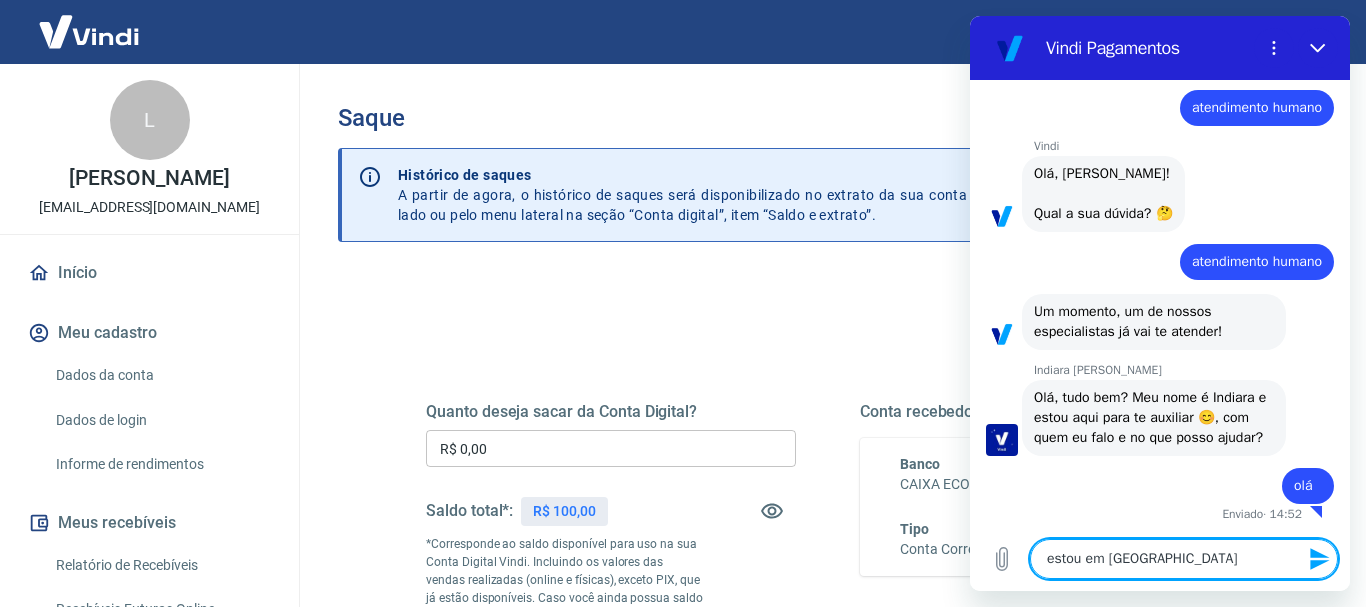 type on "estou em [GEOGRAPHIC_DATA]" 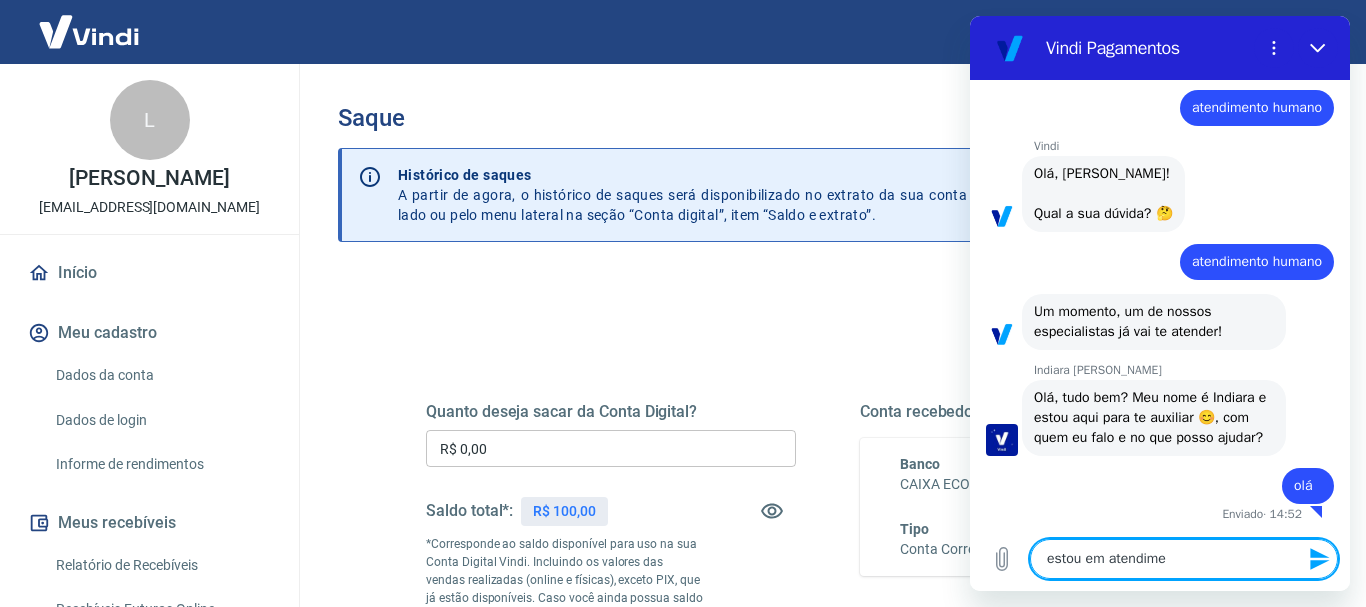 type on "estou em atendimen" 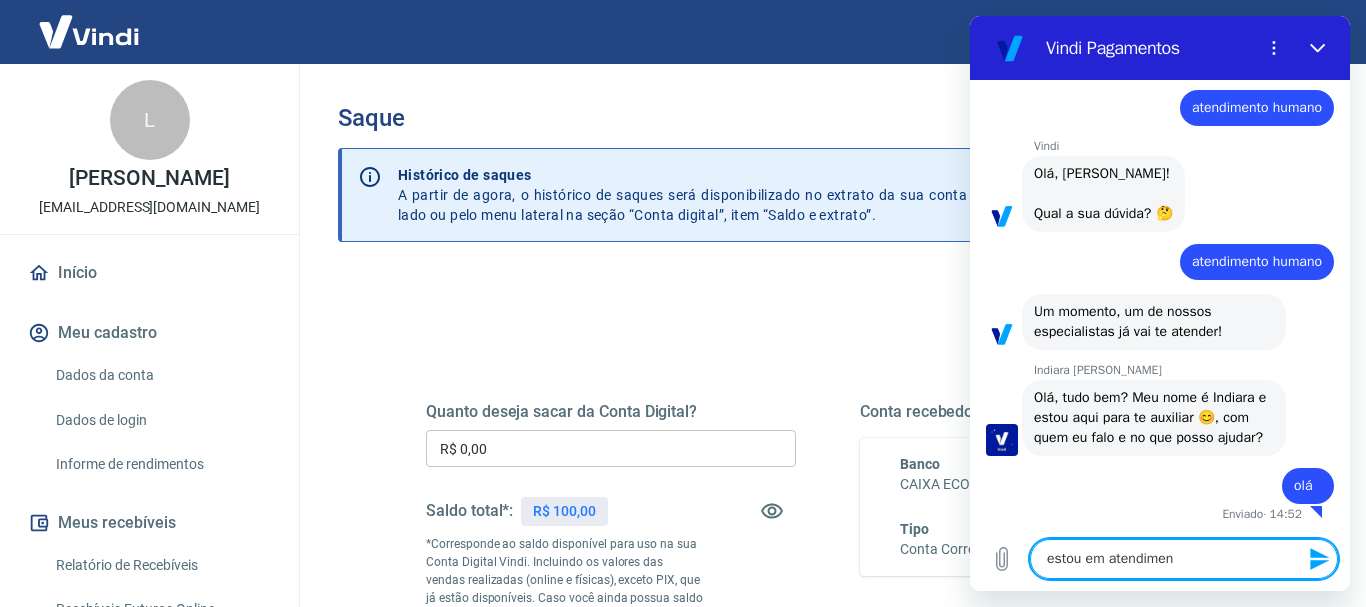 type on "estou em atendiment" 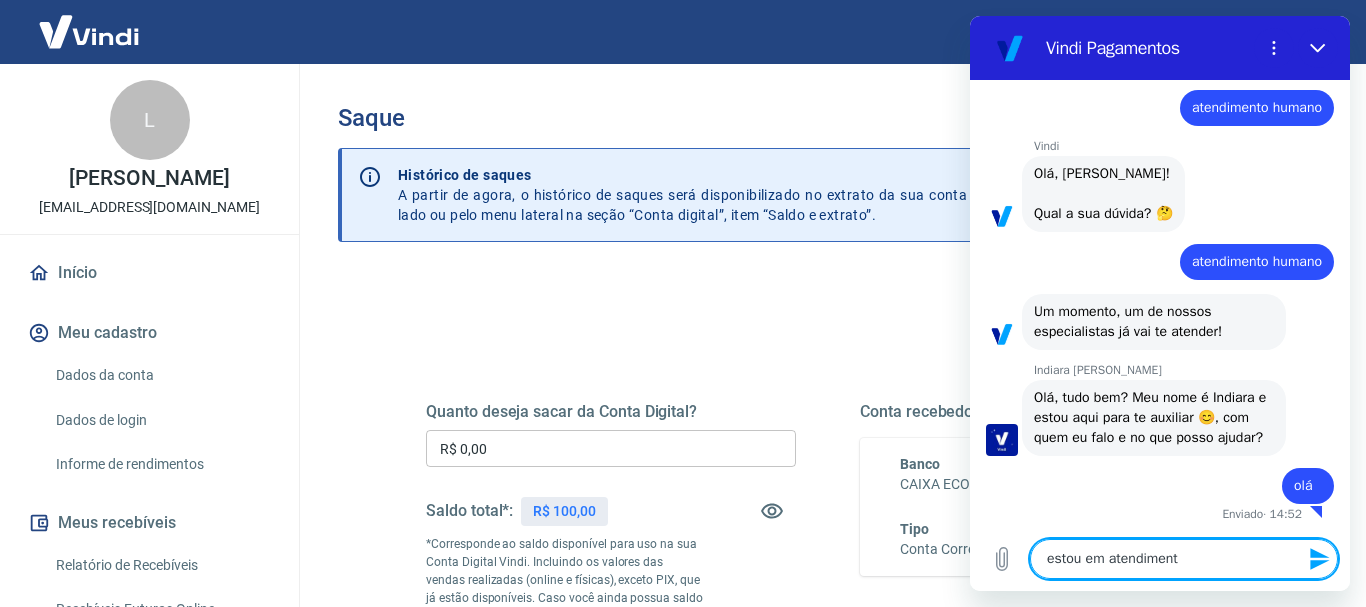 type on "x" 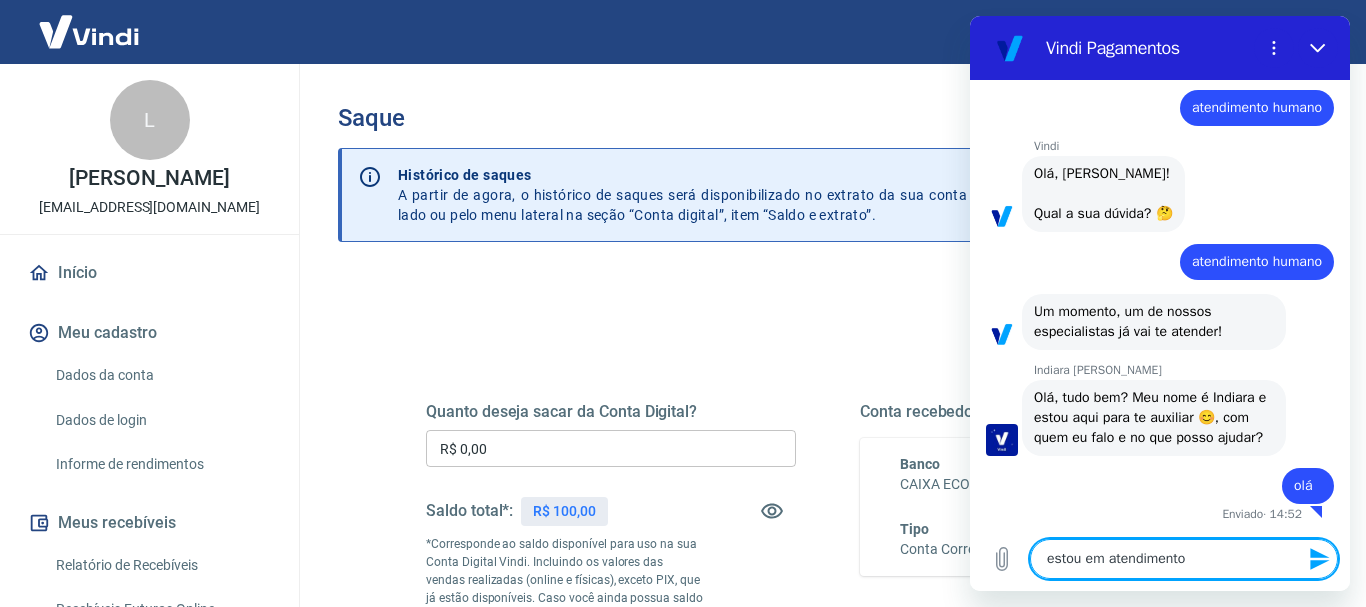 type on "estou em atendimentou" 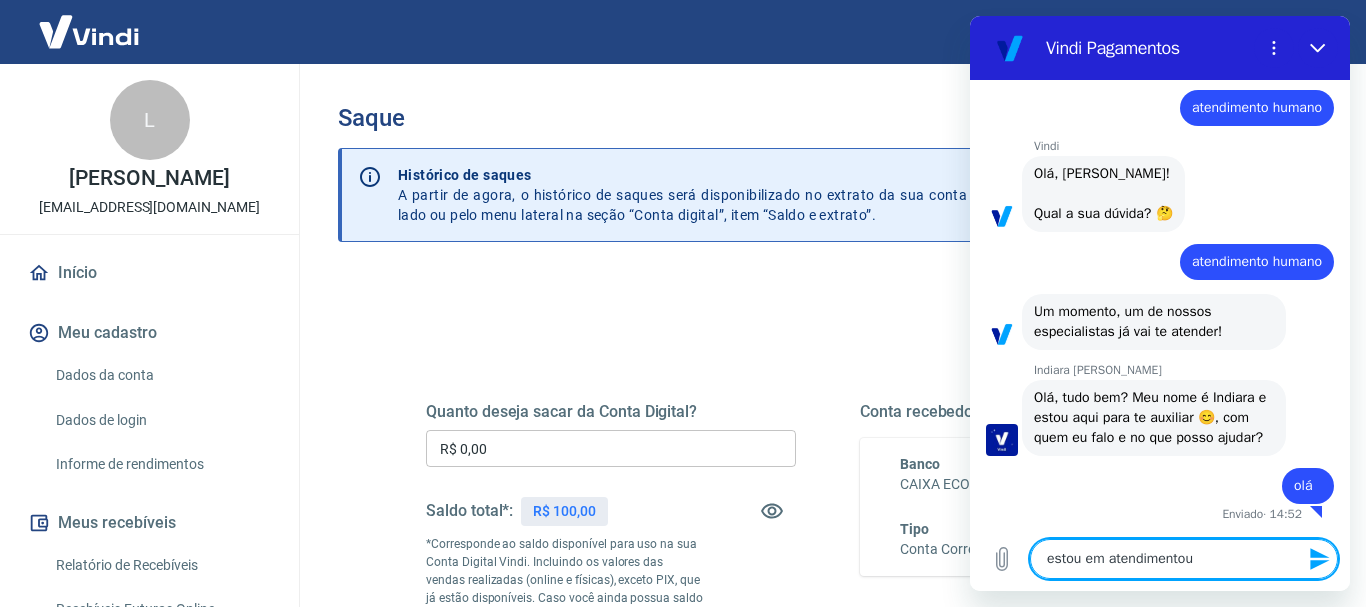 type on "estou em atendimentou" 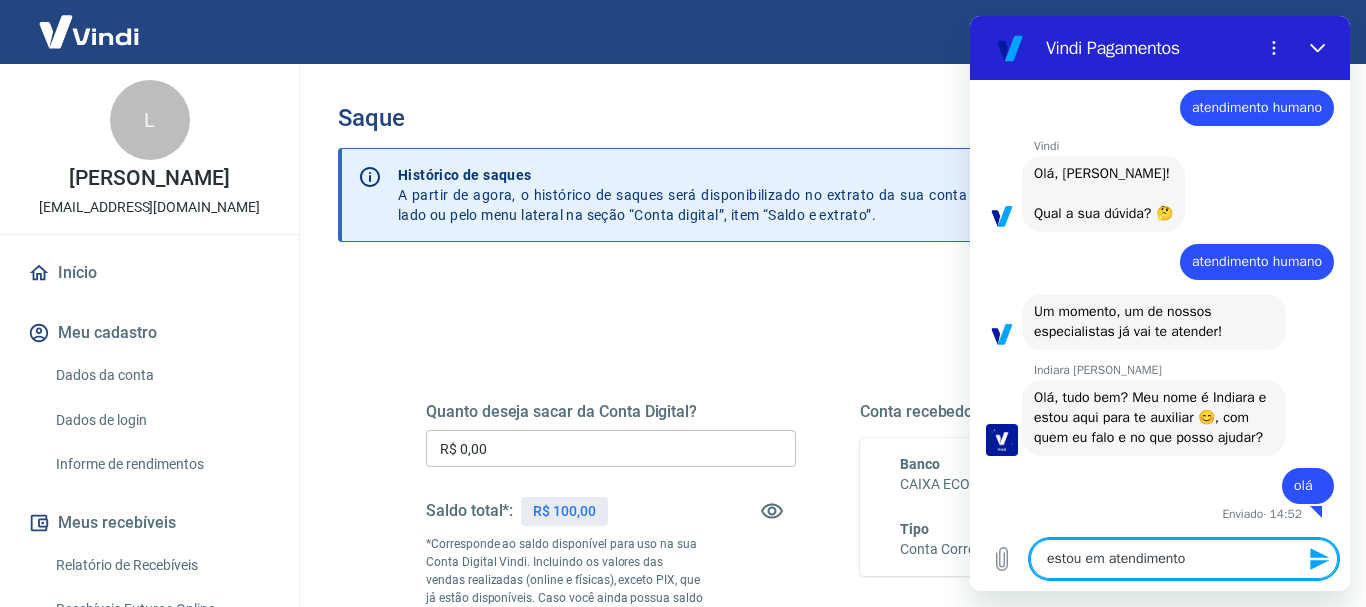 type on "estou em atendimento" 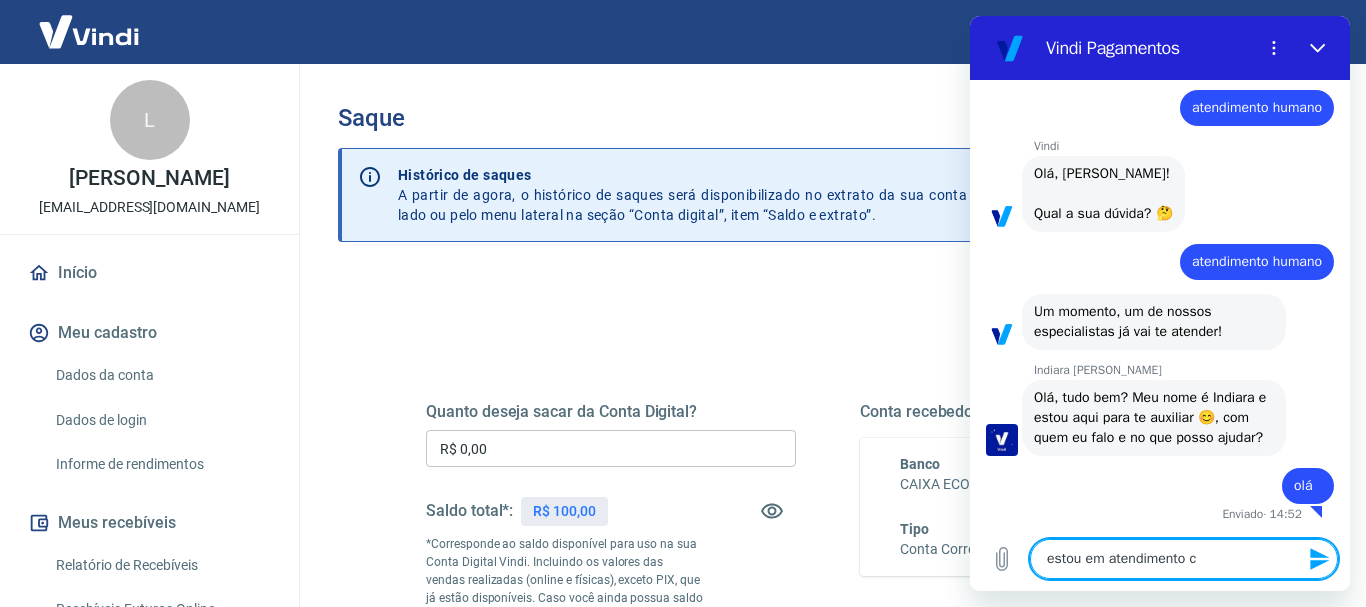 type on "x" 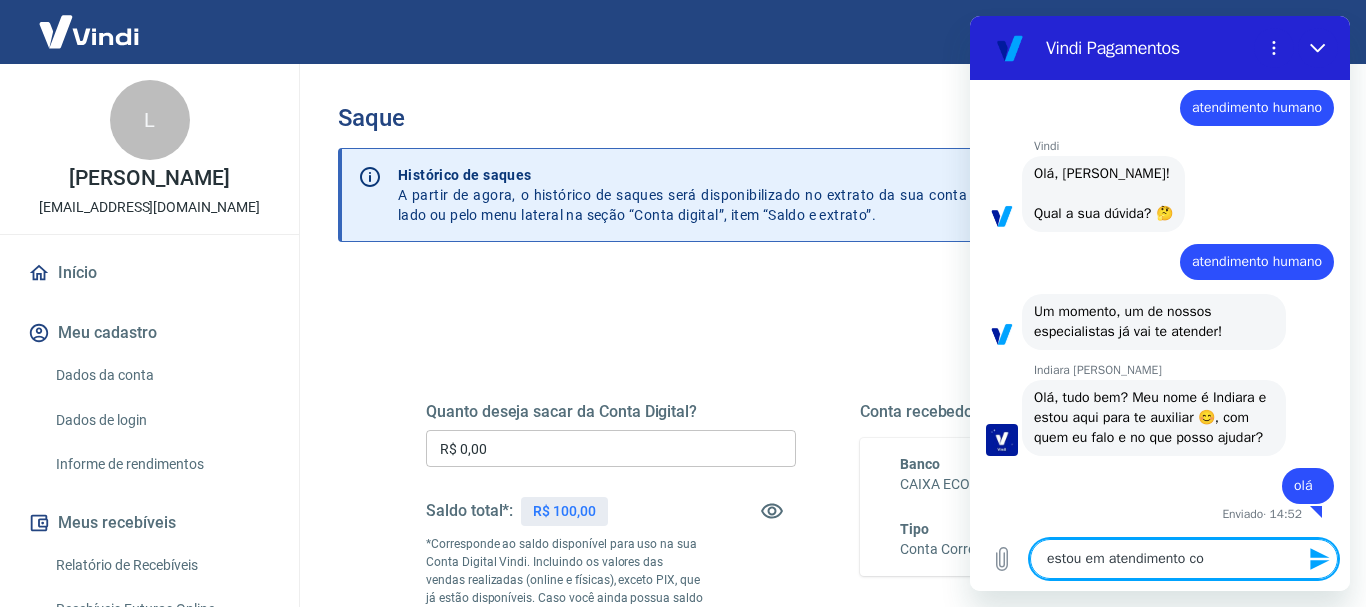 type on "estou em atendimento com" 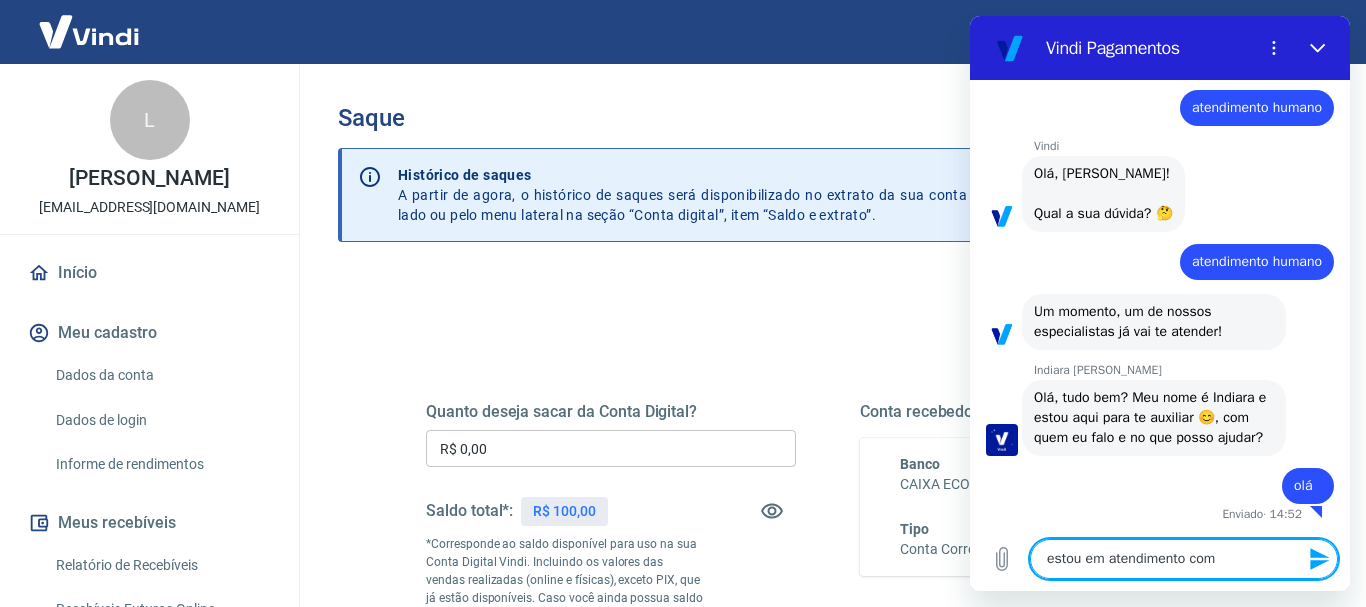 type on "estou em atendimento com" 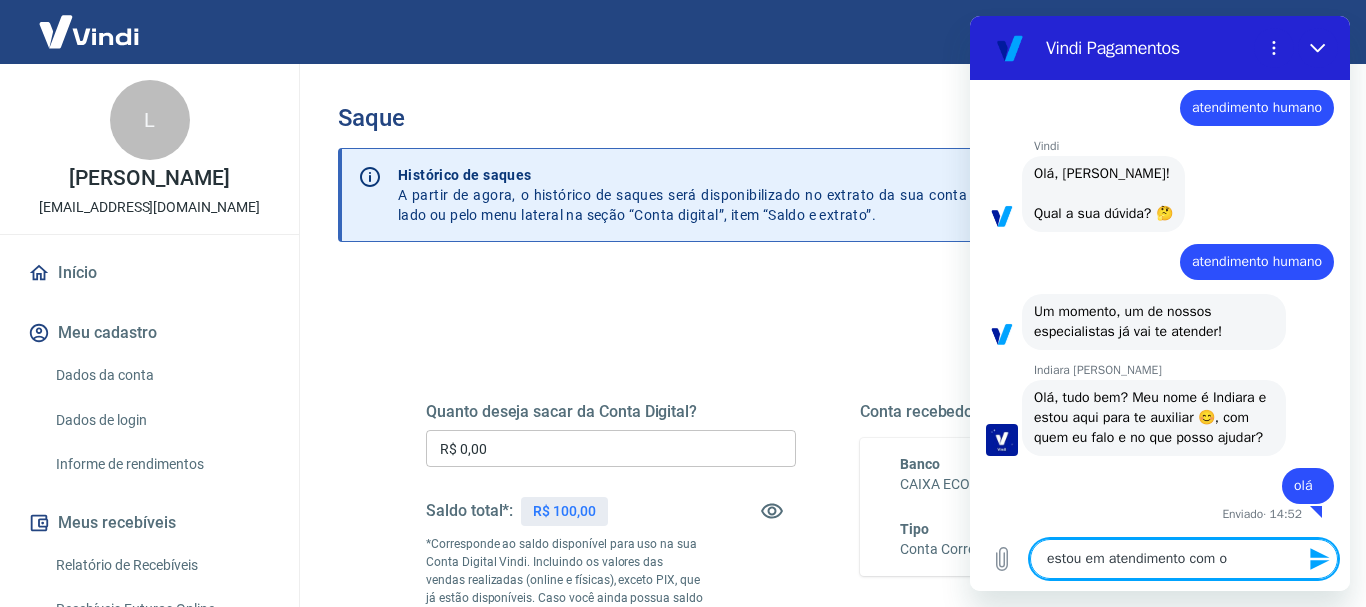 type on "estou em atendimento com ou" 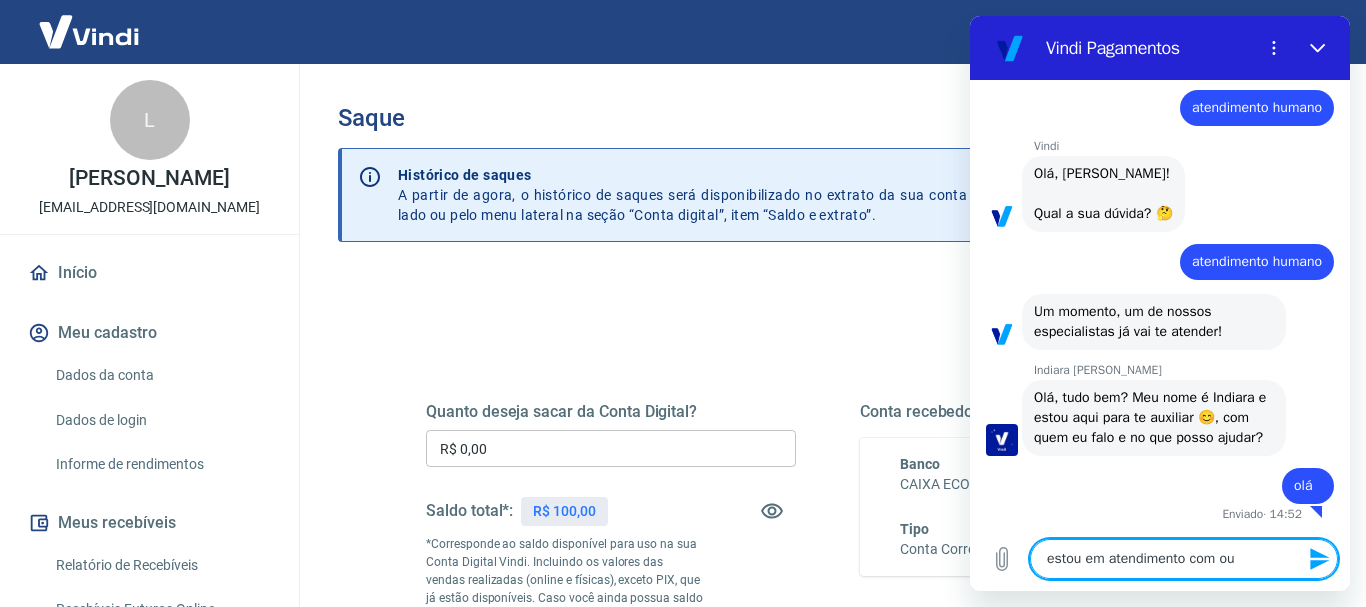 type on "estou em atendimento com out" 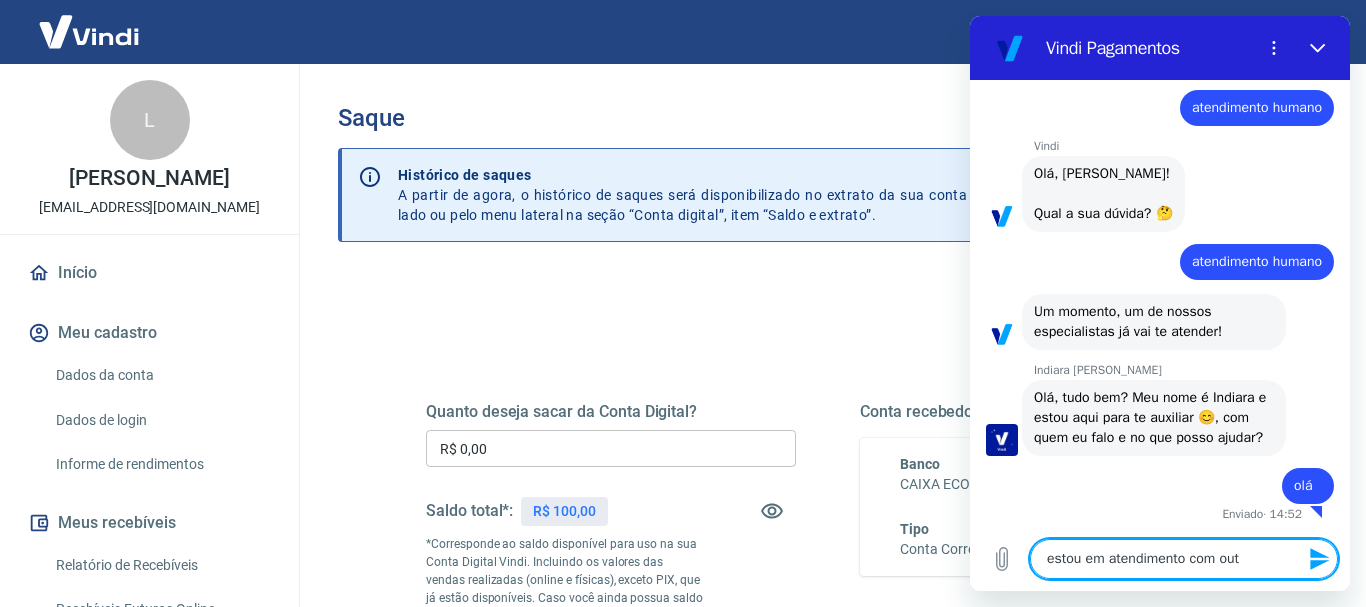 type on "estou em atendimento com outr" 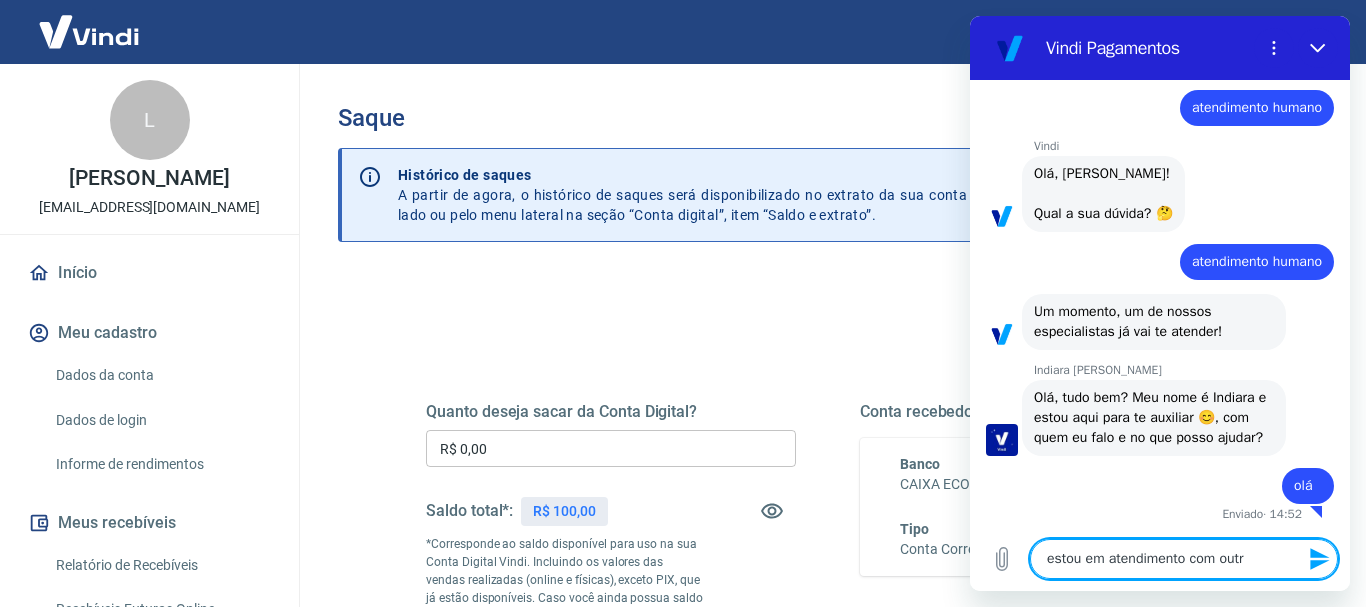 type on "estou em atendimento com outra" 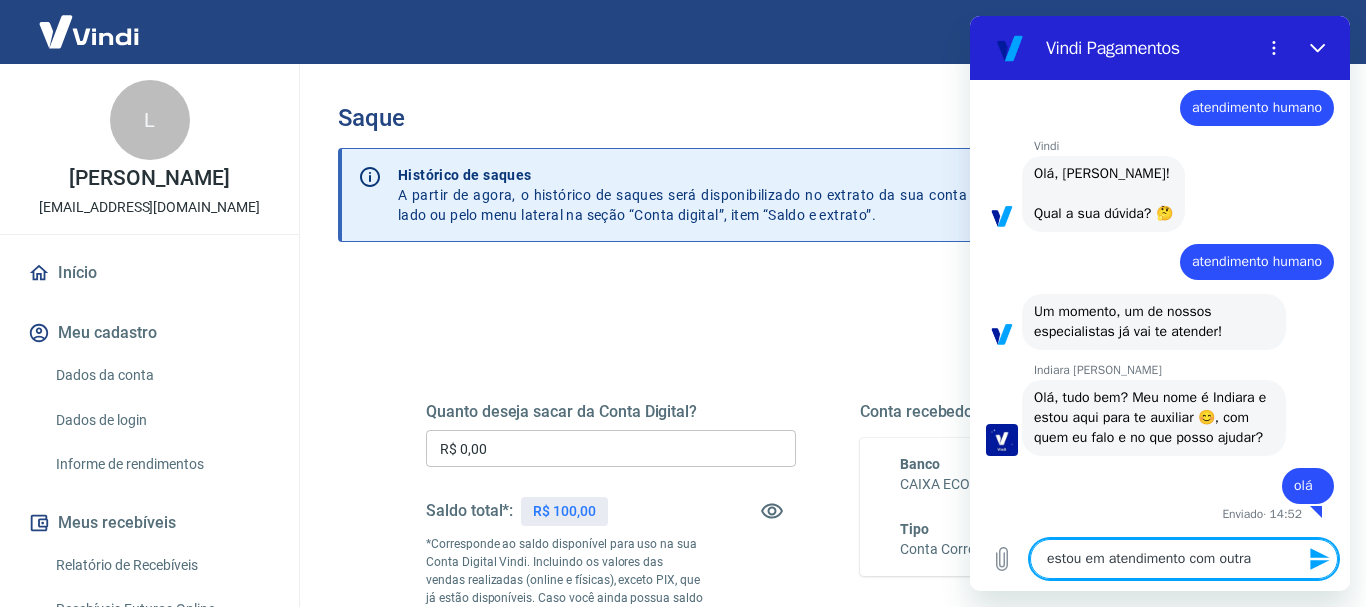 type on "estou em atendimento com outra" 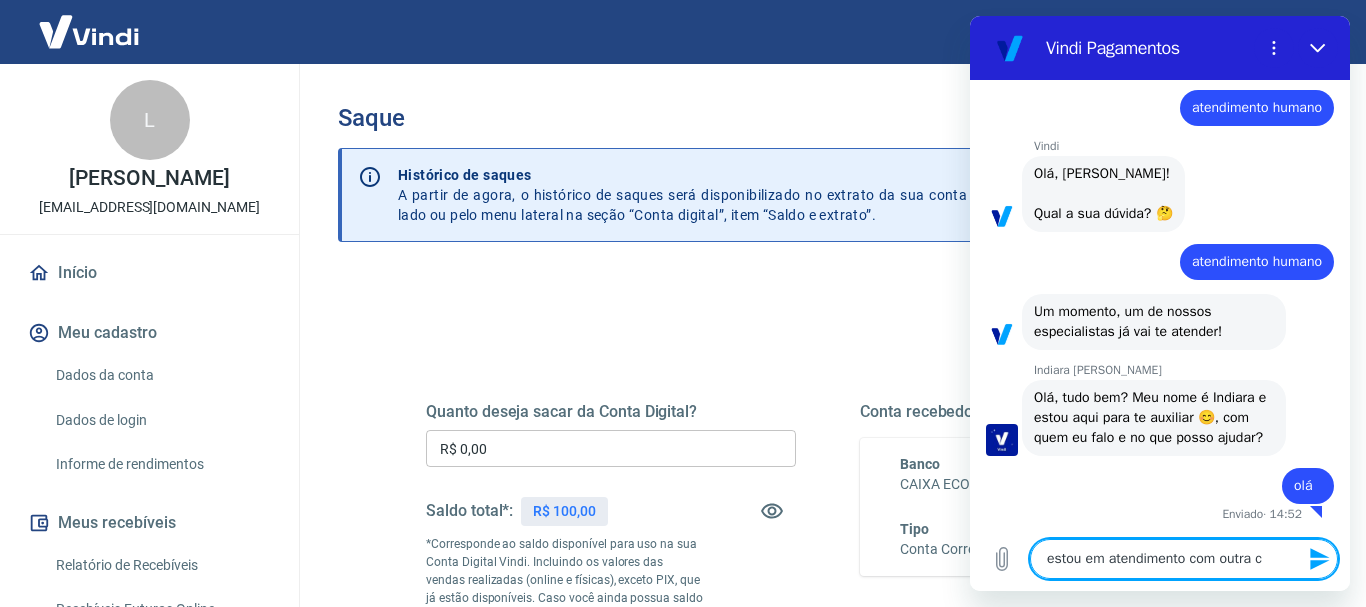 type on "estou em atendimento com outra co" 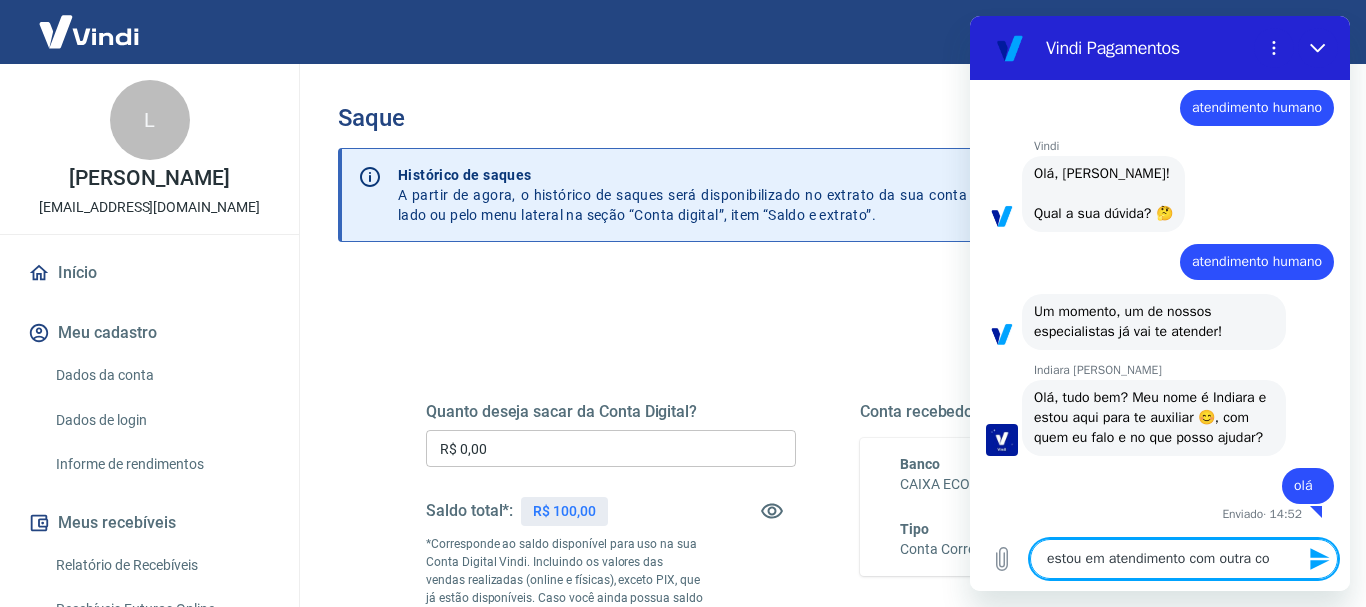type on "x" 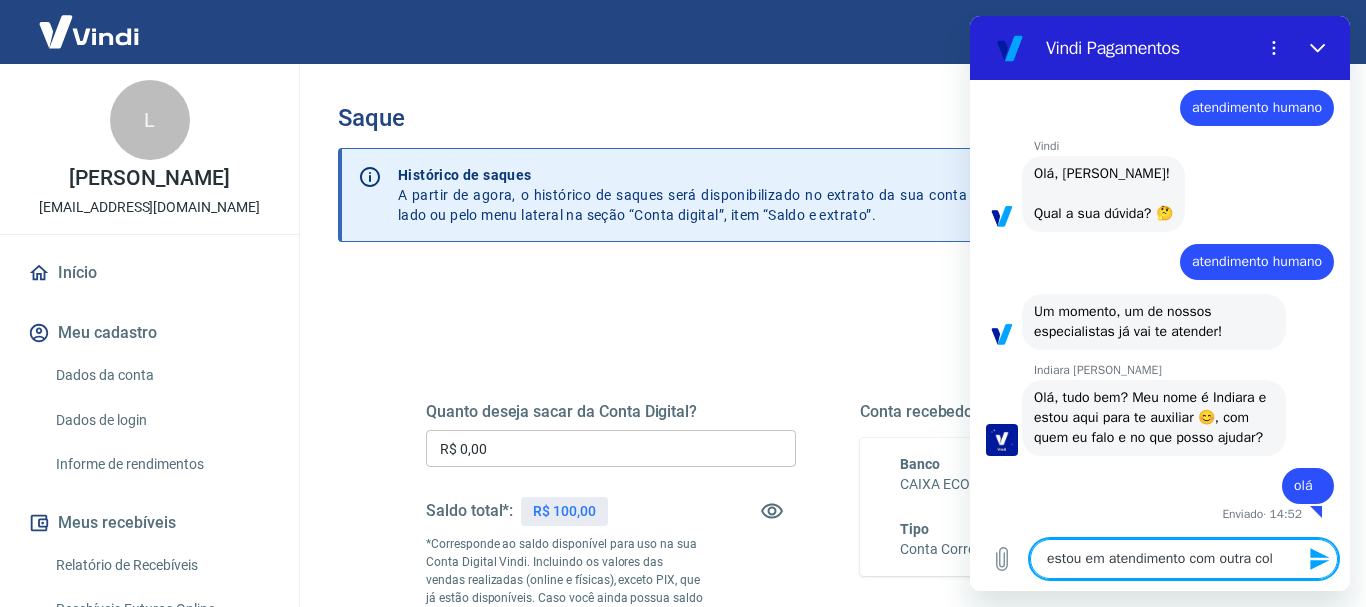 type on "estou em atendimento com outra cole" 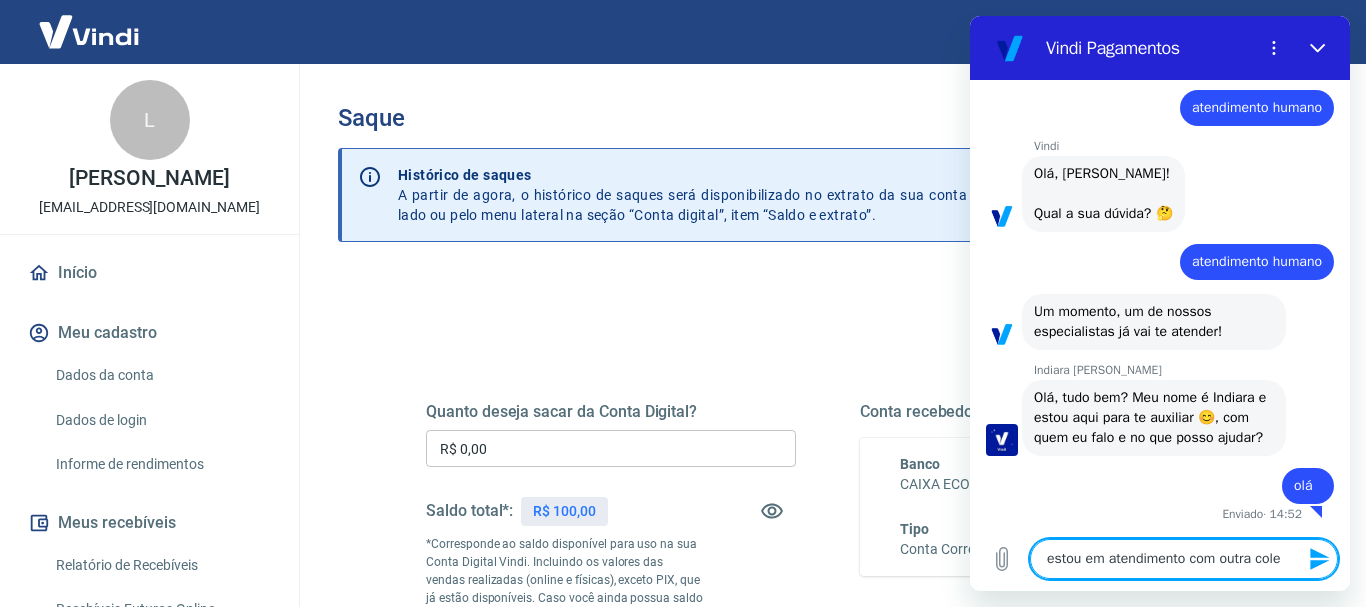 type on "x" 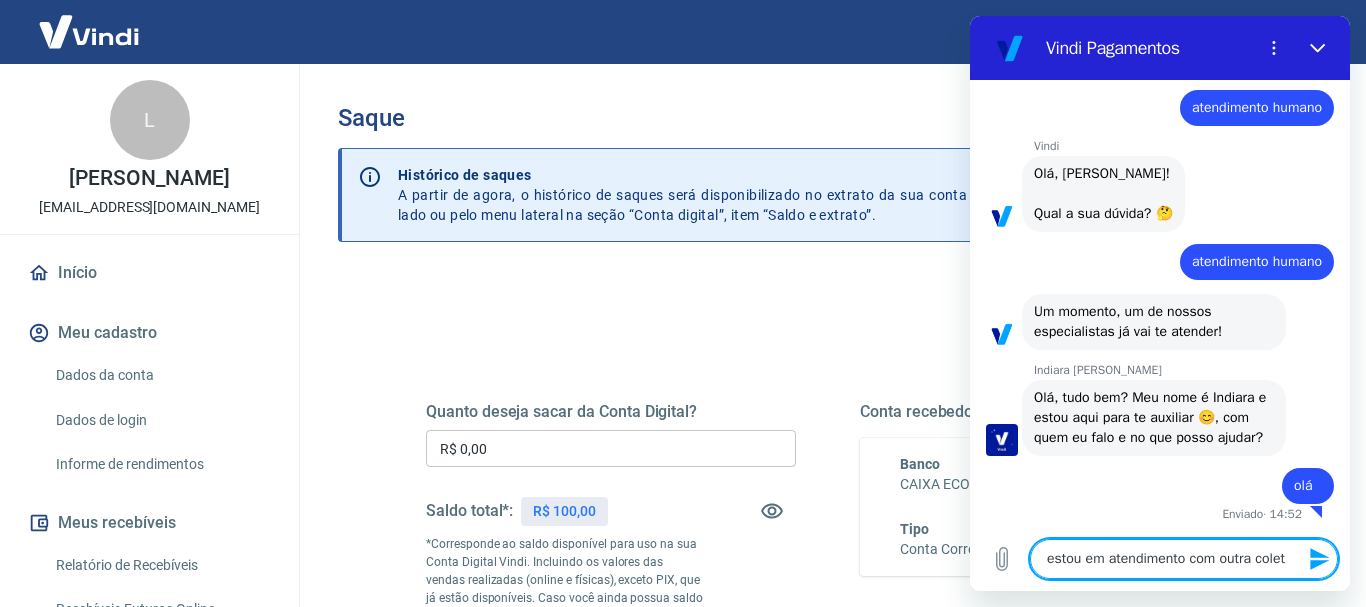 type on "estou em atendimento com outra cole" 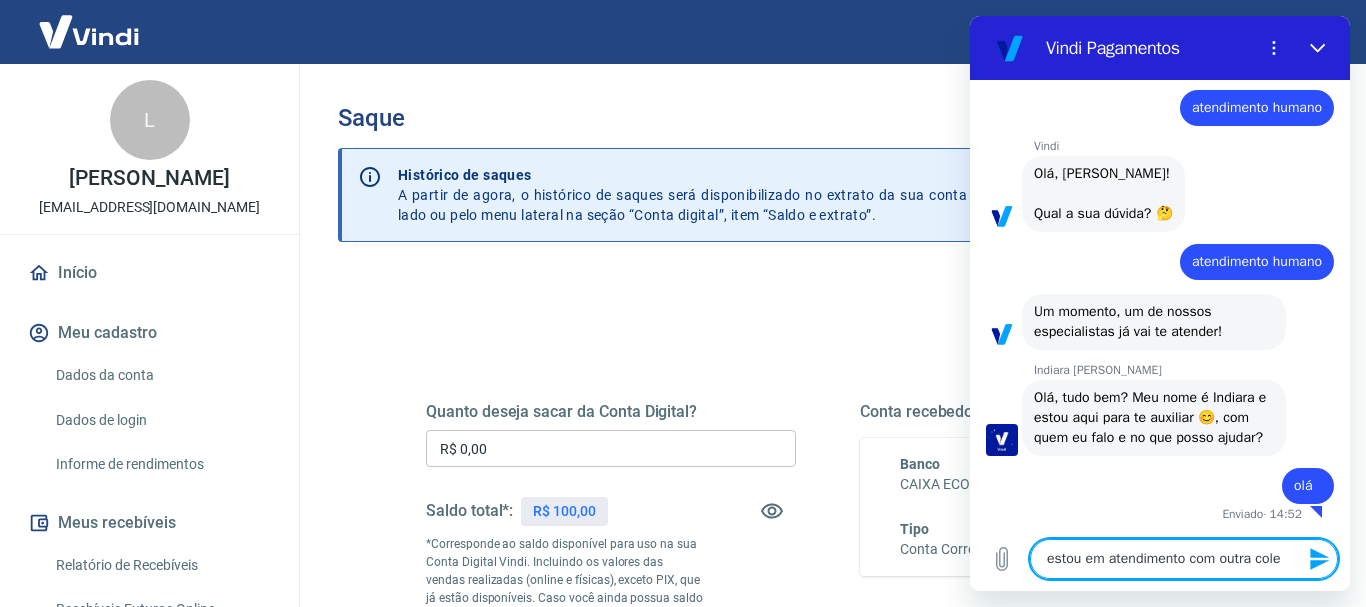 type on "estou em atendimento com outra coleg" 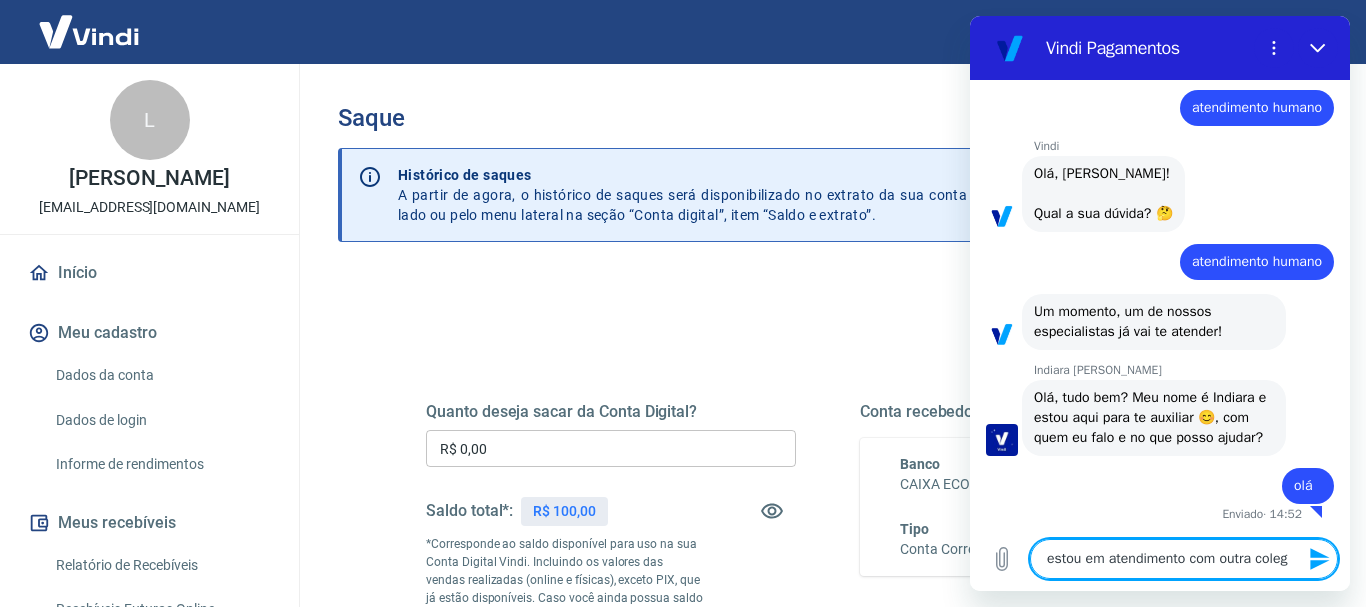 type on "x" 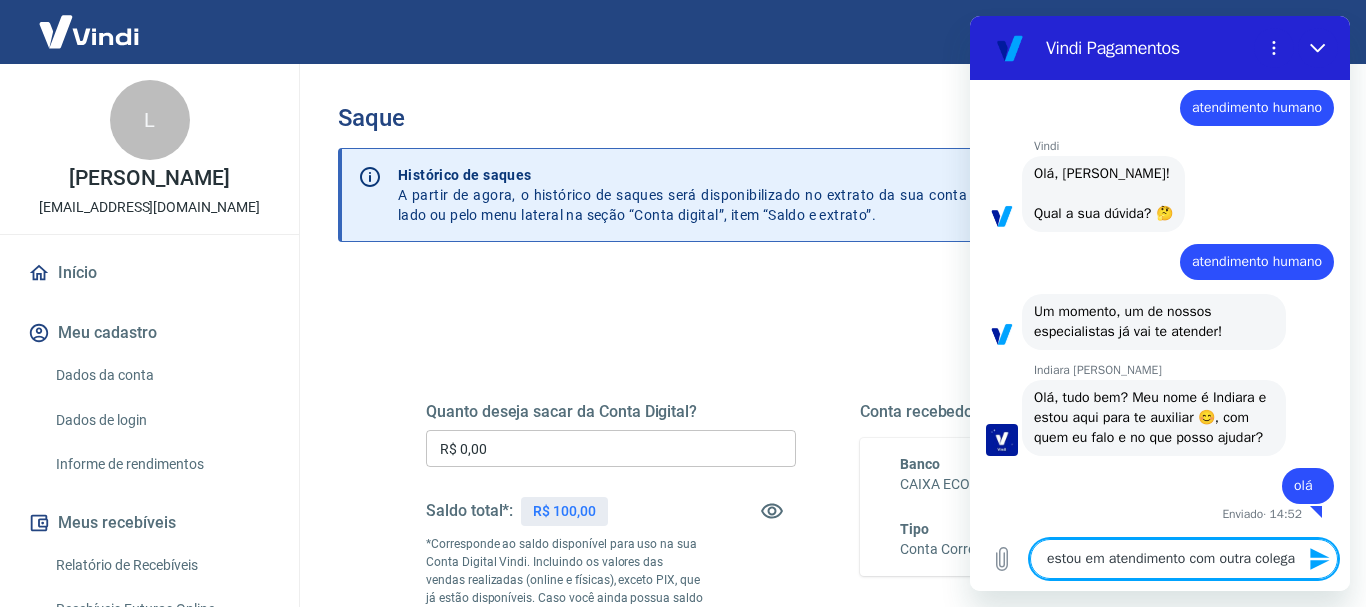 type on "x" 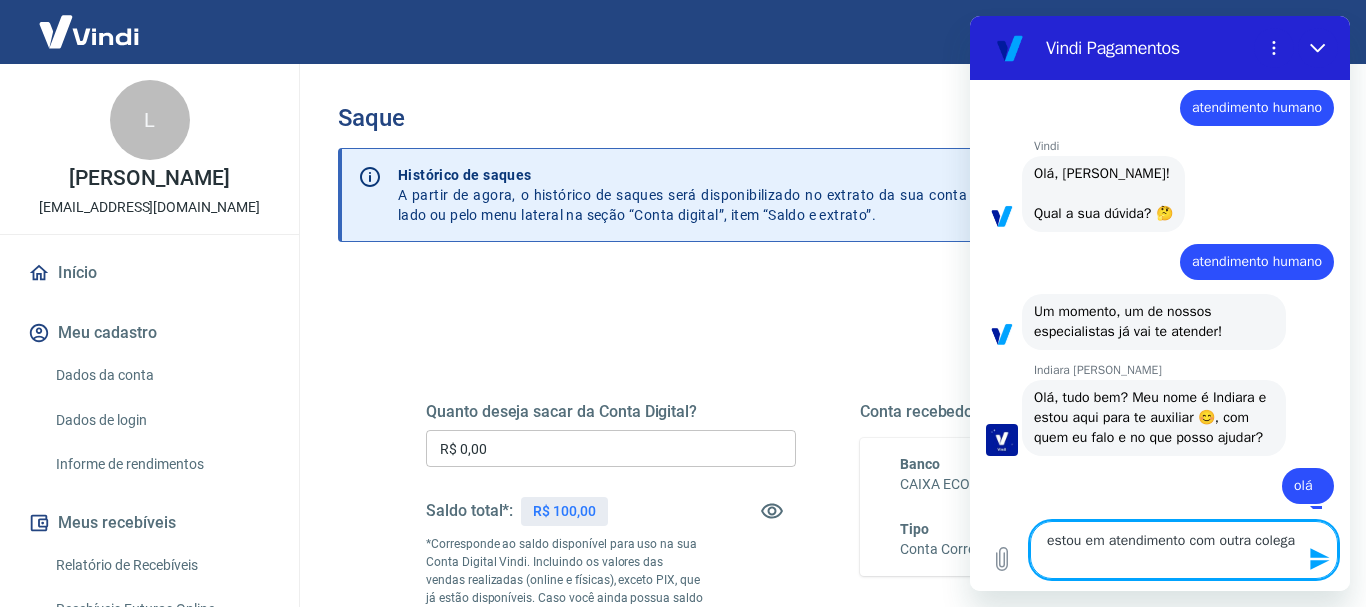 type on "estou em atendimento com outra colega" 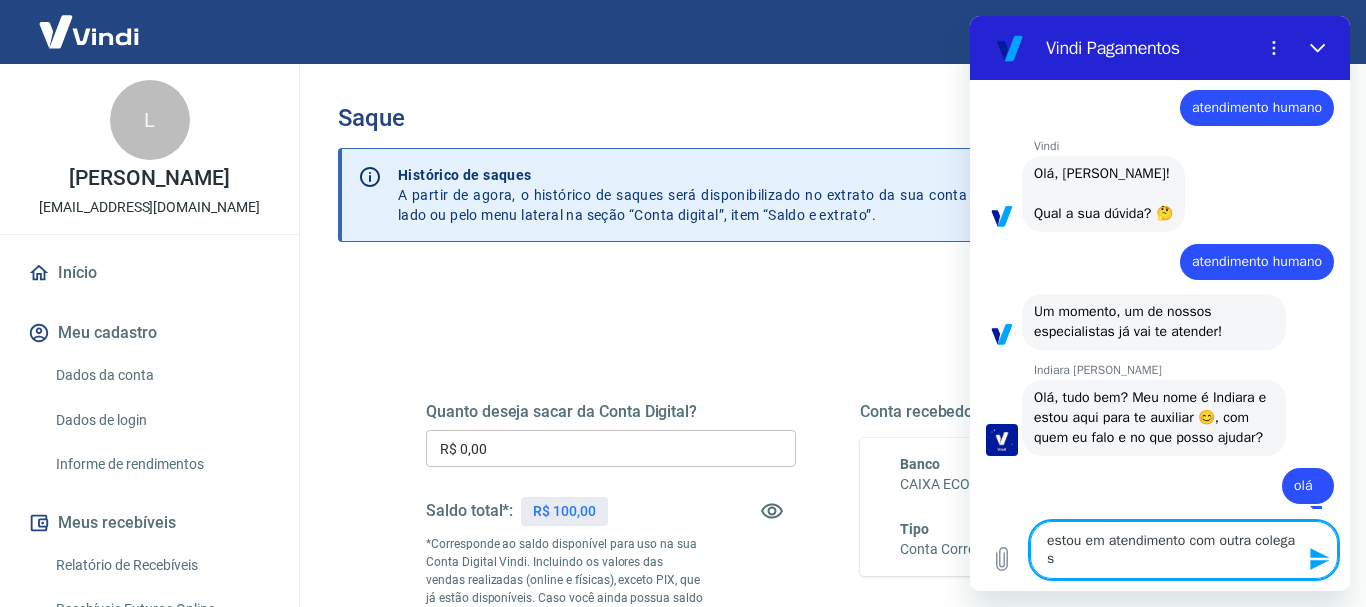 type on "estou em atendimento com outra colega su" 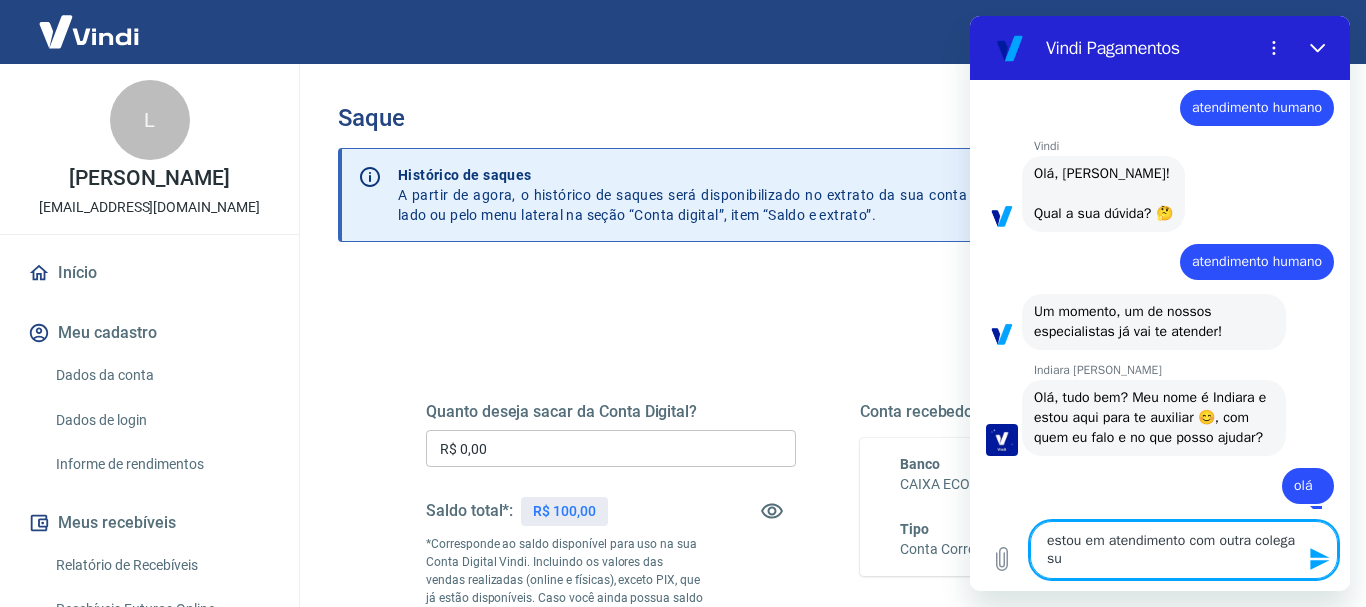 type on "x" 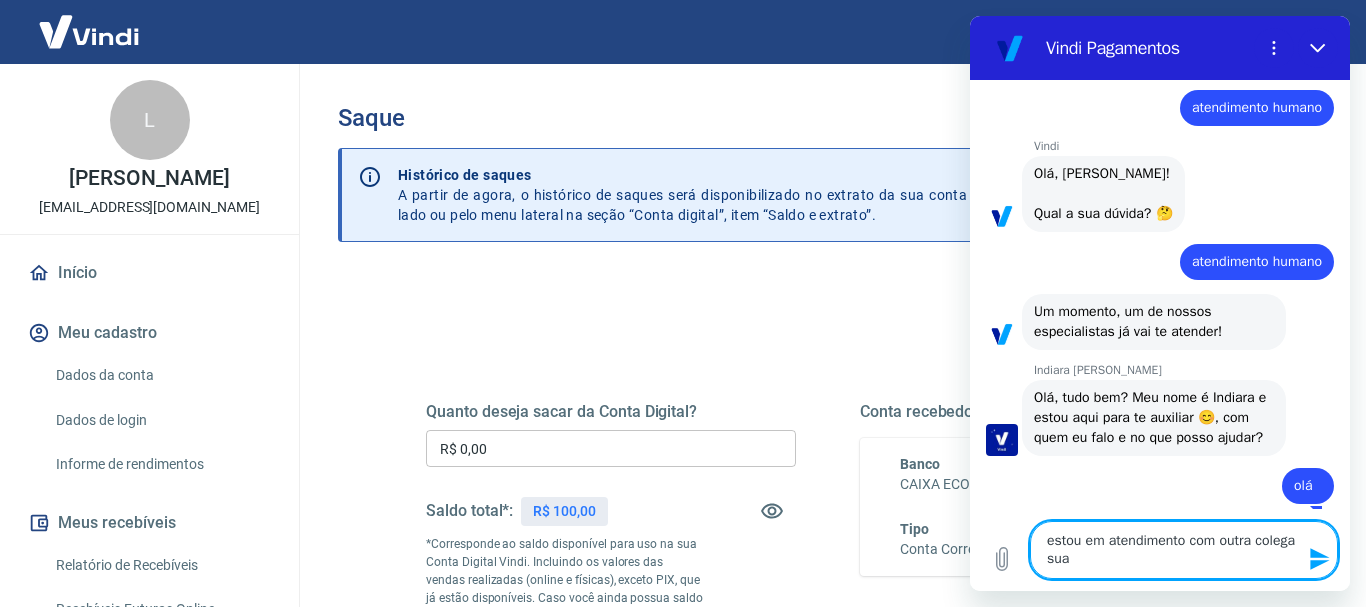 type on "x" 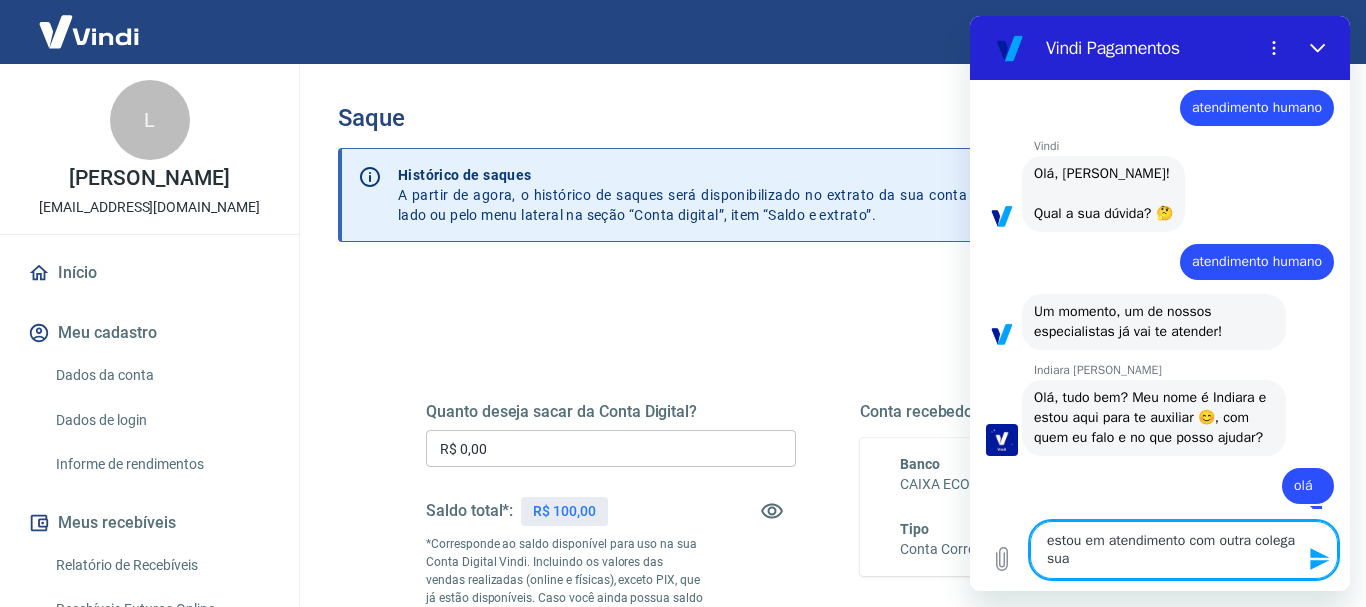 type 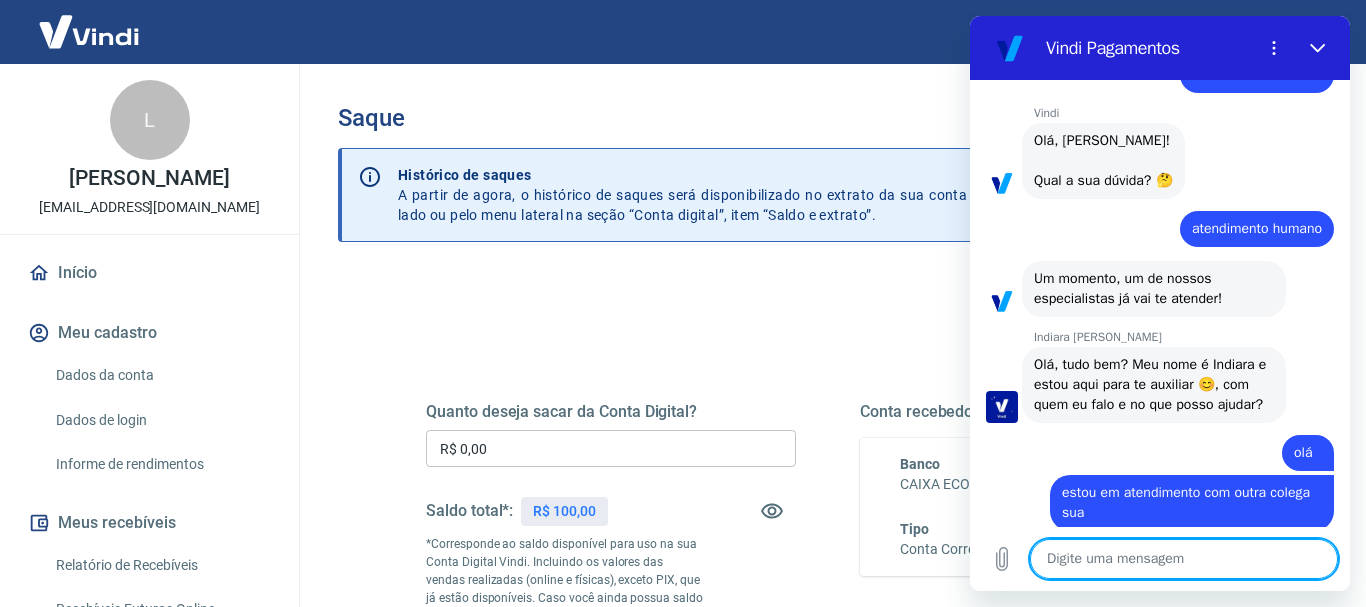 type on "x" 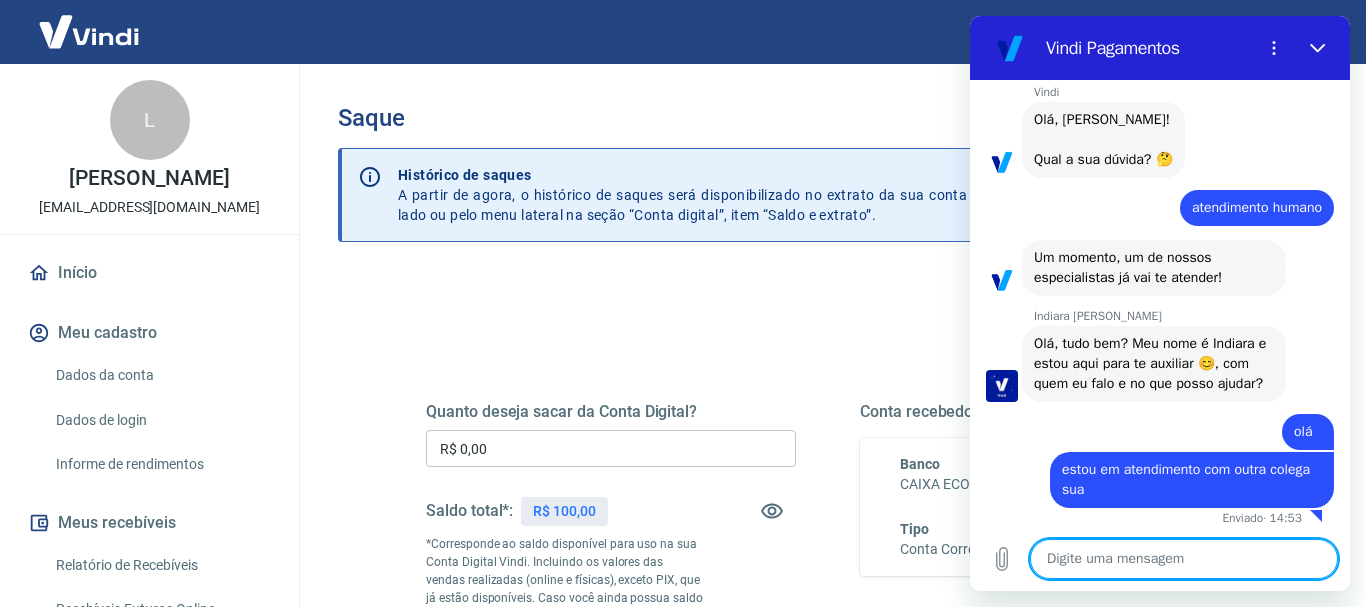 type on "e" 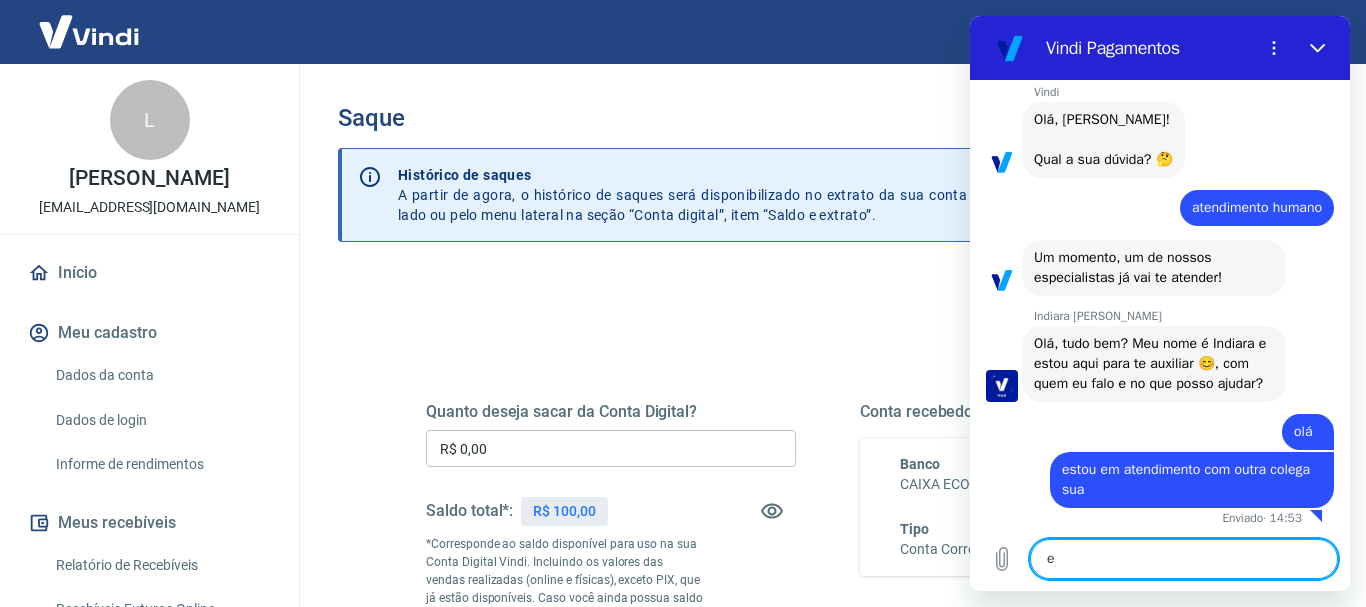 type on "el" 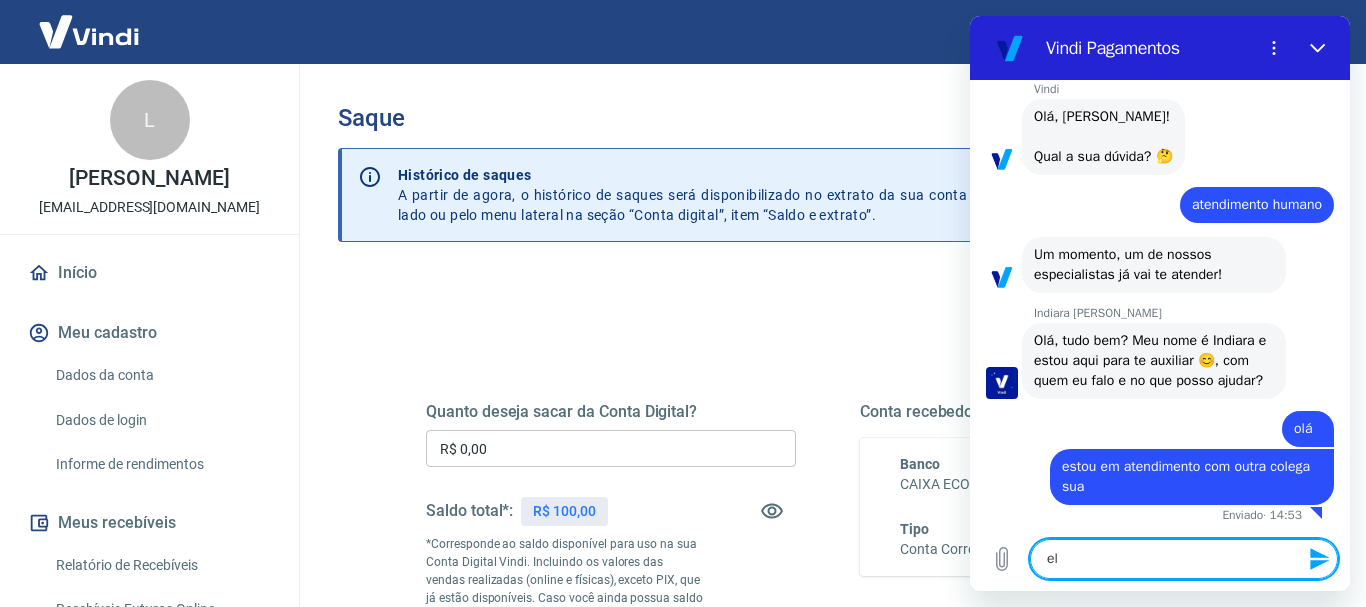 type on "ela" 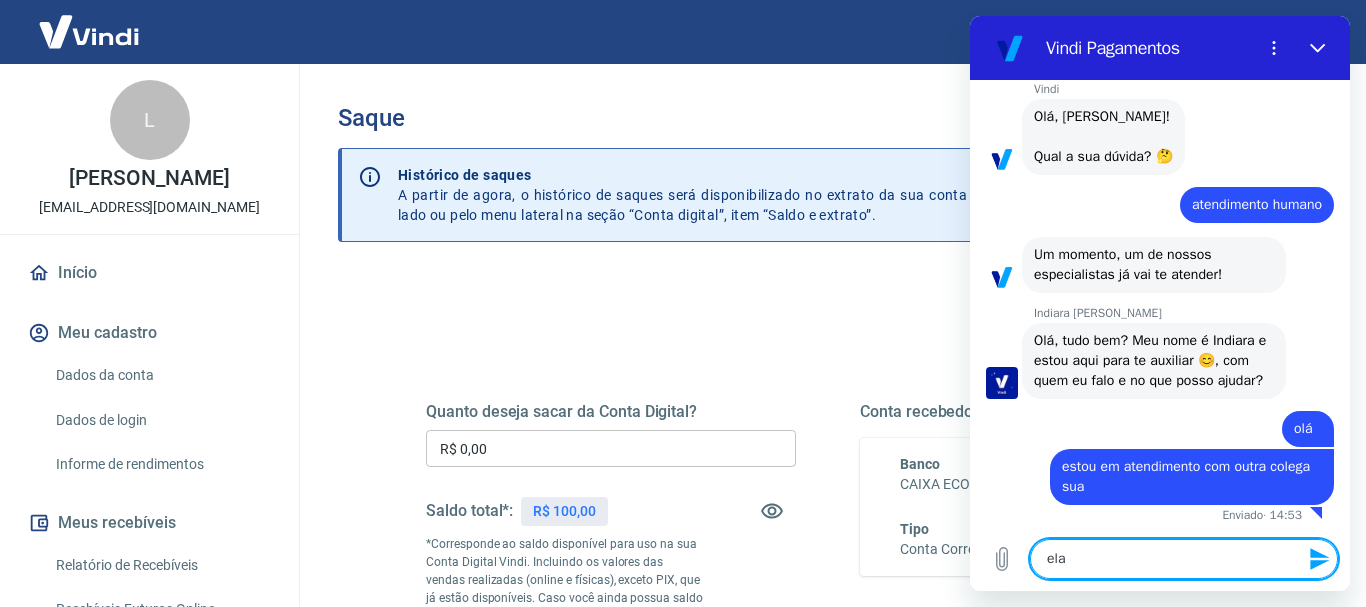 type on "ela" 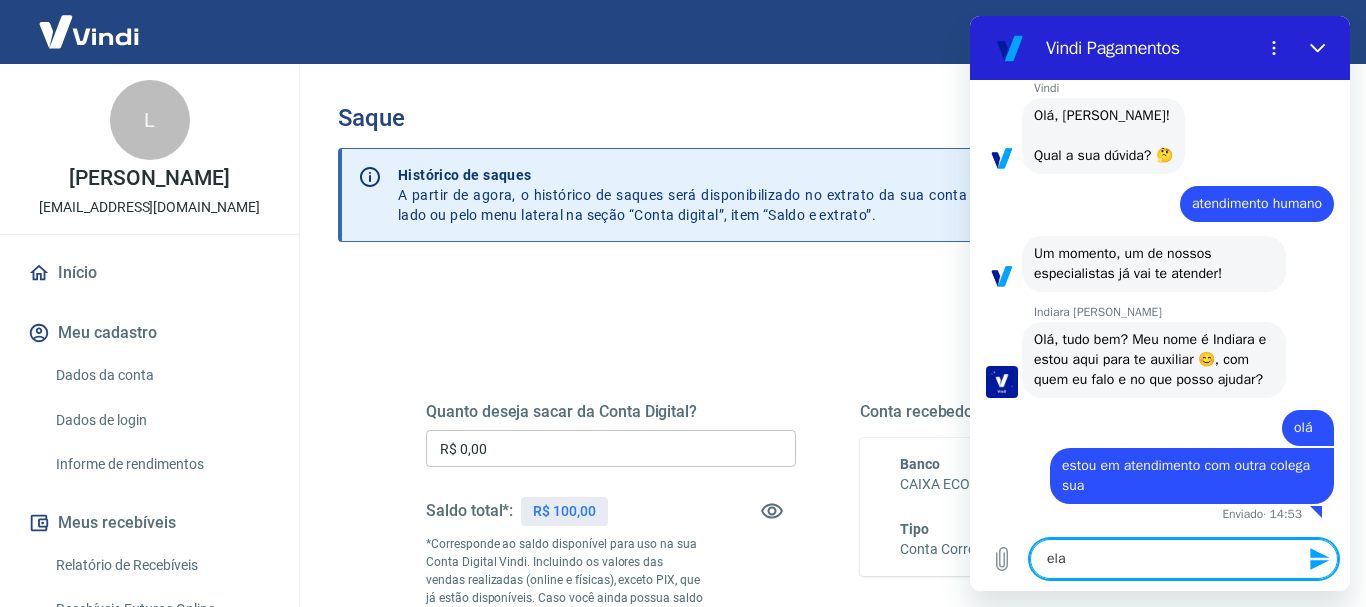 type on "ela o" 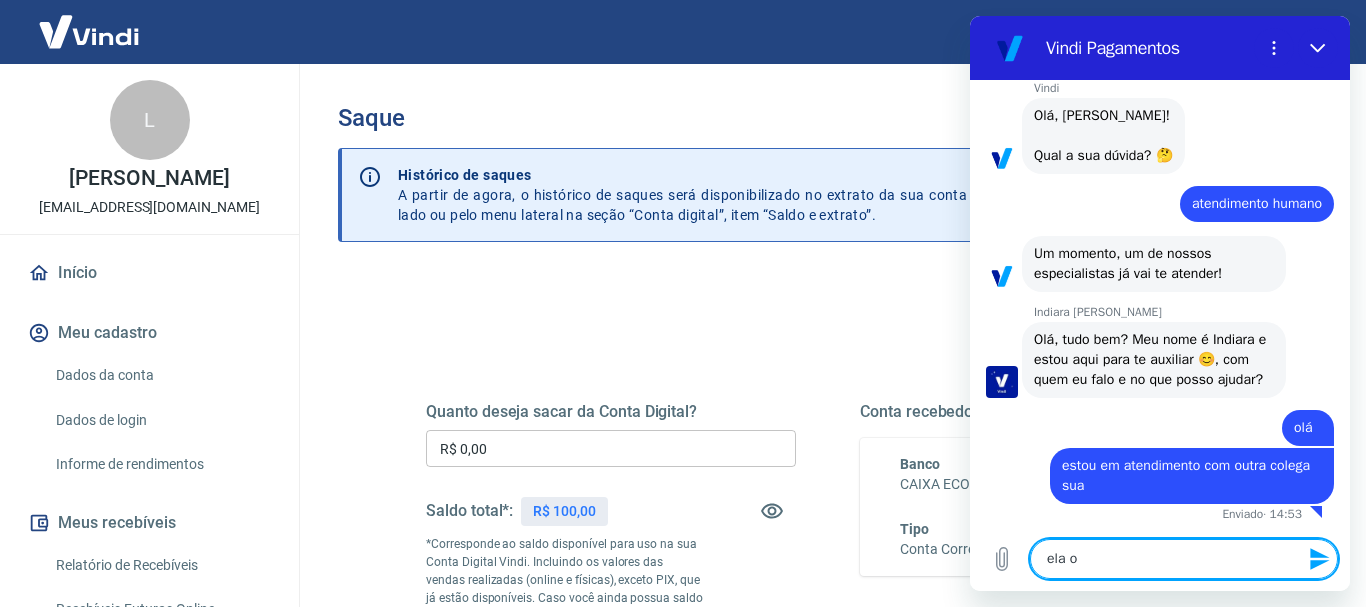 type on "ela or" 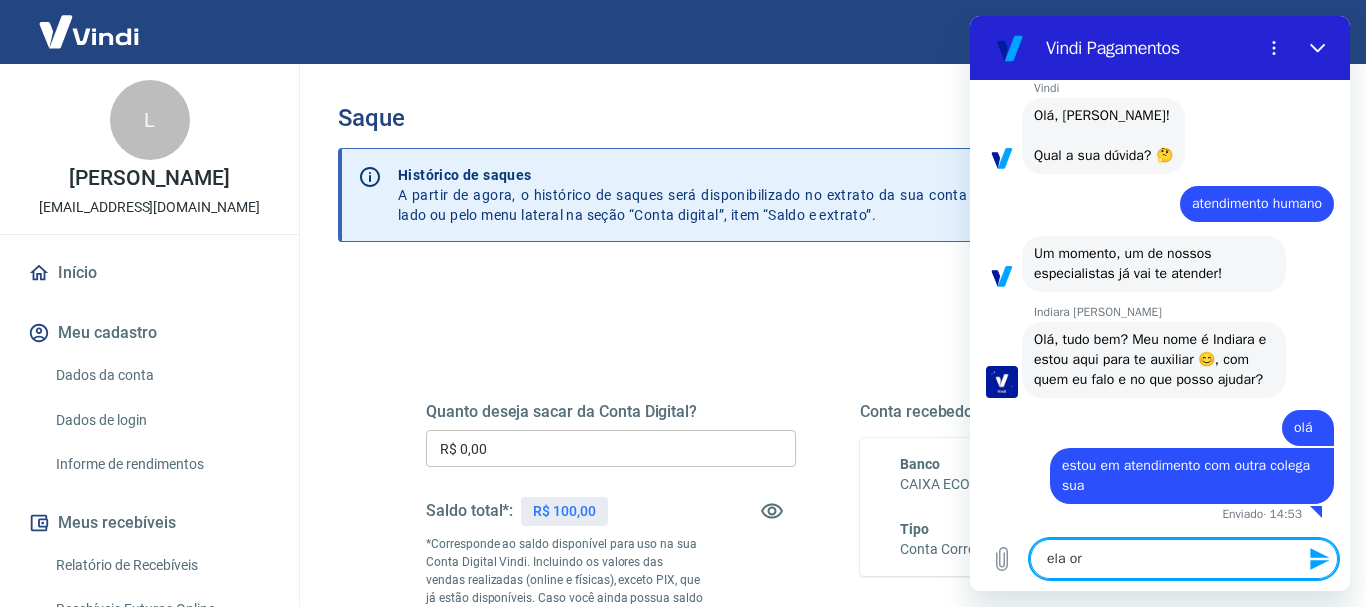 type on "ela ori" 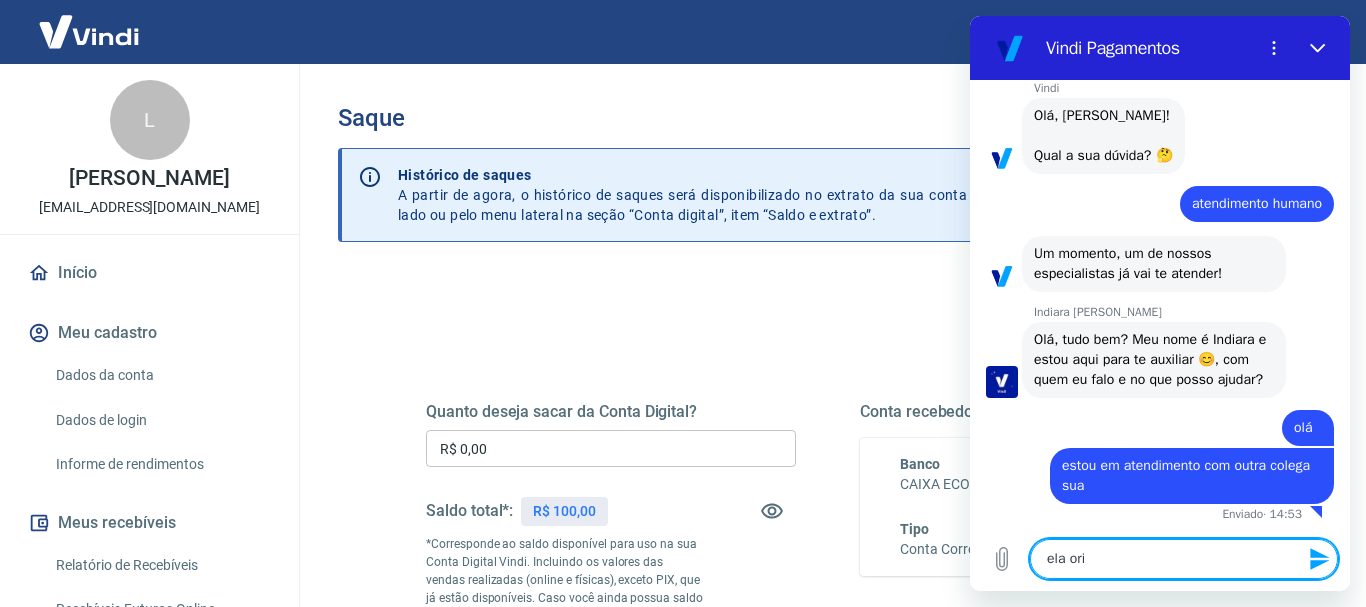 type on "x" 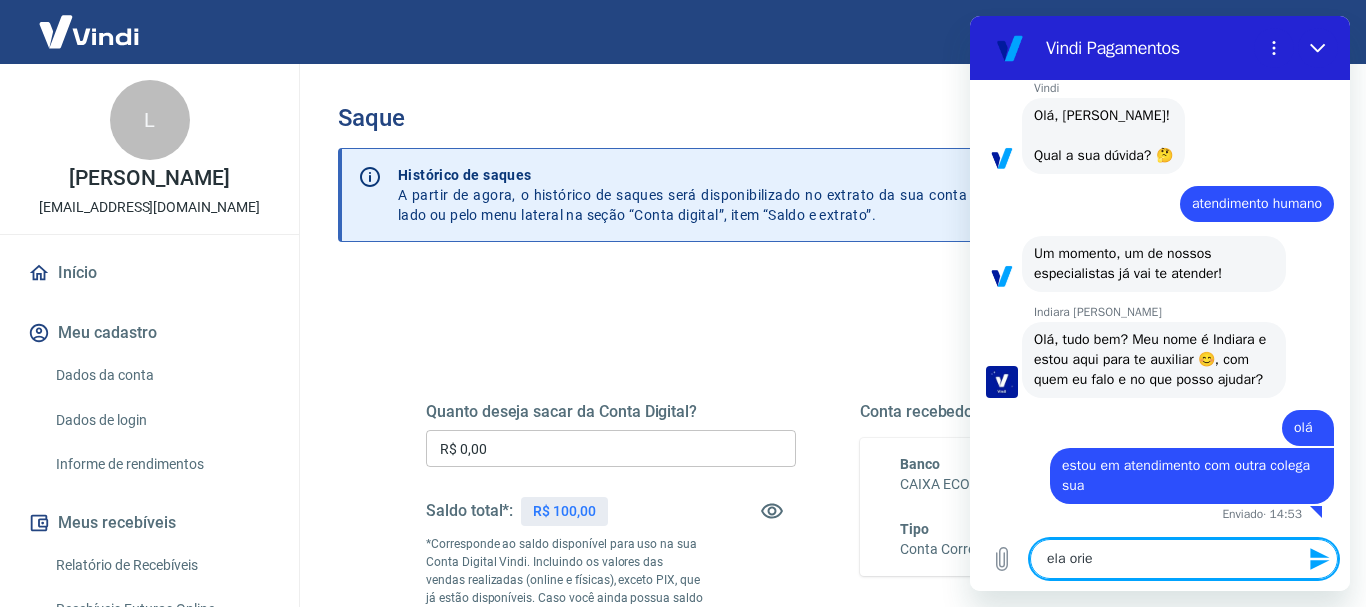 type on "ela orien" 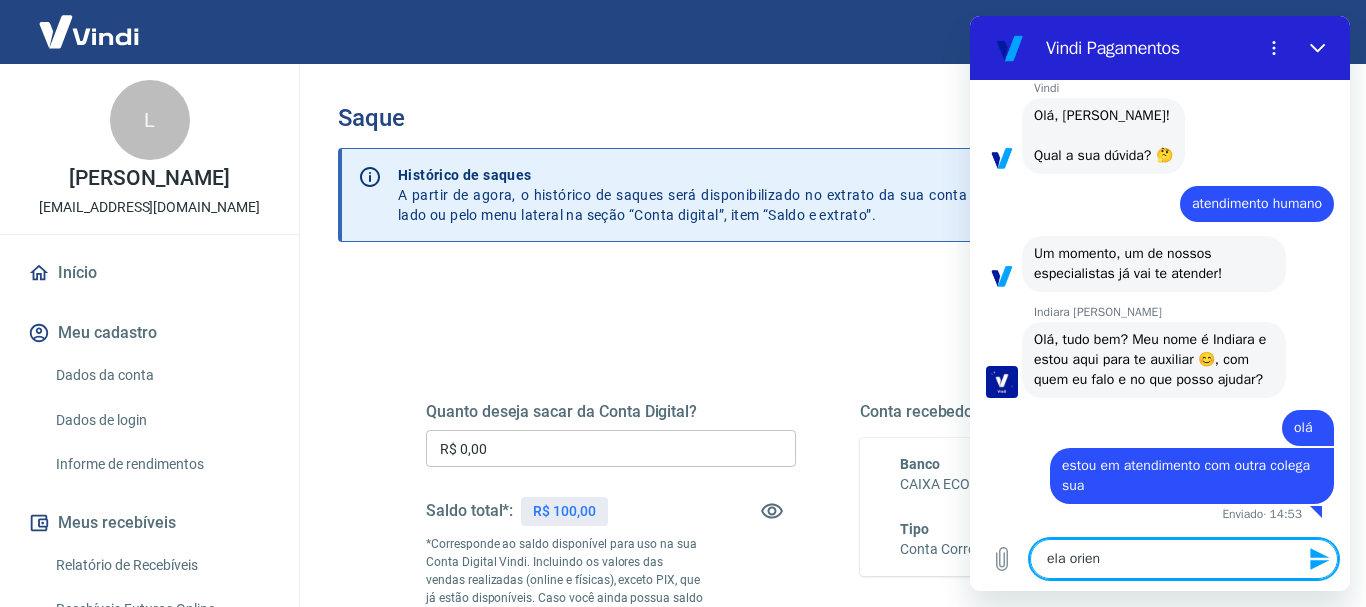 type on "ela orient" 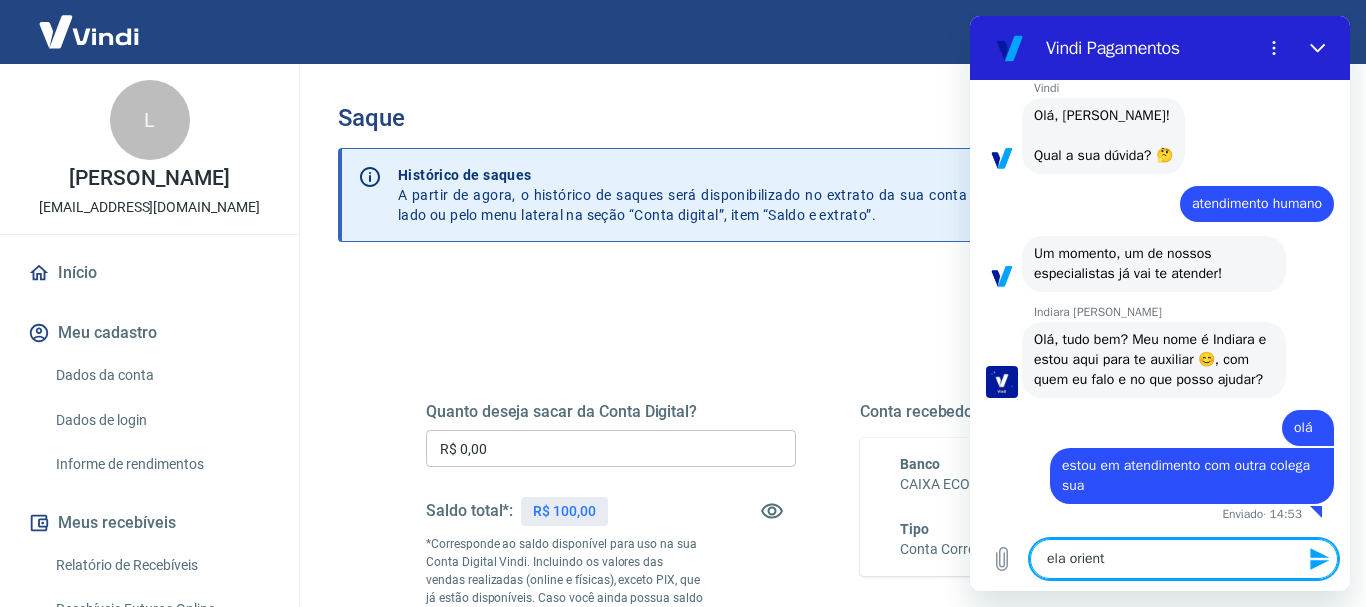 type on "ela oriento" 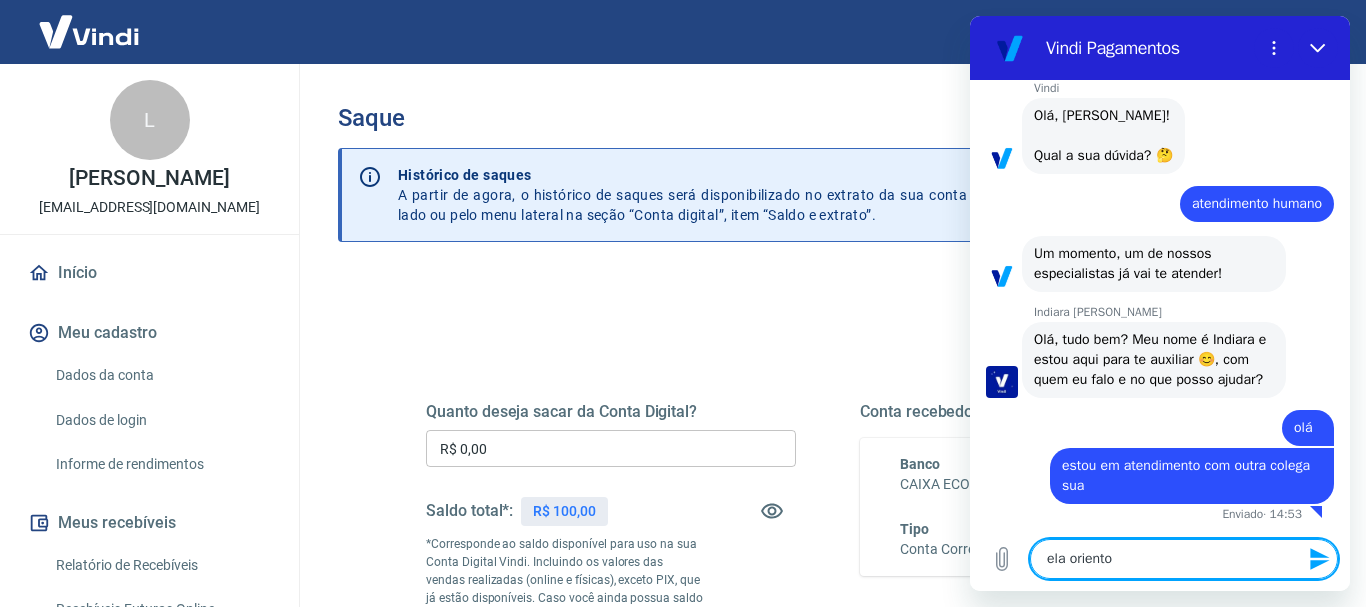type on "ela orientou" 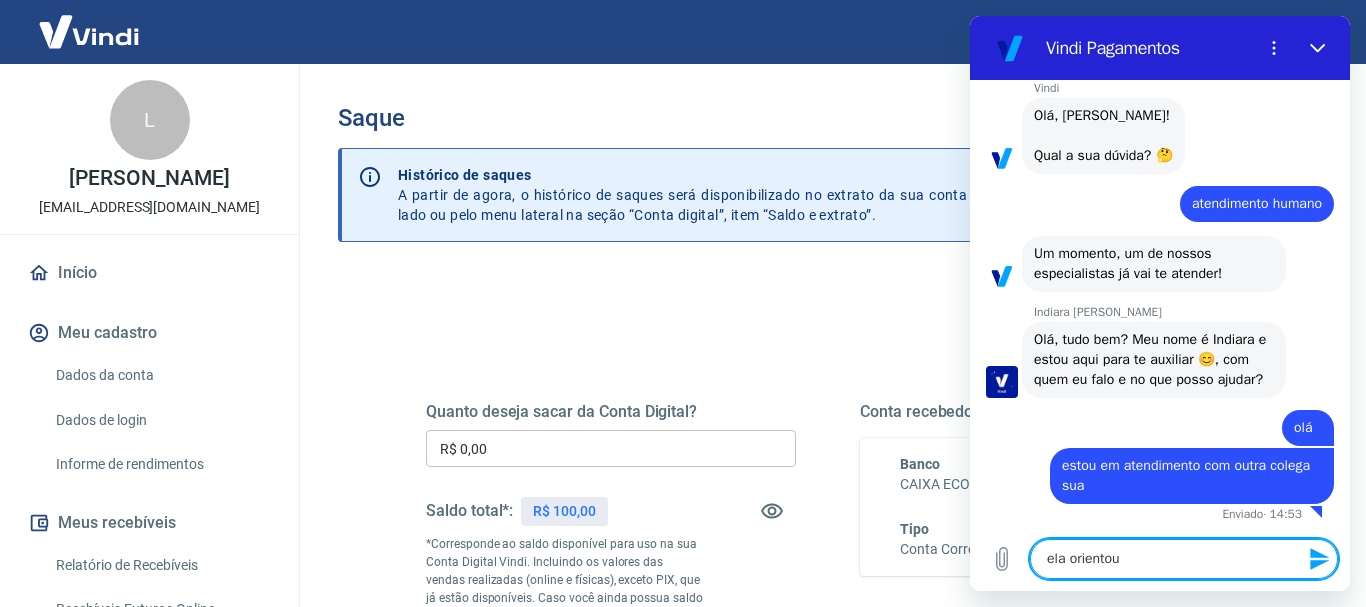 type on "ela orientou" 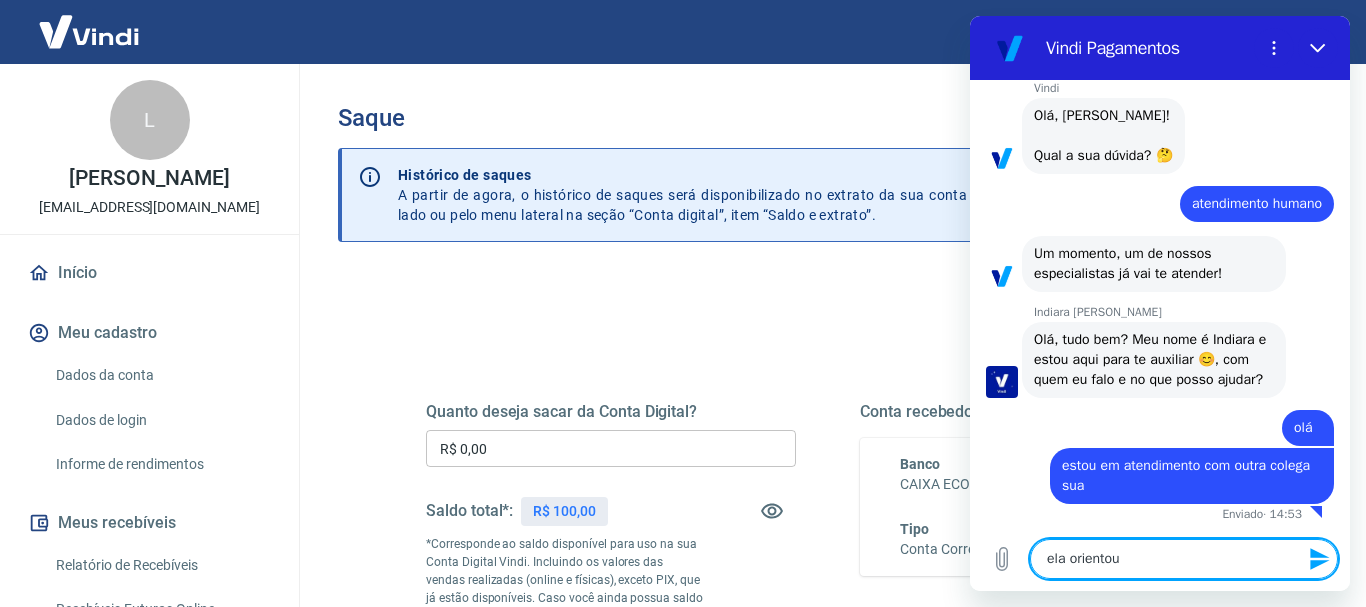 type on "ela orientou a" 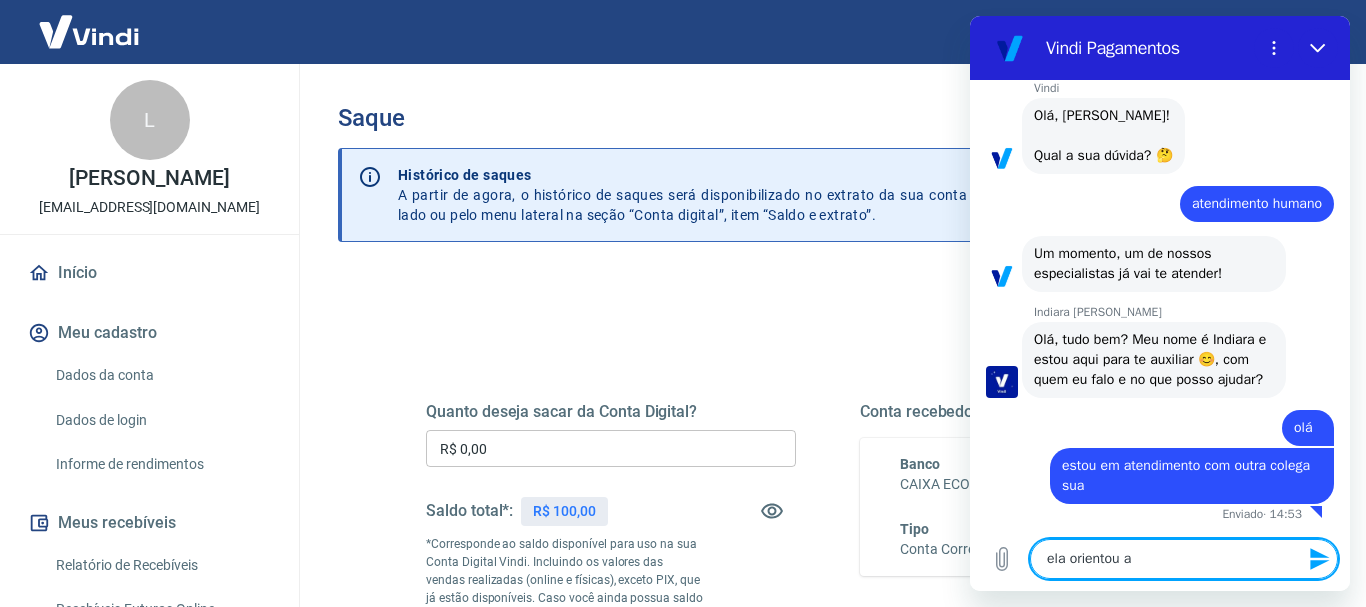 type on "x" 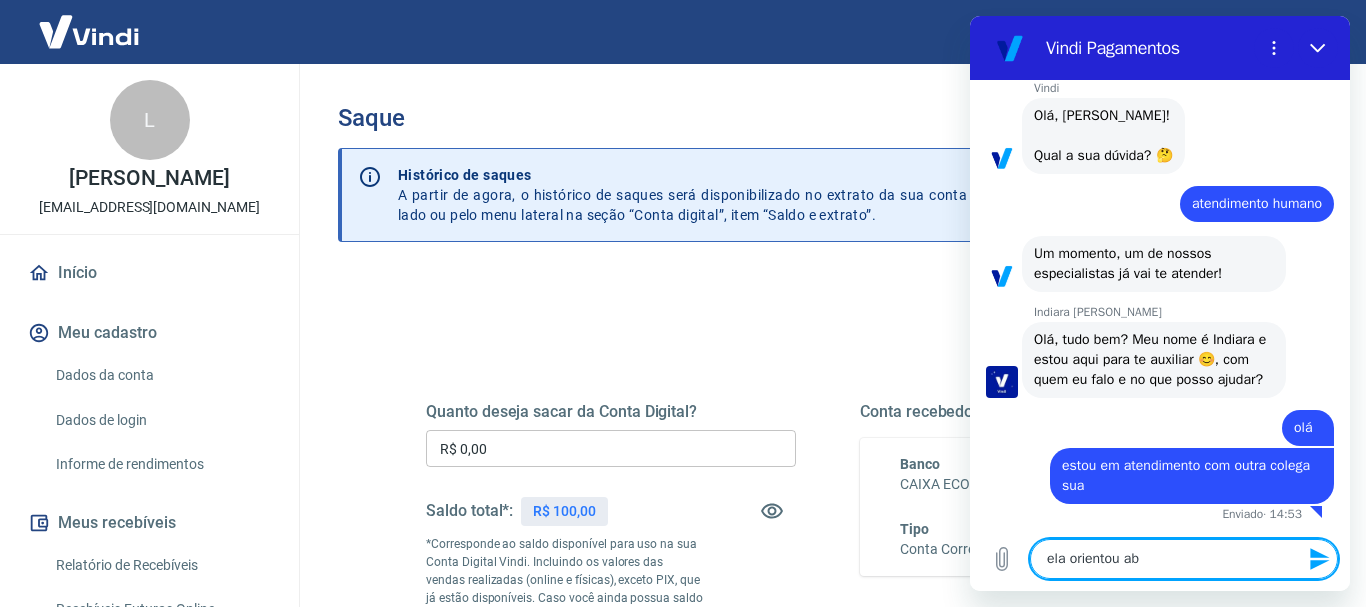 type on "ela orientou abr" 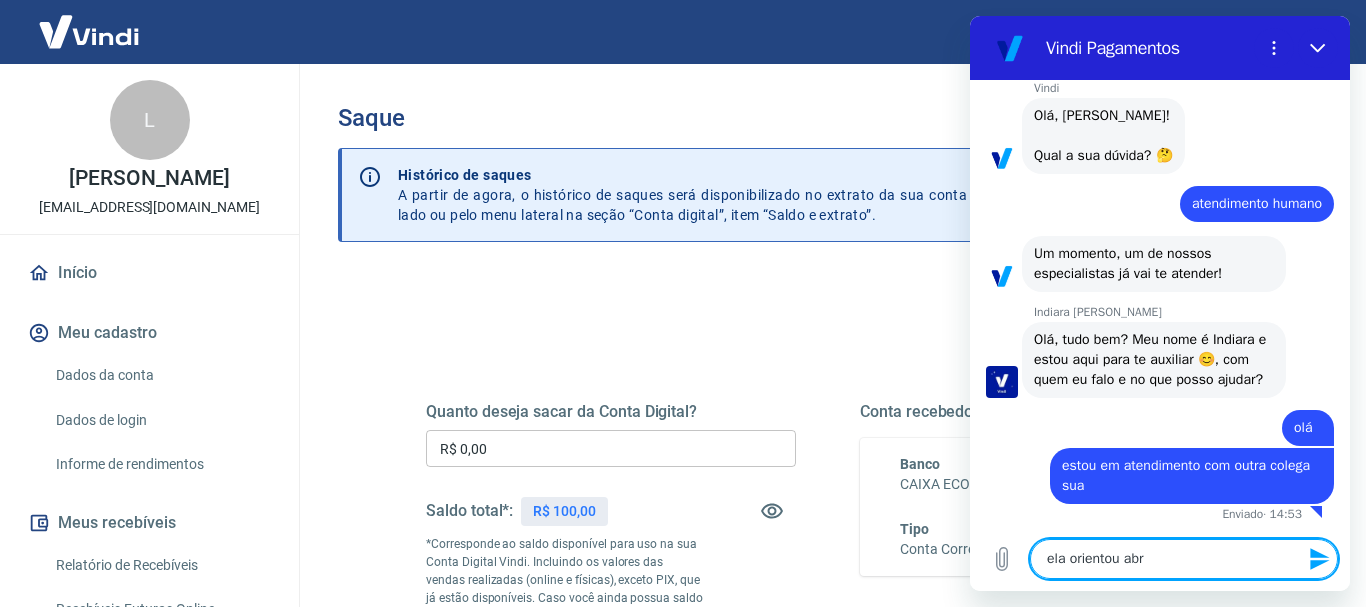 type on "ela orientou abri" 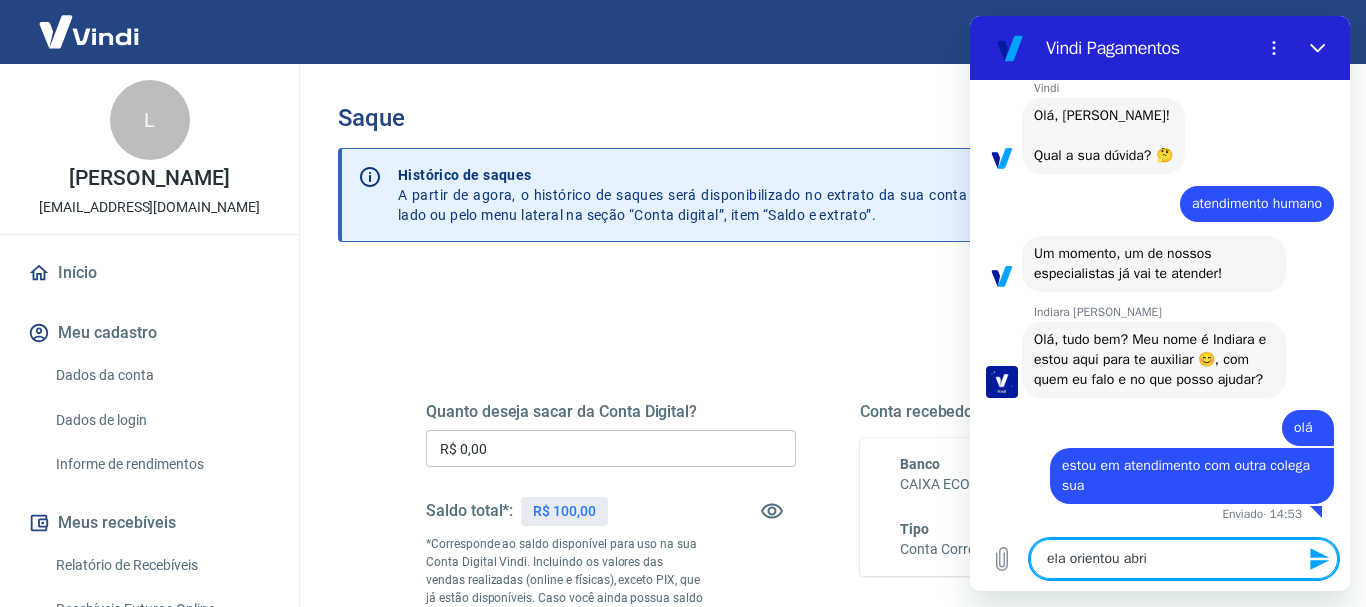 type on "x" 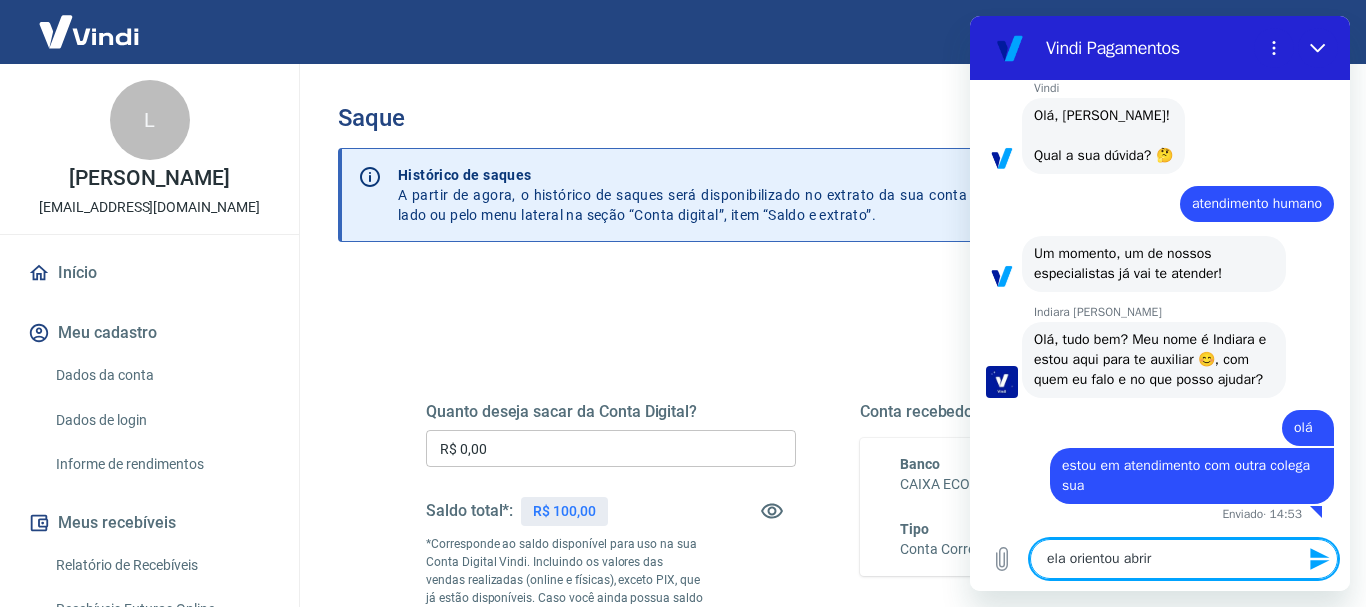 type on "x" 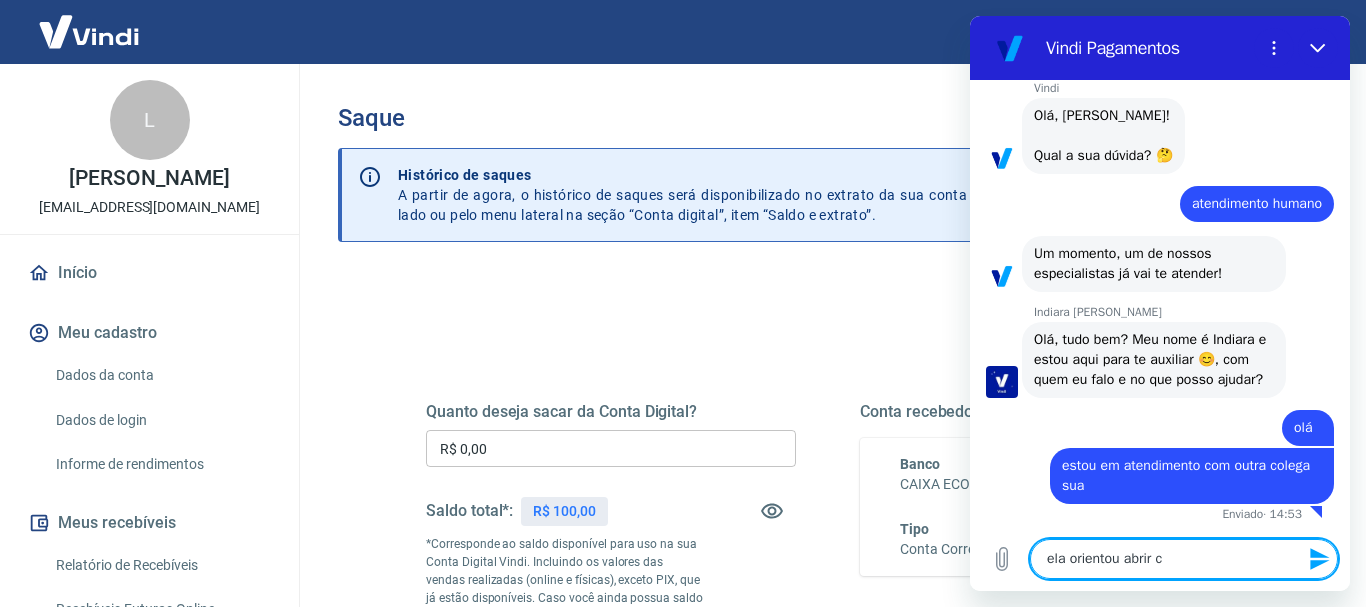 type on "ela orientou abrir ch" 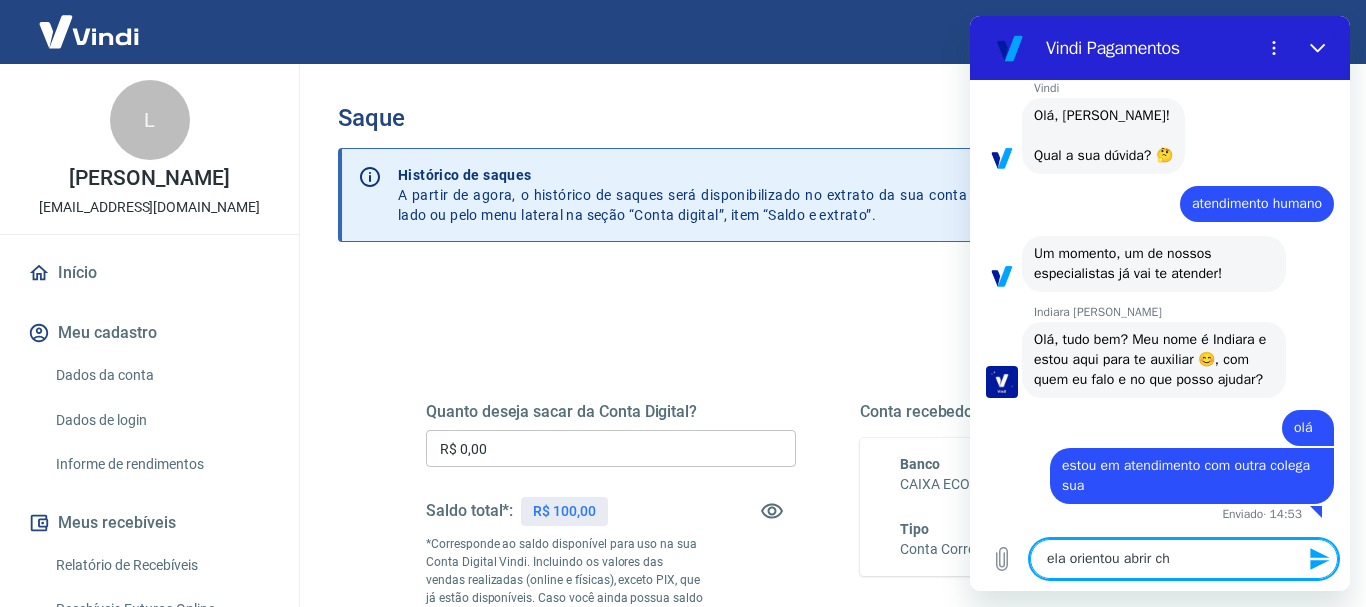 type 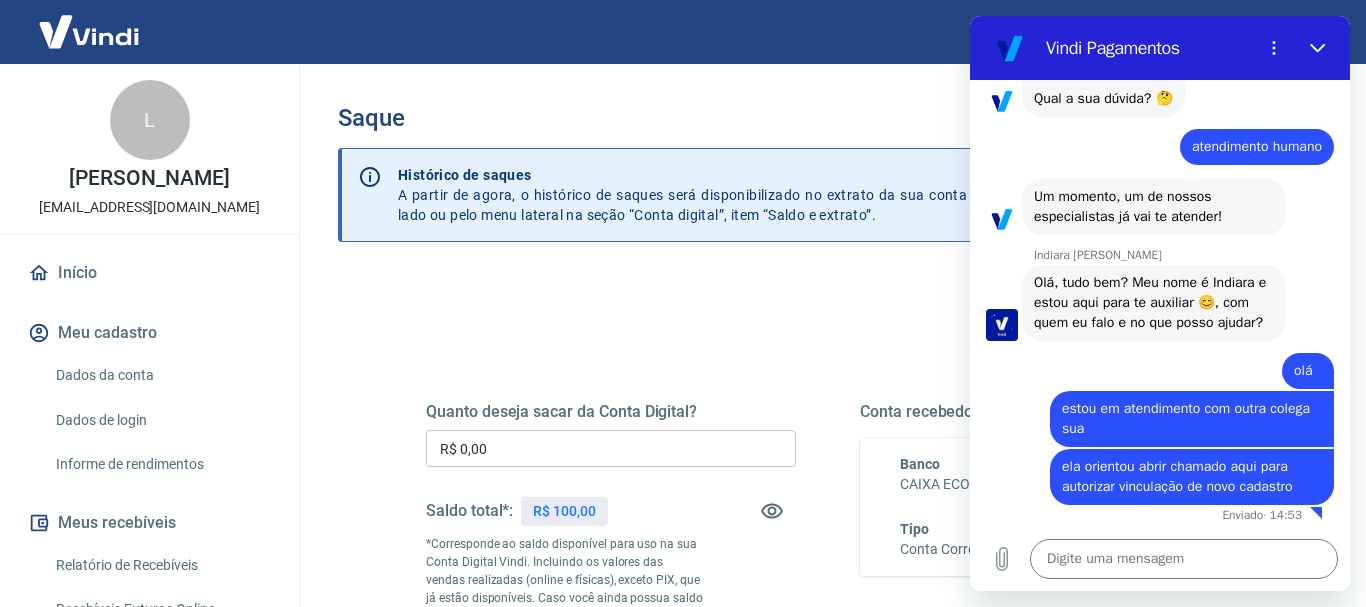scroll, scrollTop: 146, scrollLeft: 0, axis: vertical 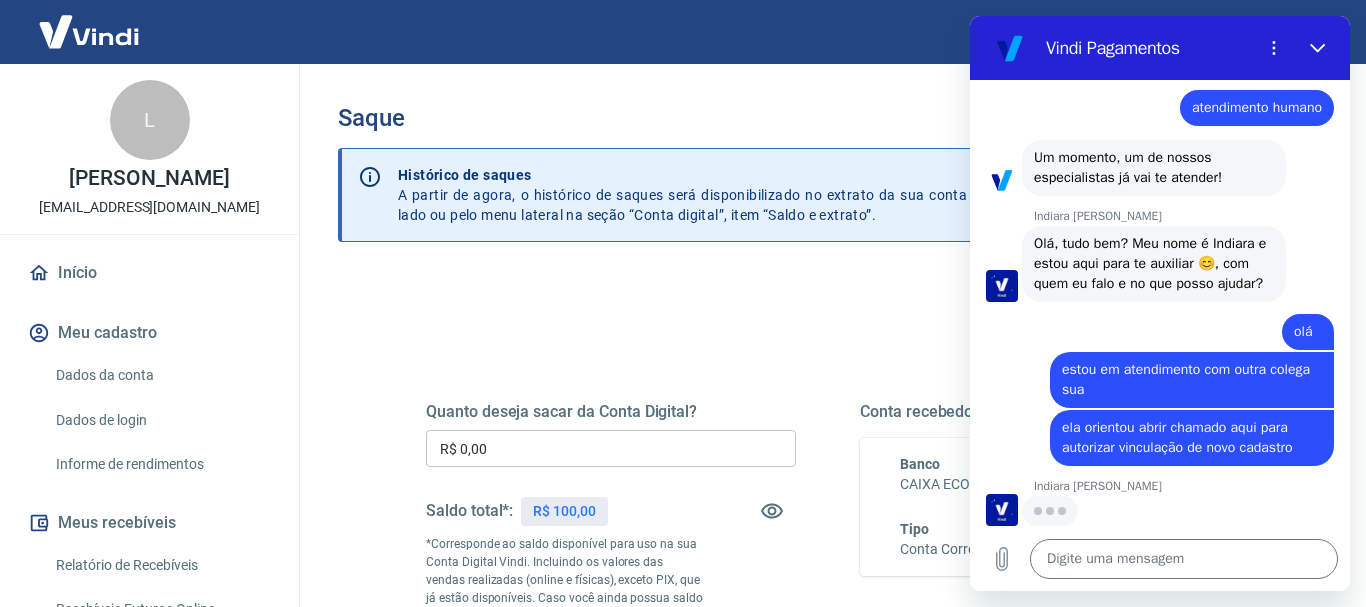 click on "Indiara [PERSON_NAME]" at bounding box center (1192, 486) 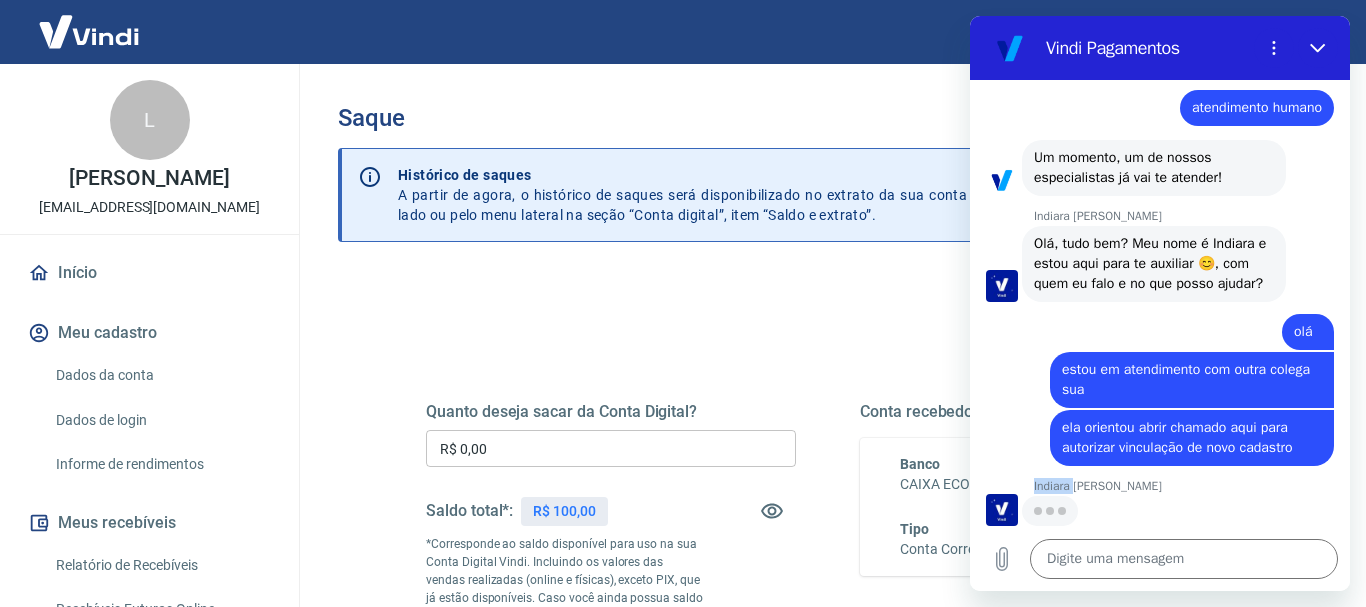 click on "Indiara [PERSON_NAME]" at bounding box center [1192, 486] 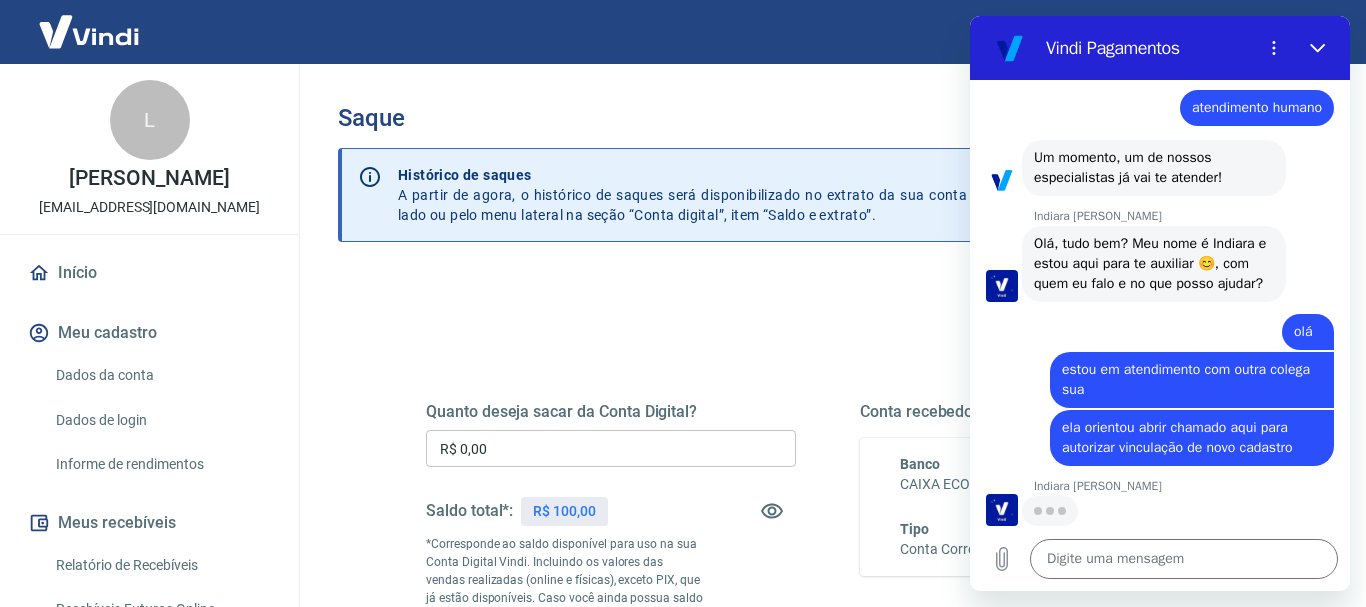 click on "Indiara [PERSON_NAME]" at bounding box center [1192, 486] 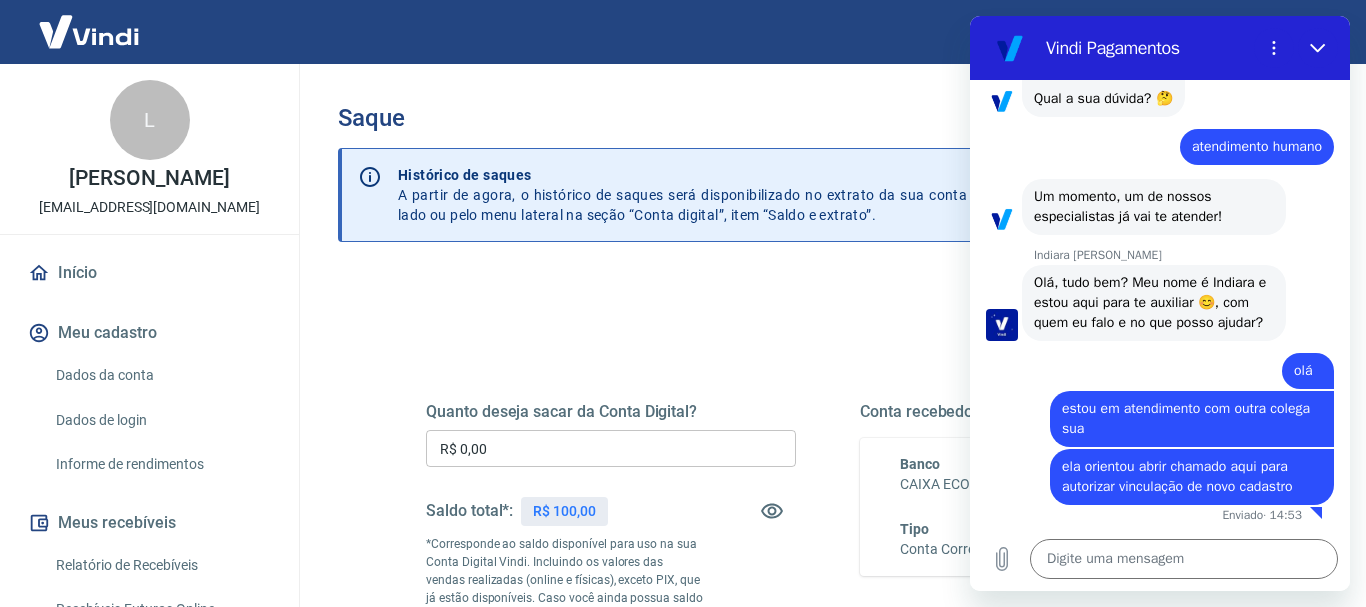 scroll, scrollTop: 146, scrollLeft: 0, axis: vertical 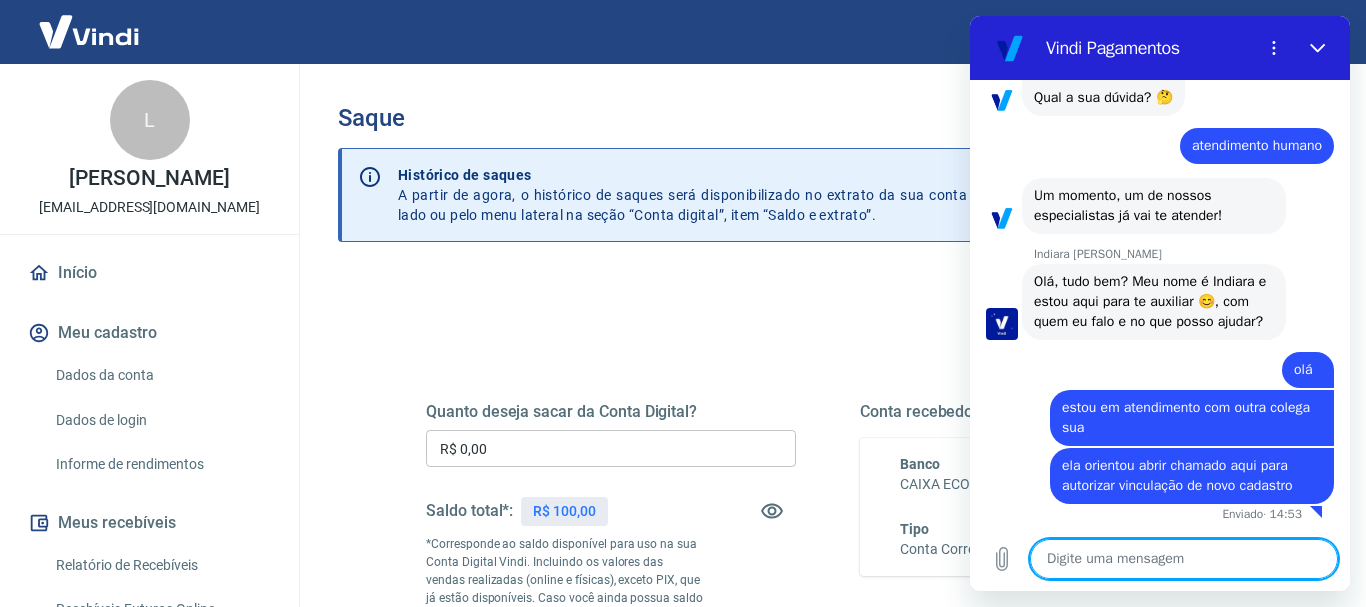 click at bounding box center (1184, 559) 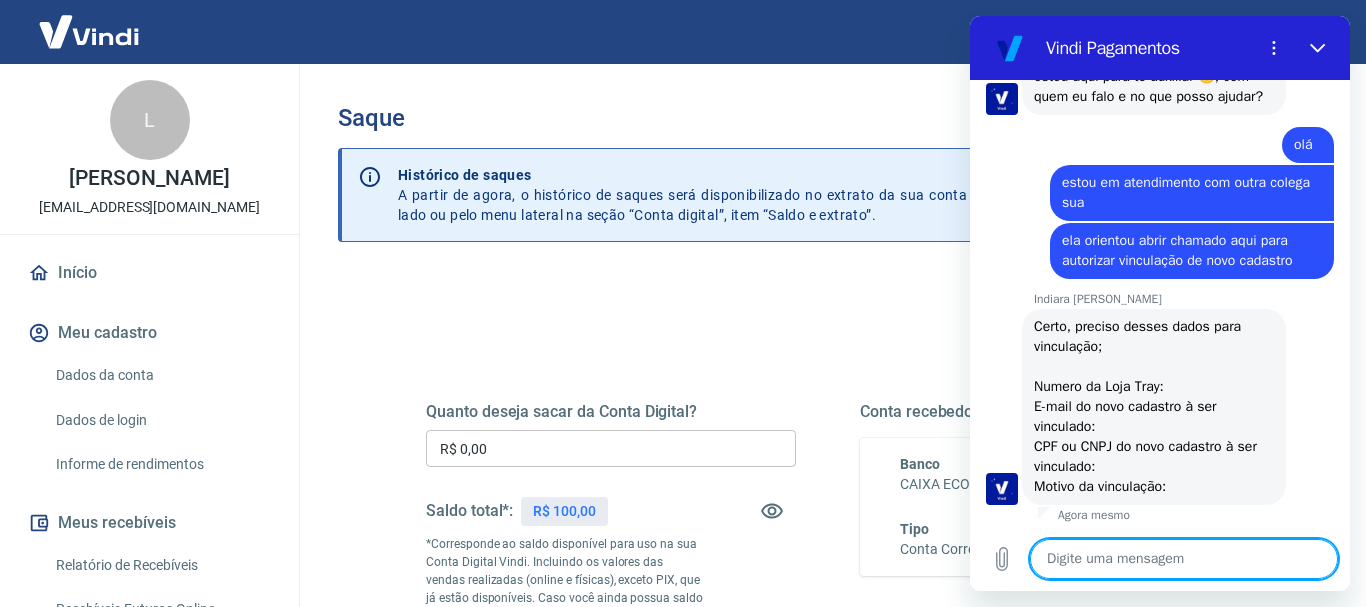 scroll, scrollTop: 372, scrollLeft: 0, axis: vertical 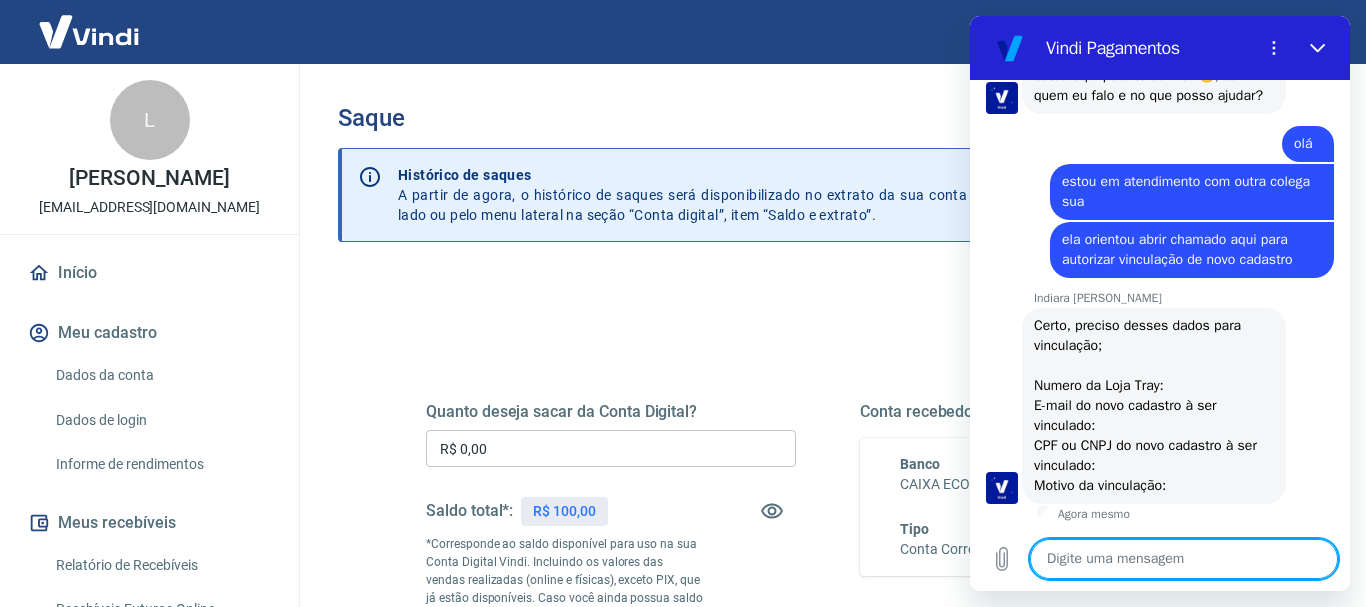paste on "• Numero da Loja Tray:
• E-mail do novo cadastro à ser vinculado:
• CPF ou CNPJ do novo cadastro à ser vinculado:
• Motivo da vinculação:" 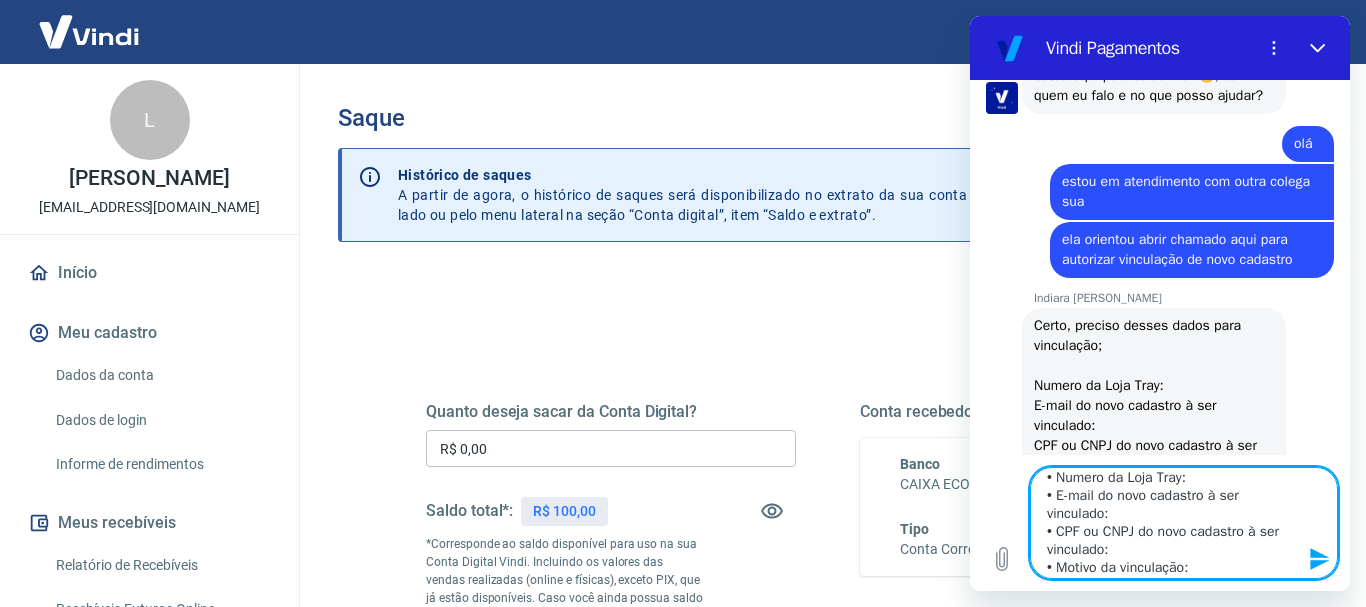 scroll, scrollTop: 0, scrollLeft: 0, axis: both 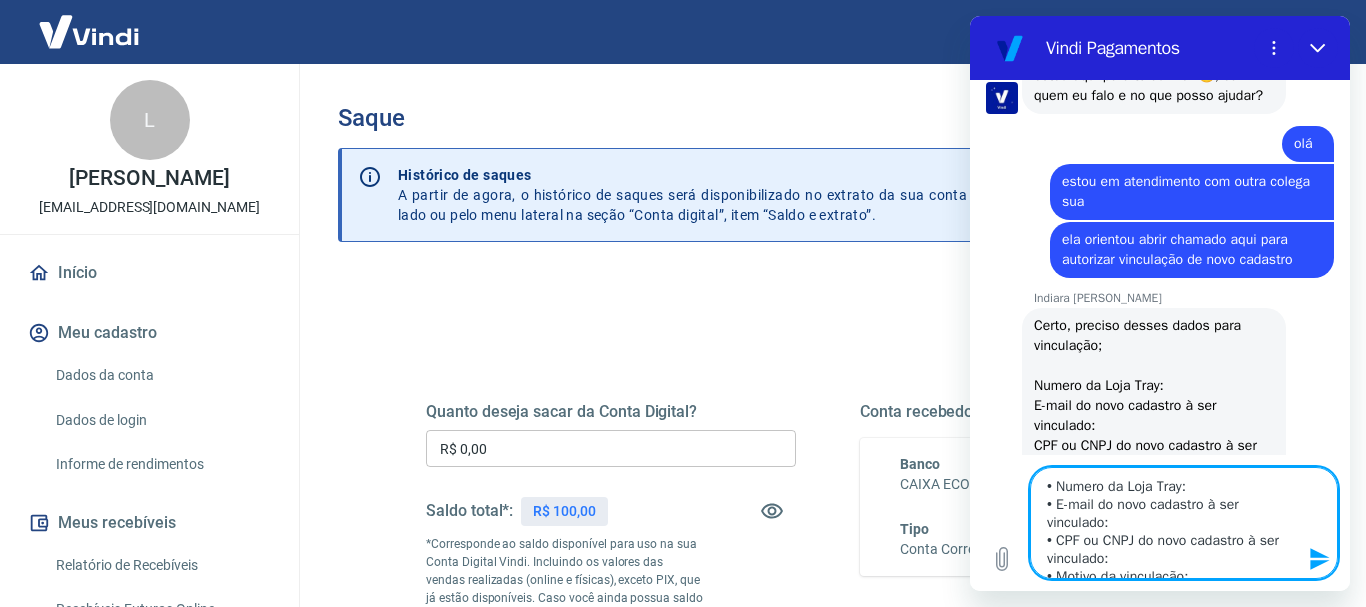 click on "• Numero da Loja Tray:
• E-mail do novo cadastro à ser vinculado:
• CPF ou CNPJ do novo cadastro à ser vinculado:
• Motivo da vinculação:" at bounding box center [1184, 523] 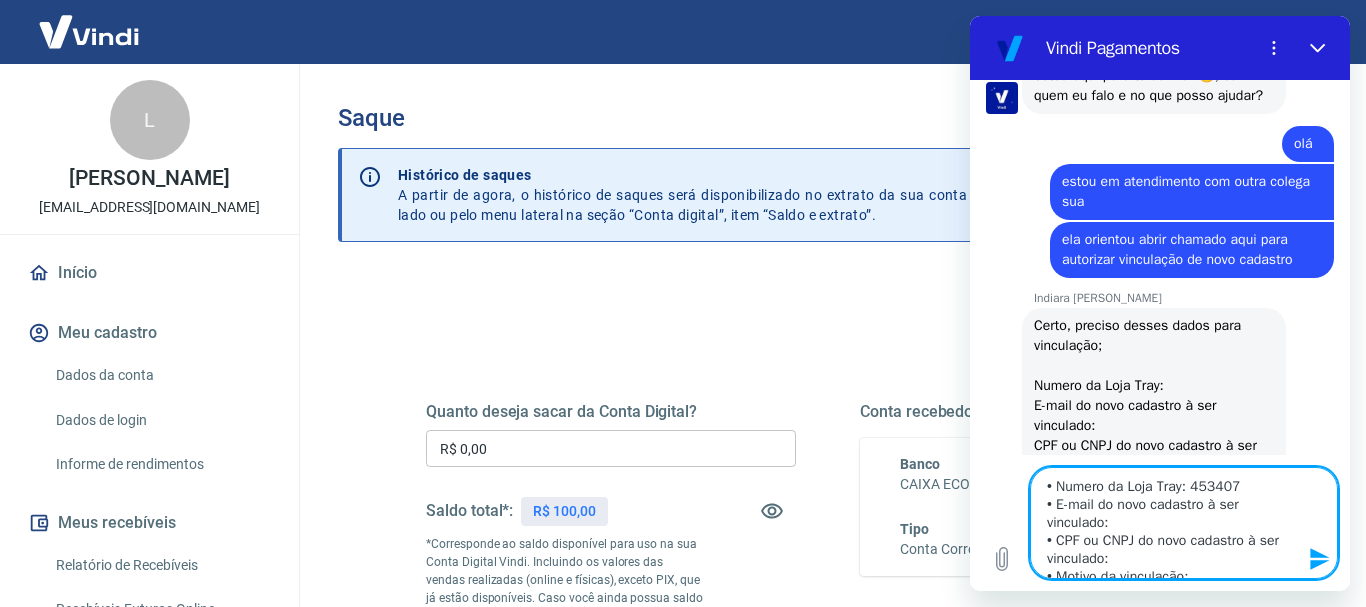 click on "• Numero da Loja Tray: 453407
• E-mail do novo cadastro à ser vinculado:
• CPF ou CNPJ do novo cadastro à ser vinculado:
• Motivo da vinculação:" at bounding box center (1184, 523) 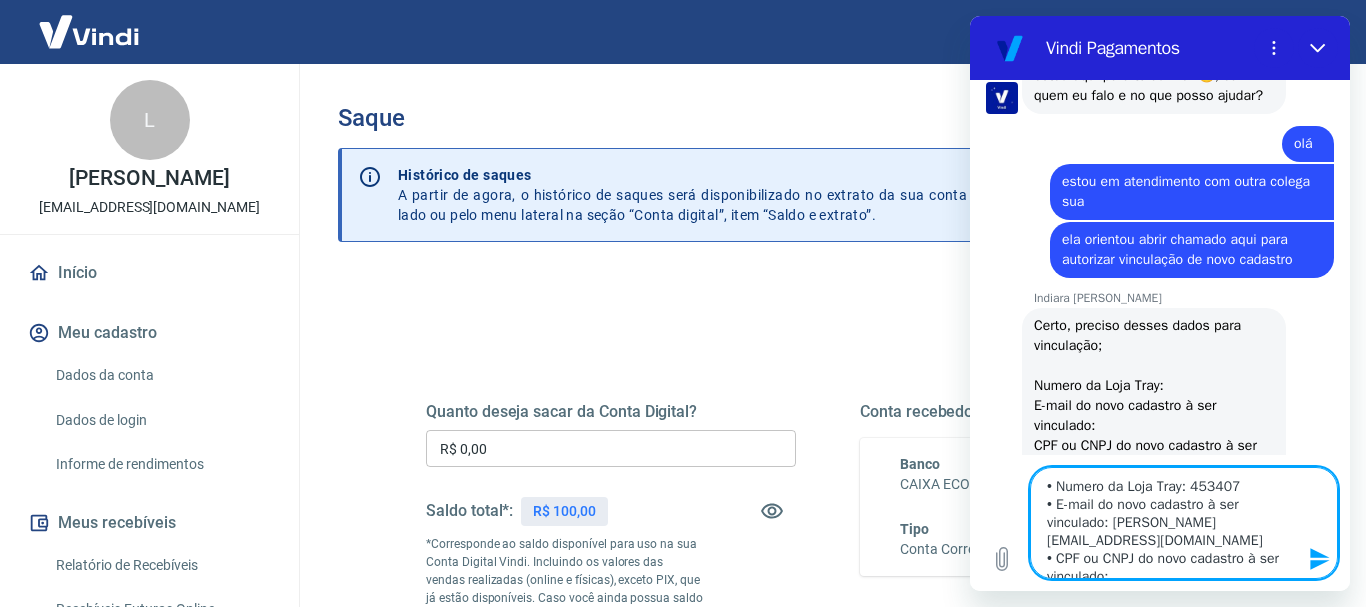 click on "• Numero da Loja Tray: 453407
• E-mail do novo cadastro à ser vinculado: [PERSON_NAME][EMAIL_ADDRESS][DOMAIN_NAME]
• CPF ou CNPJ do novo cadastro à ser vinculado:
• Motivo da vinculação:" at bounding box center (1184, 523) 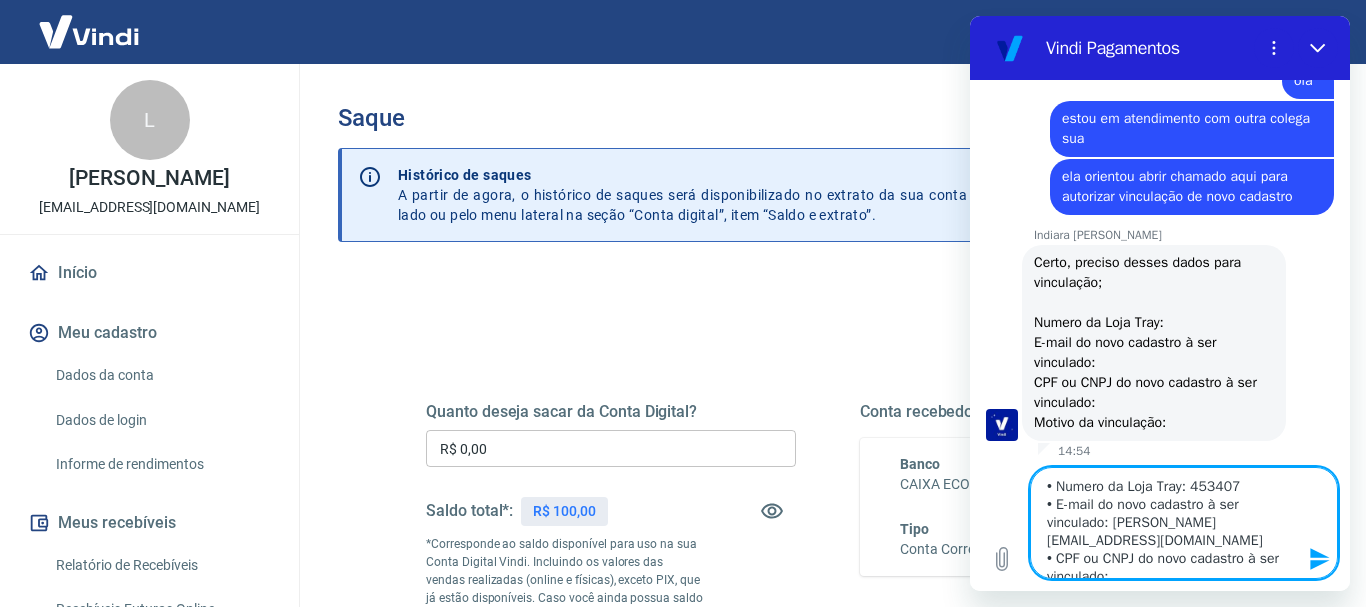 scroll, scrollTop: 18, scrollLeft: 0, axis: vertical 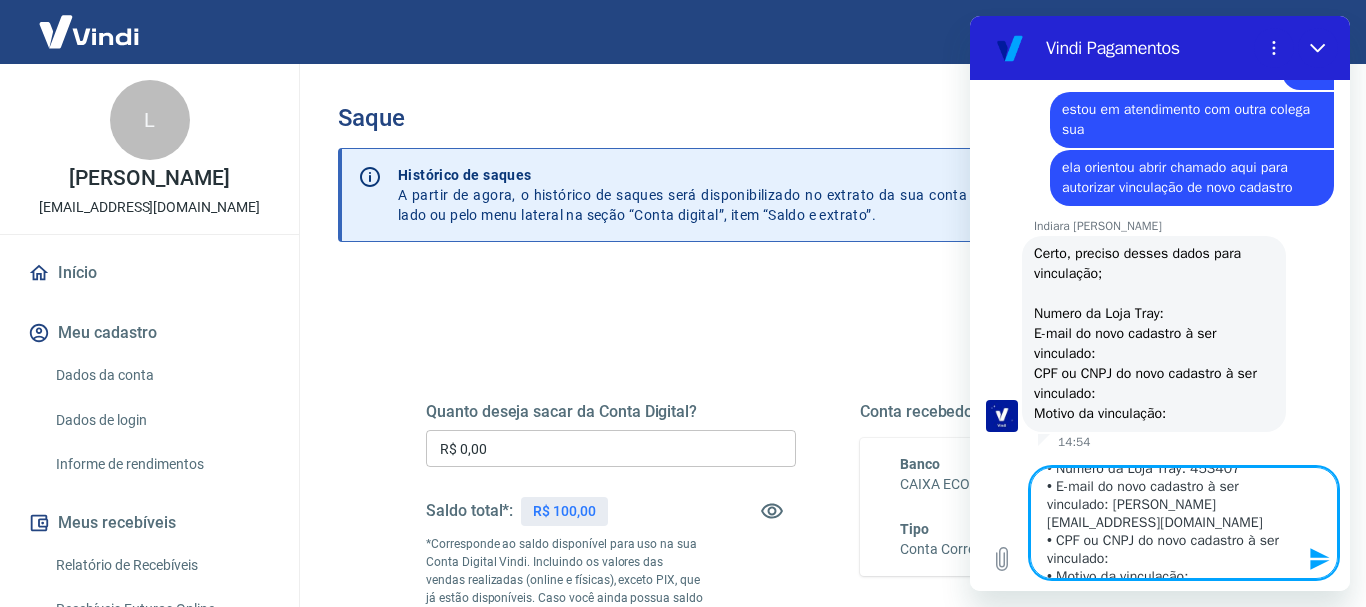 paste on "61.261.425/0001-49" 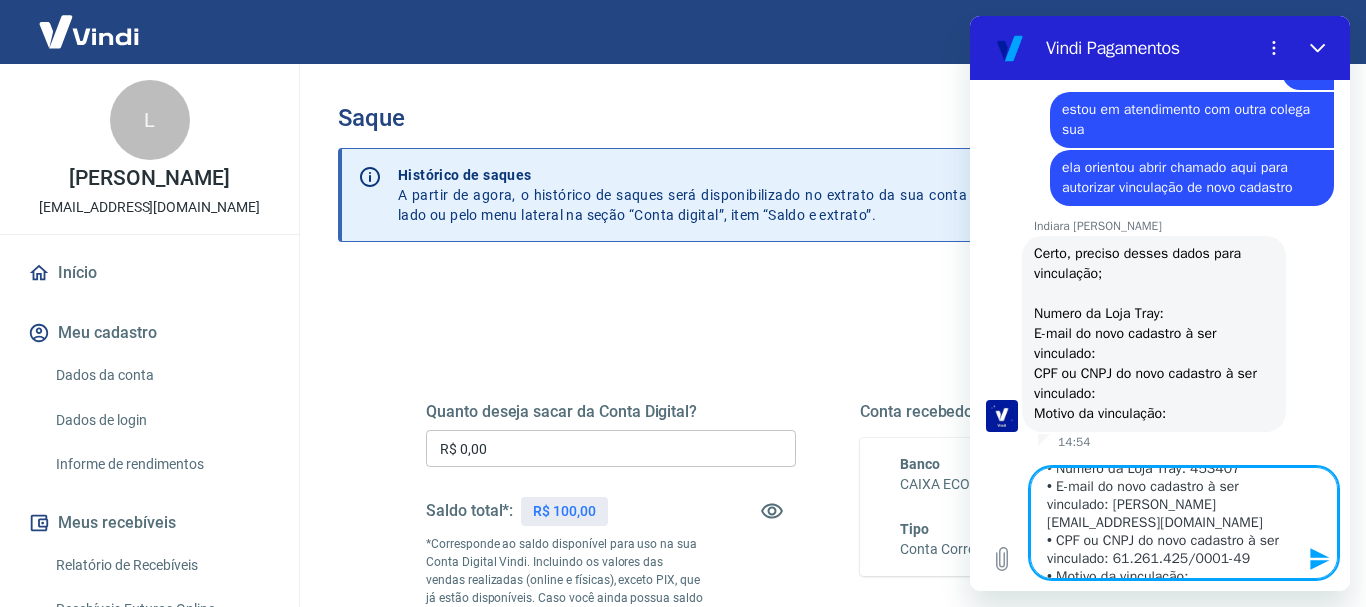 click on "• Numero da Loja Tray: 453407
• E-mail do novo cadastro à ser vinculado: [PERSON_NAME][EMAIL_ADDRESS][DOMAIN_NAME]
• CPF ou CNPJ do novo cadastro à ser vinculado: 61.261.425/0001-49
• Motivo da vinculação:" at bounding box center [1184, 523] 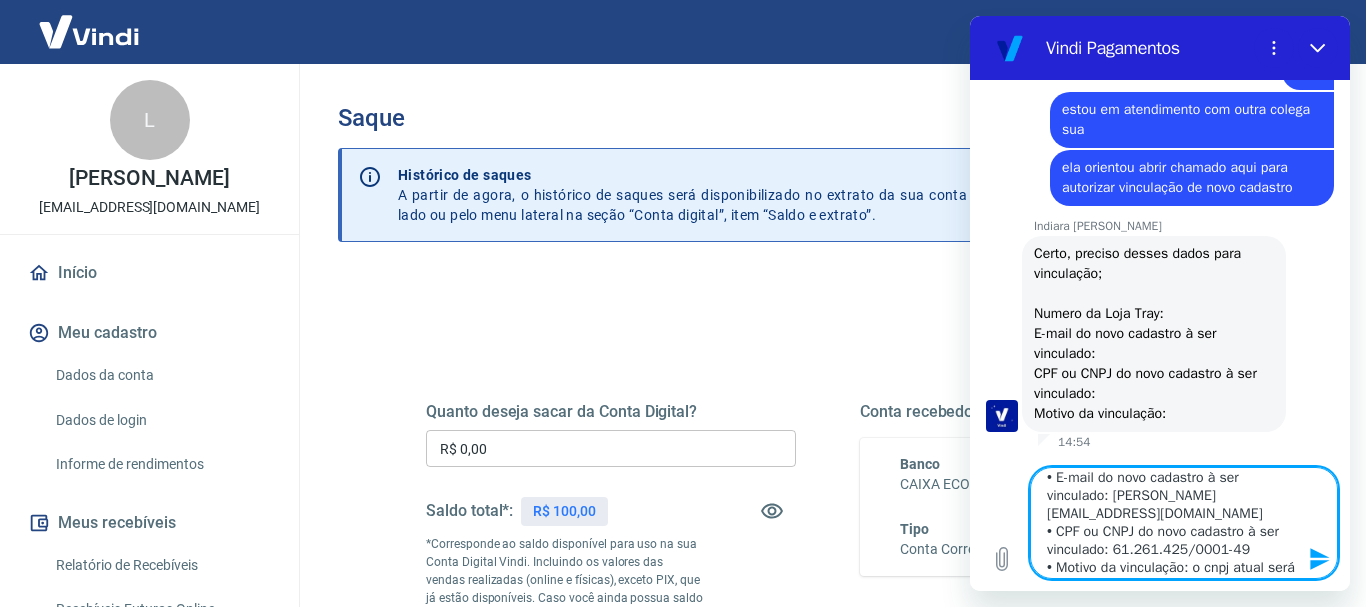 scroll, scrollTop: 45, scrollLeft: 0, axis: vertical 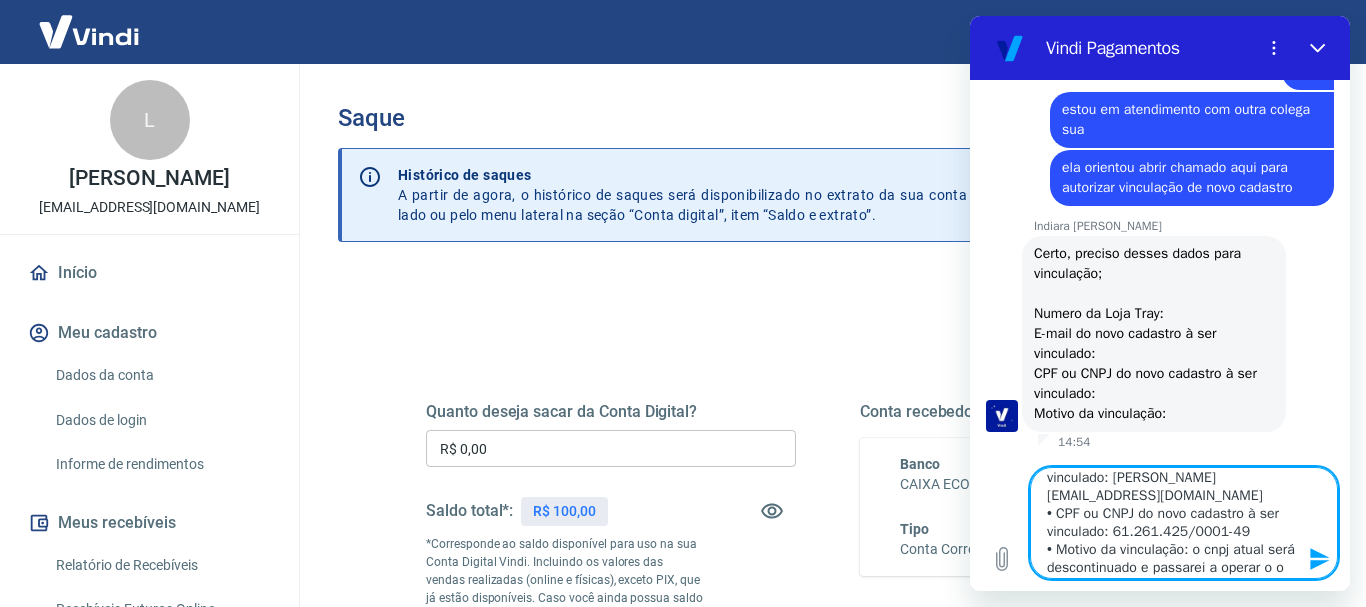 drag, startPoint x: 1114, startPoint y: 513, endPoint x: 1239, endPoint y: 521, distance: 125.25574 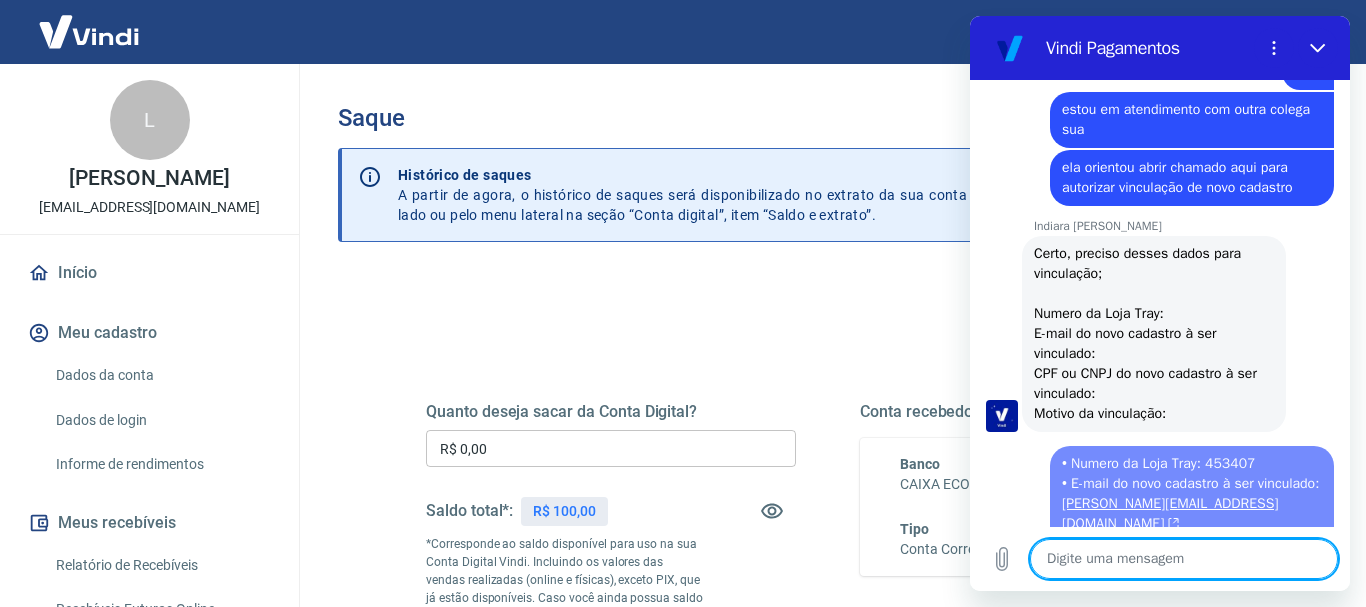 scroll, scrollTop: 0, scrollLeft: 0, axis: both 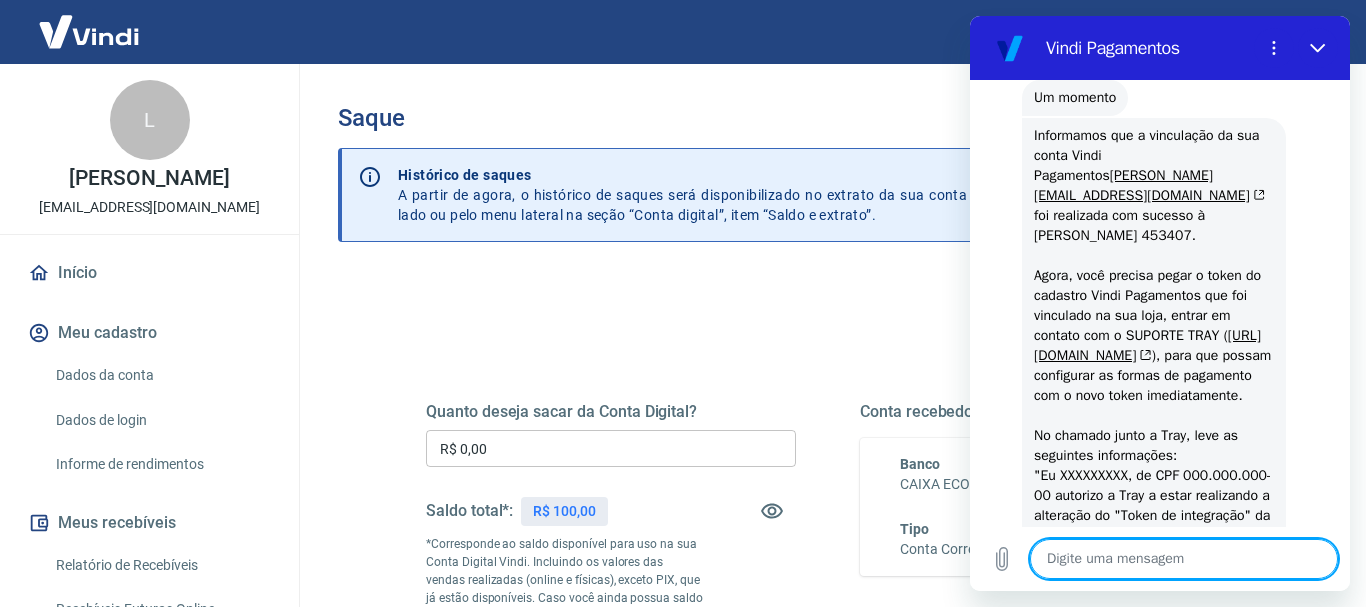 click at bounding box center [1184, 559] 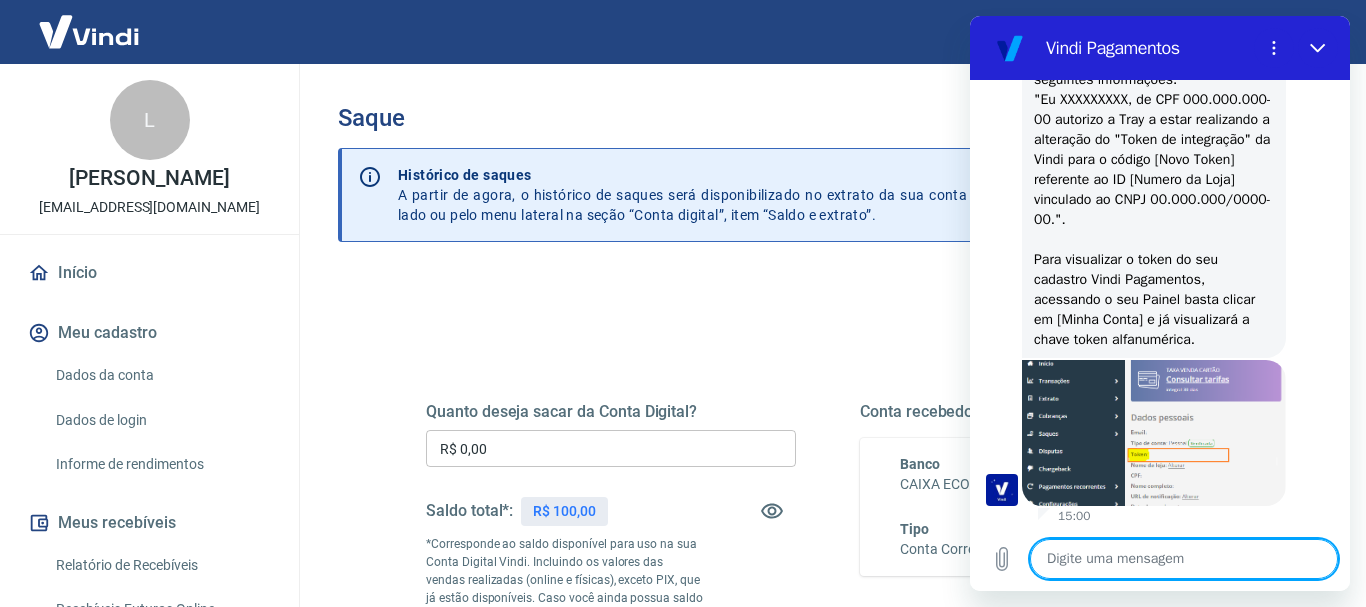 scroll, scrollTop: 1450, scrollLeft: 0, axis: vertical 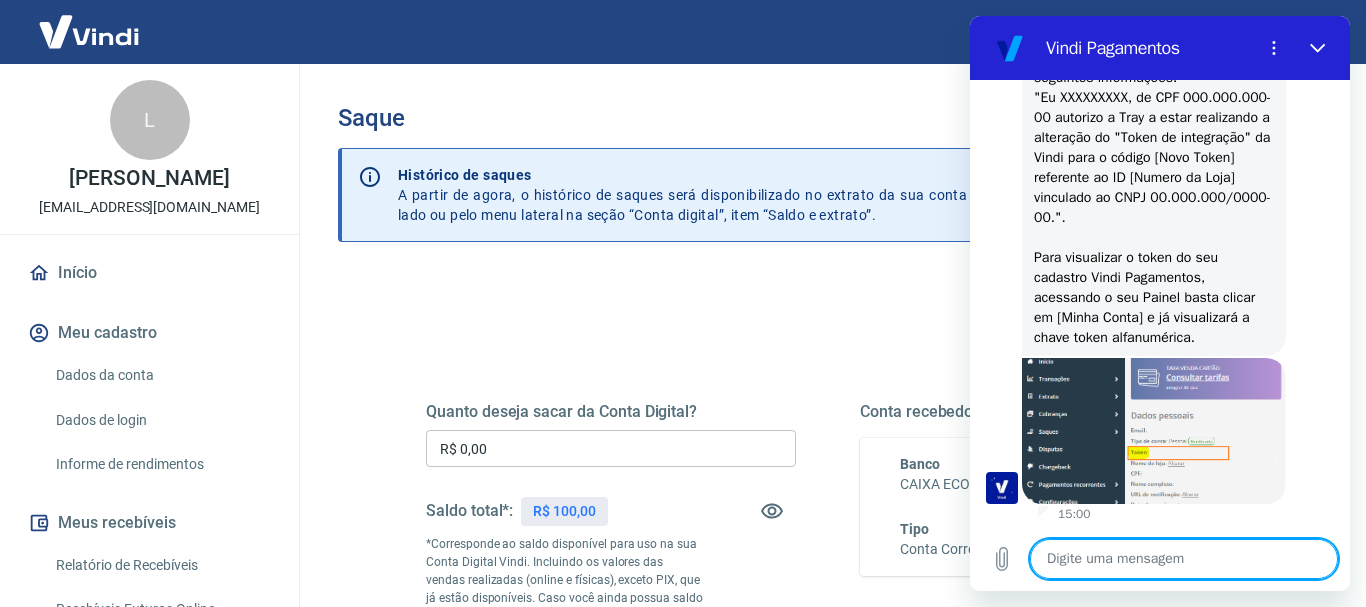 click at bounding box center (1184, 559) 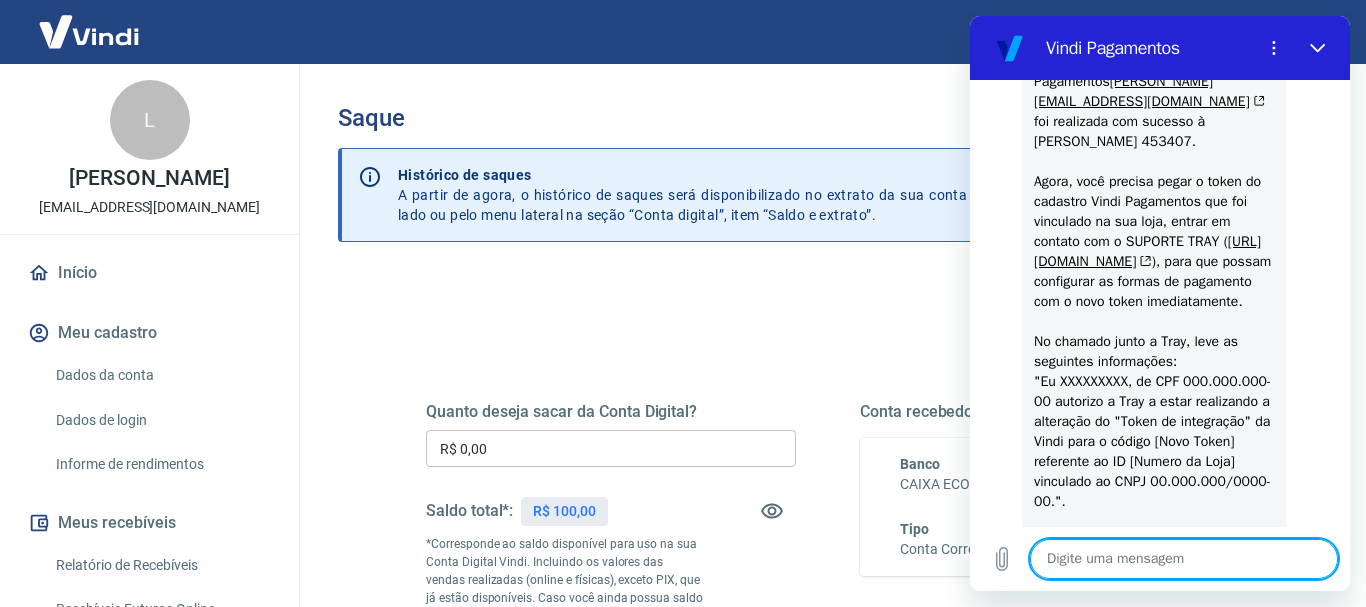 scroll, scrollTop: 1140, scrollLeft: 0, axis: vertical 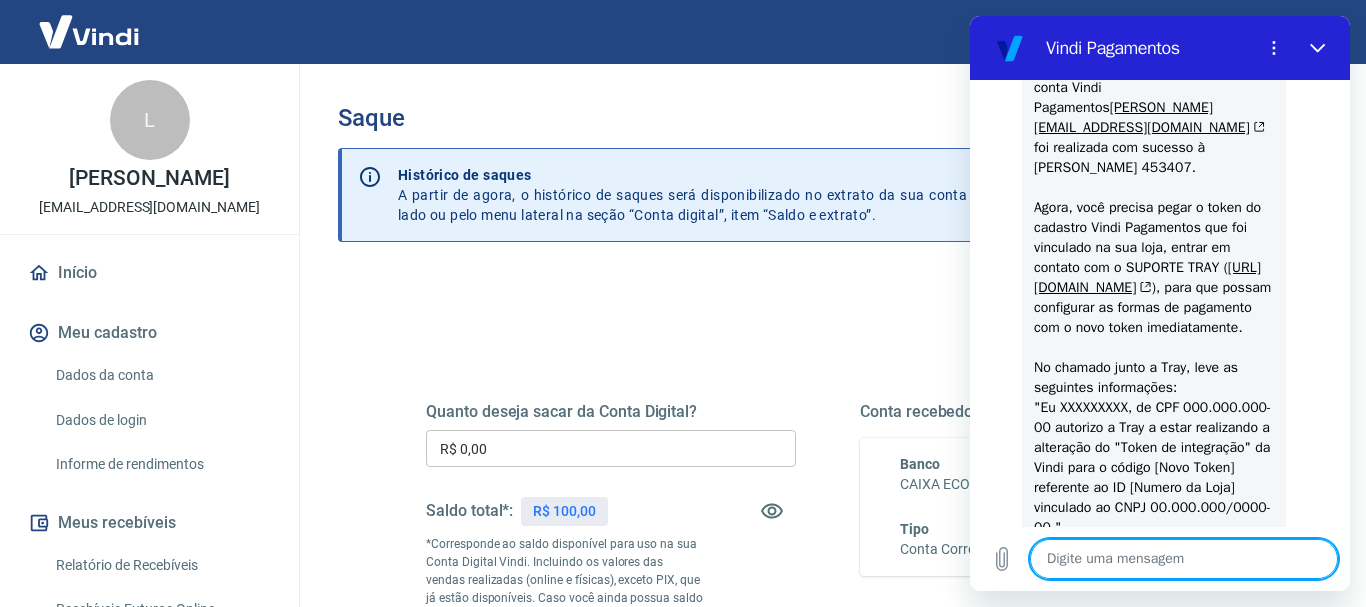 click at bounding box center [1184, 559] 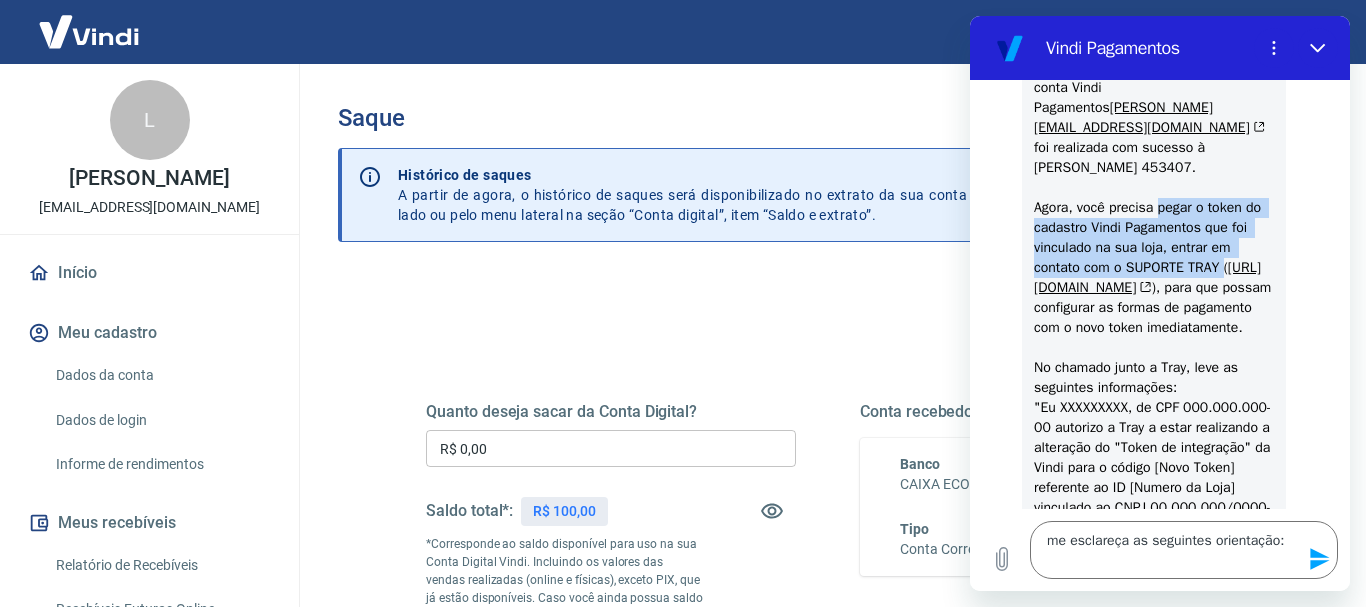 drag, startPoint x: 1158, startPoint y: 152, endPoint x: 1232, endPoint y: 205, distance: 91.02197 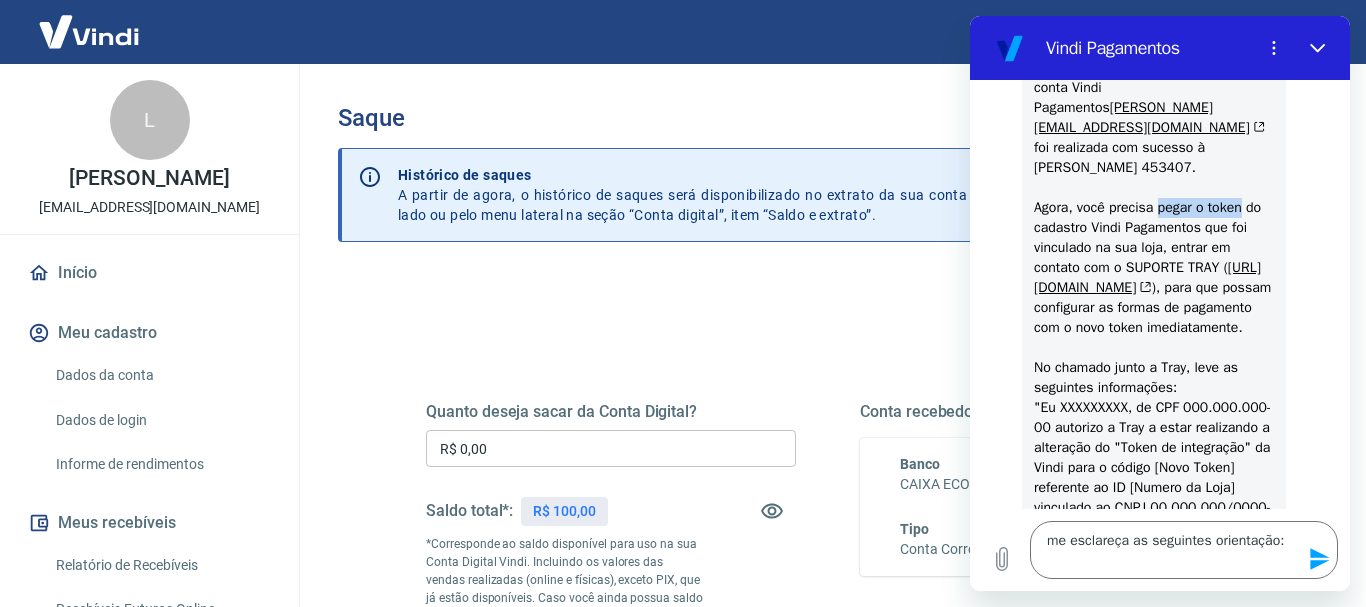 drag, startPoint x: 1160, startPoint y: 153, endPoint x: 1245, endPoint y: 153, distance: 85 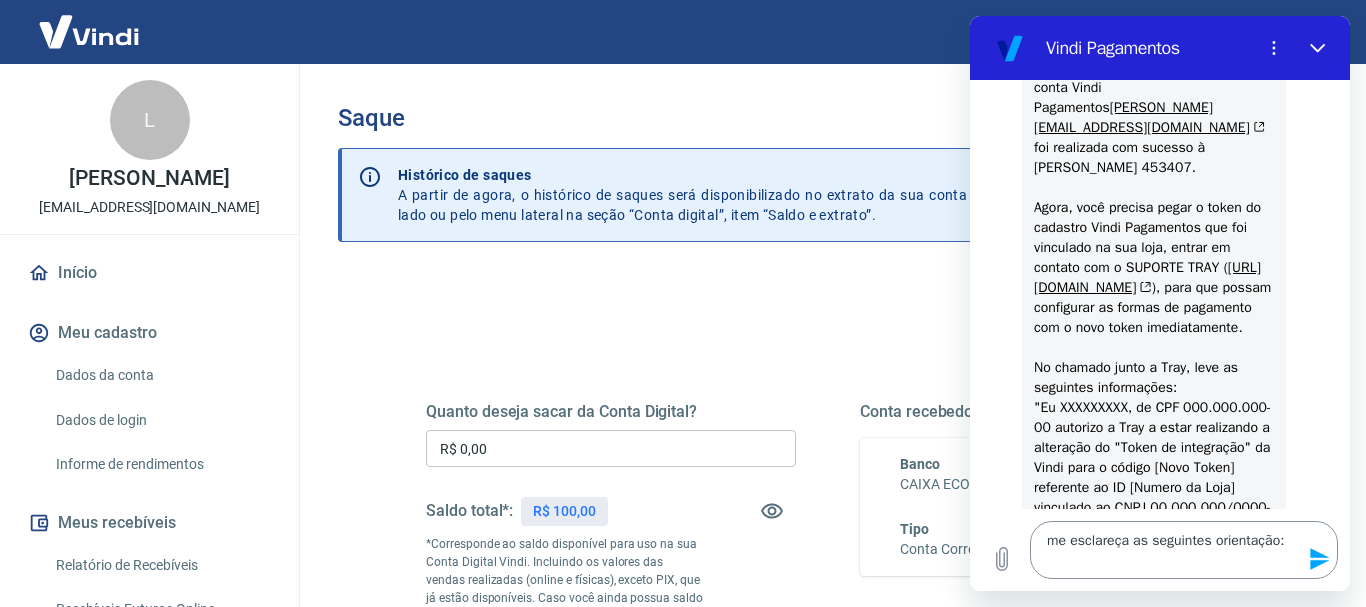 click on "me esclareça as seguintes orientação:" at bounding box center [1184, 550] 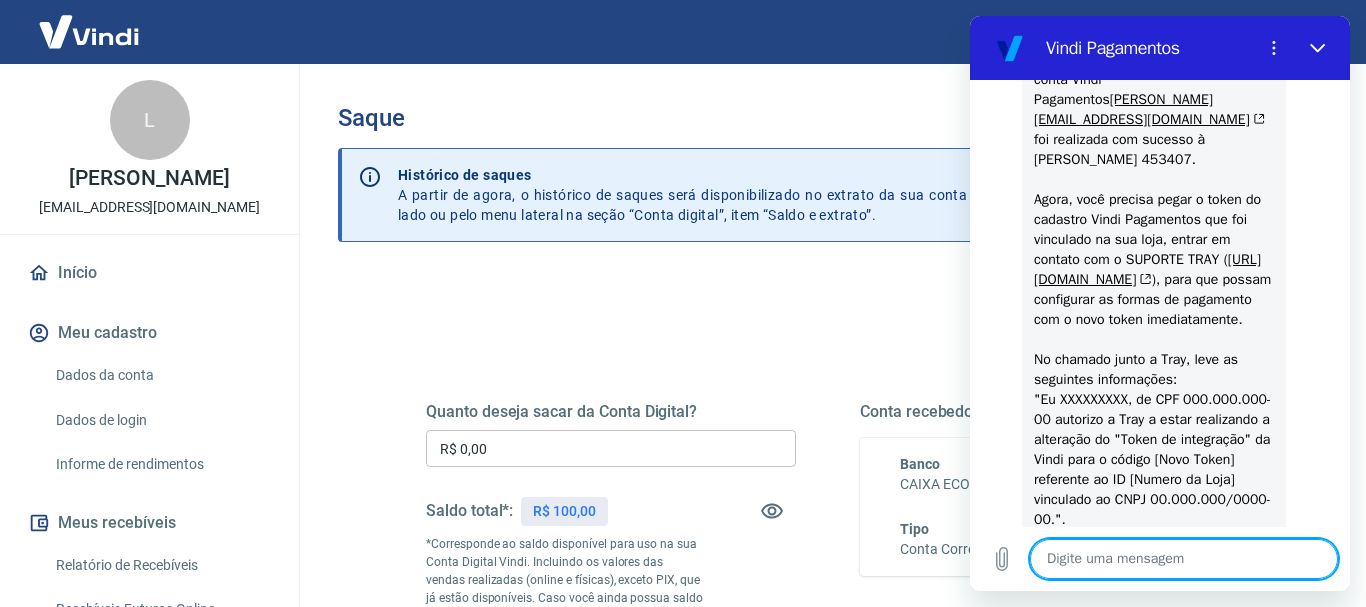 scroll, scrollTop: 1274, scrollLeft: 0, axis: vertical 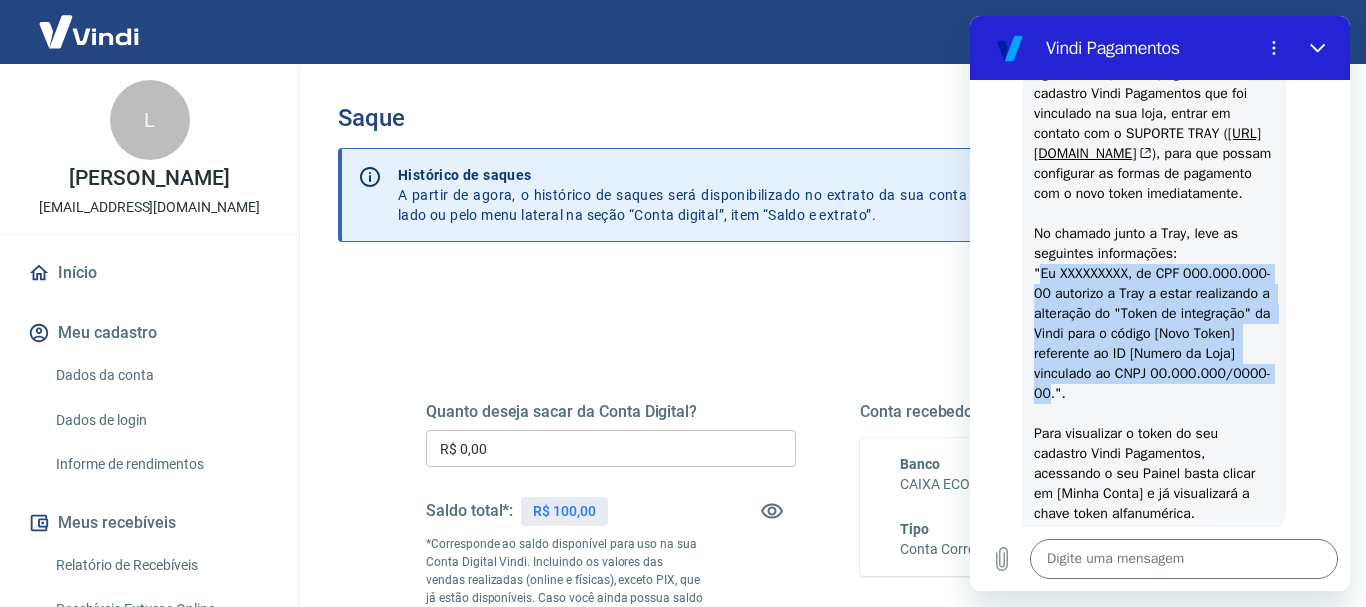 drag, startPoint x: 1038, startPoint y: 298, endPoint x: 1157, endPoint y: 412, distance: 164.79381 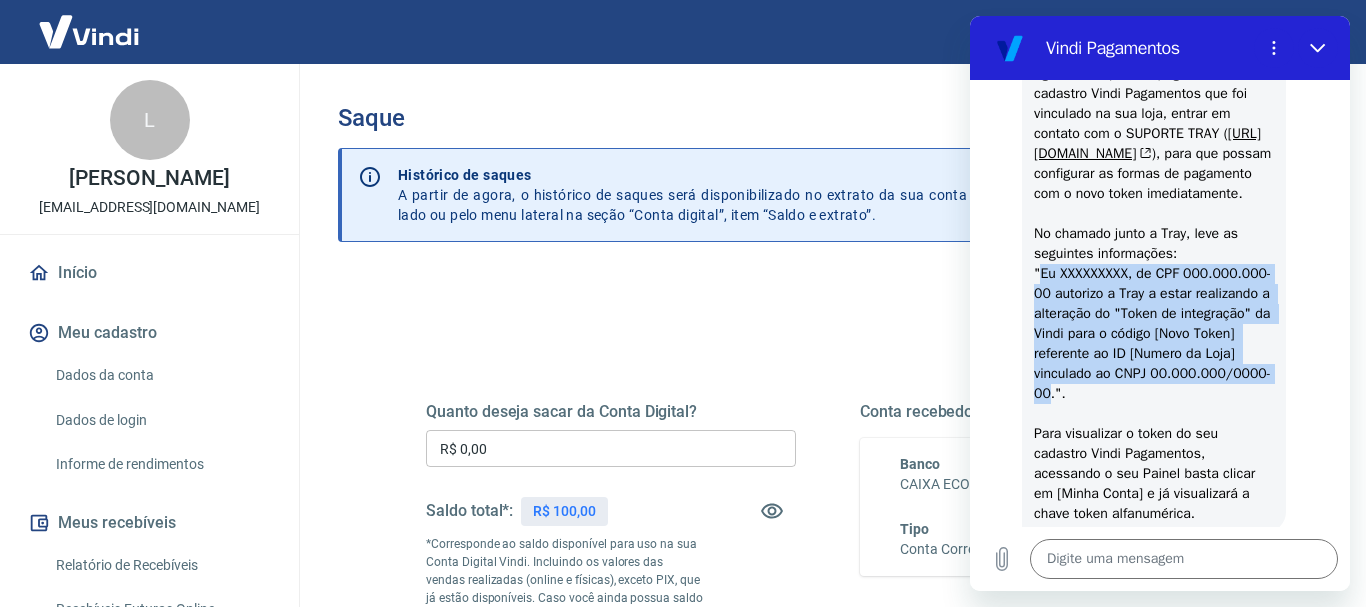 copy on "Eu XXXXXXXXX, de CPF 000.000.000-00 autorizo a Tray a estar realizando a alteração do "Token de integração" da Vindi para o código [Novo Token] referente ao ID [Numero da Loja] vinculado ao CNPJ 00.000.000/0000-00" 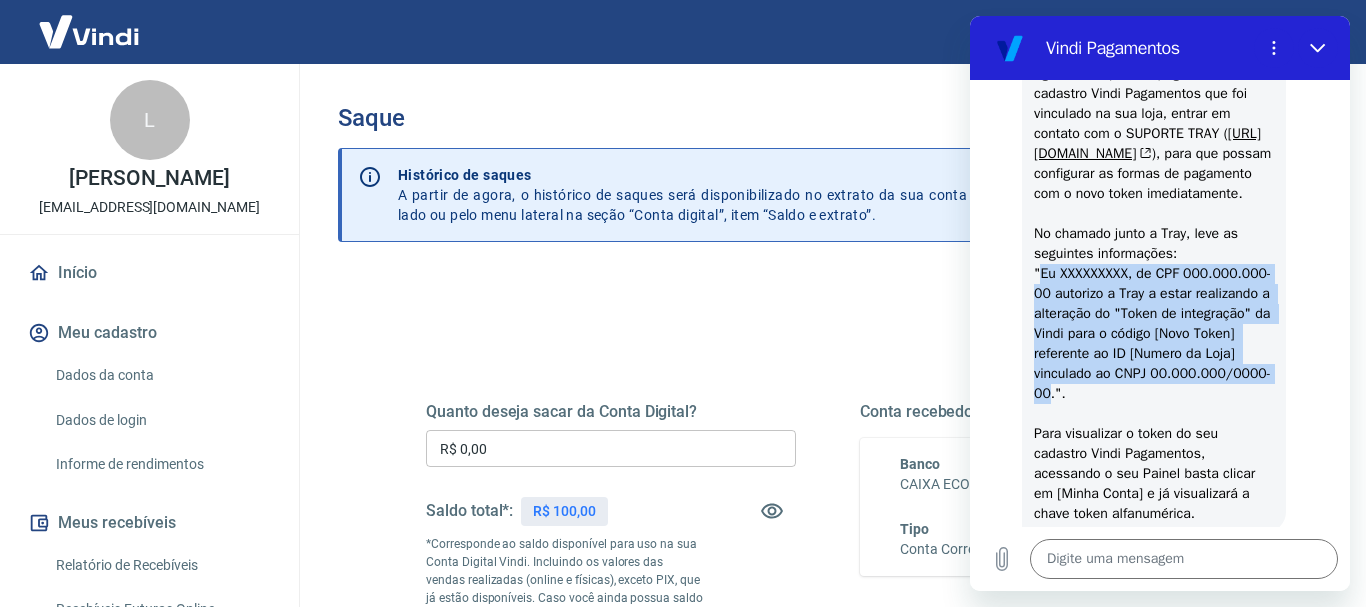 click on "Informamos que a vinculação da sua conta Vindi Pagamentos  [PERSON_NAME][EMAIL_ADDRESS][DOMAIN_NAME]  foi realizada com sucesso à Loja Tray 453407.
Agora, você precisa pegar o token do cadastro Vindi Pagamentos que foi vinculado na sua loja, entrar em contato com o SUPORTE TRAY ( [URL][DOMAIN_NAME] ), para que possam configurar as formas de pagamento com o novo token imediatamente.
No chamado junto a [PERSON_NAME], leve as seguintes informações:
"Eu XXXXXXXXX, de CPF 000.000.000-00 autorizo a Tray a estar realizando a alteração do "Token de integração" da Vindi para o código [Novo Token] referente ao ID [Numero da Loja] vinculado ao CNPJ 00.000.000/0000-00.".
Para visualizar o token do seu cadastro Vindi Pagamentos, acessando o seu Painel basta clicar em [Minha Conta] e já visualizará a chave token alfanumérica." at bounding box center [1154, 223] 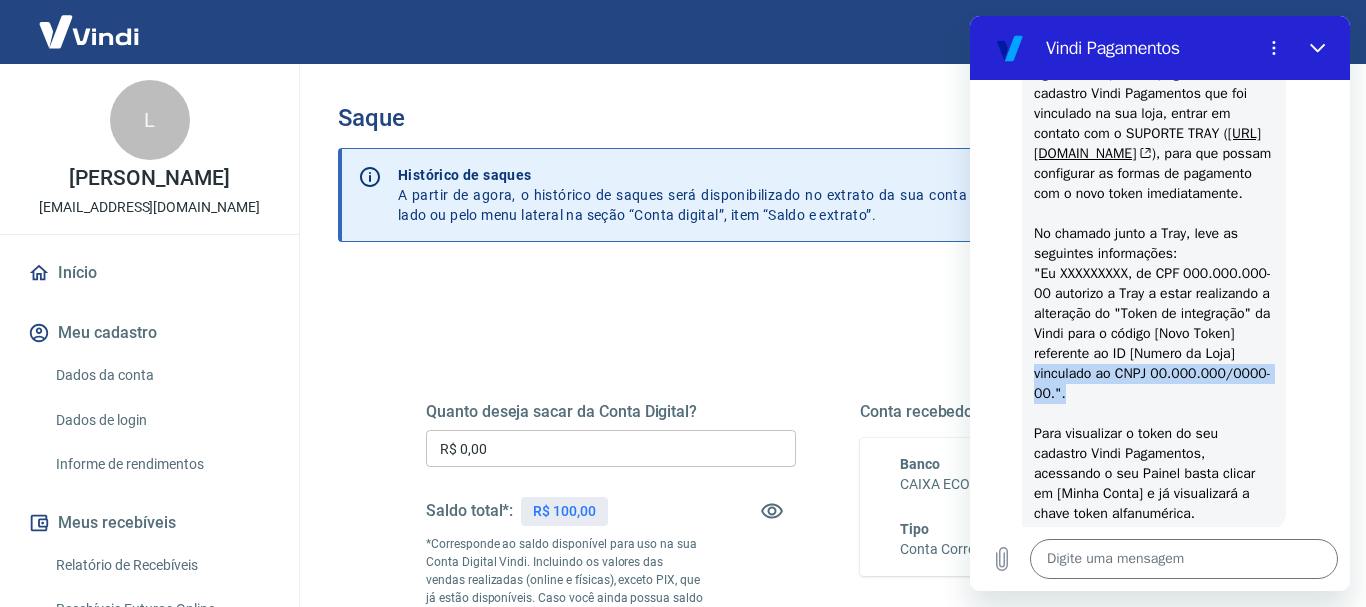 drag, startPoint x: 1088, startPoint y: 398, endPoint x: 1177, endPoint y: 413, distance: 90.255196 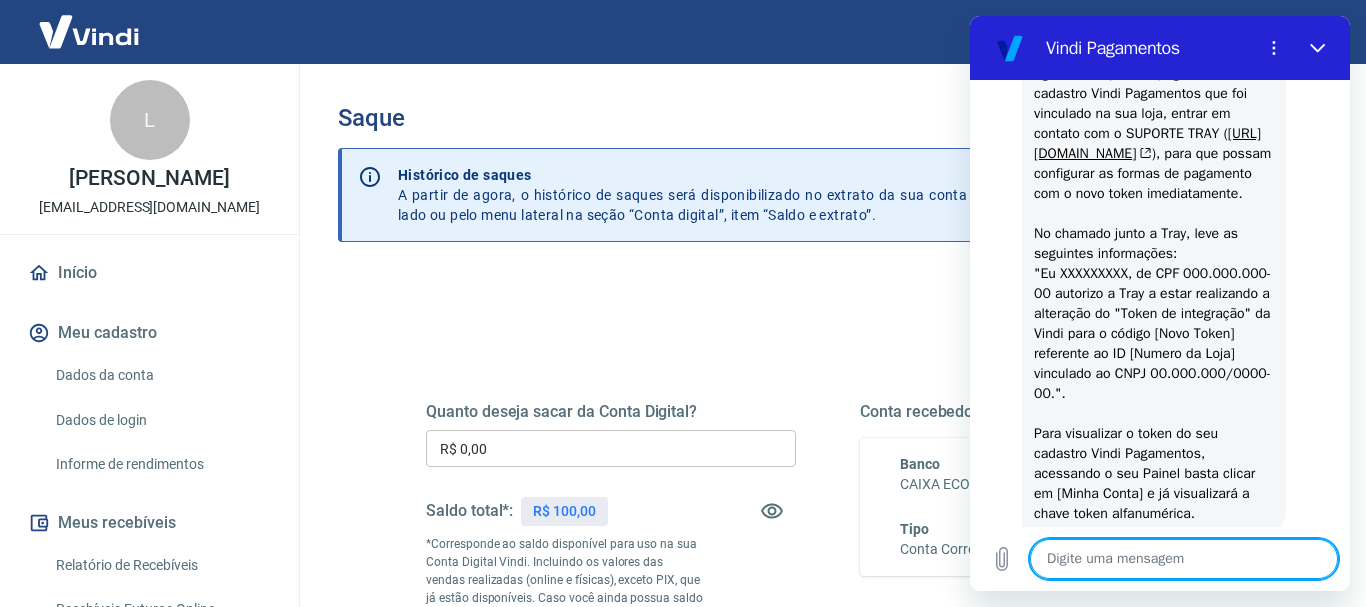 click at bounding box center (1184, 559) 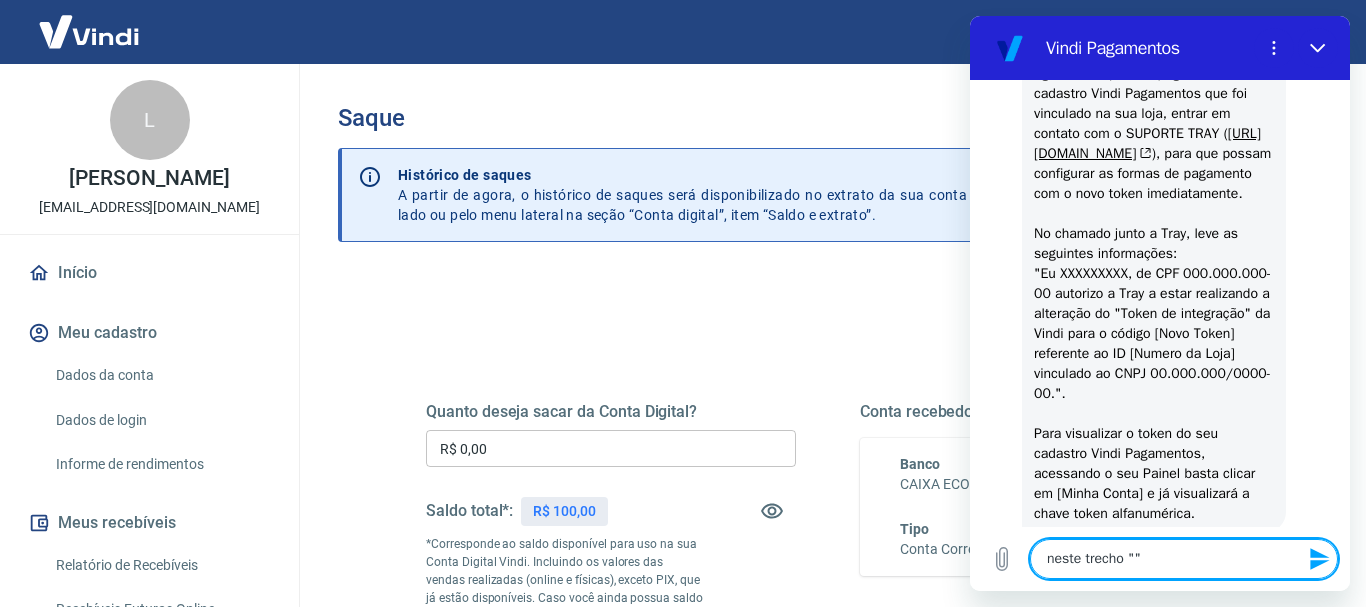 paste on "vinculado ao CNPJ 00.000.000/0000-00."." 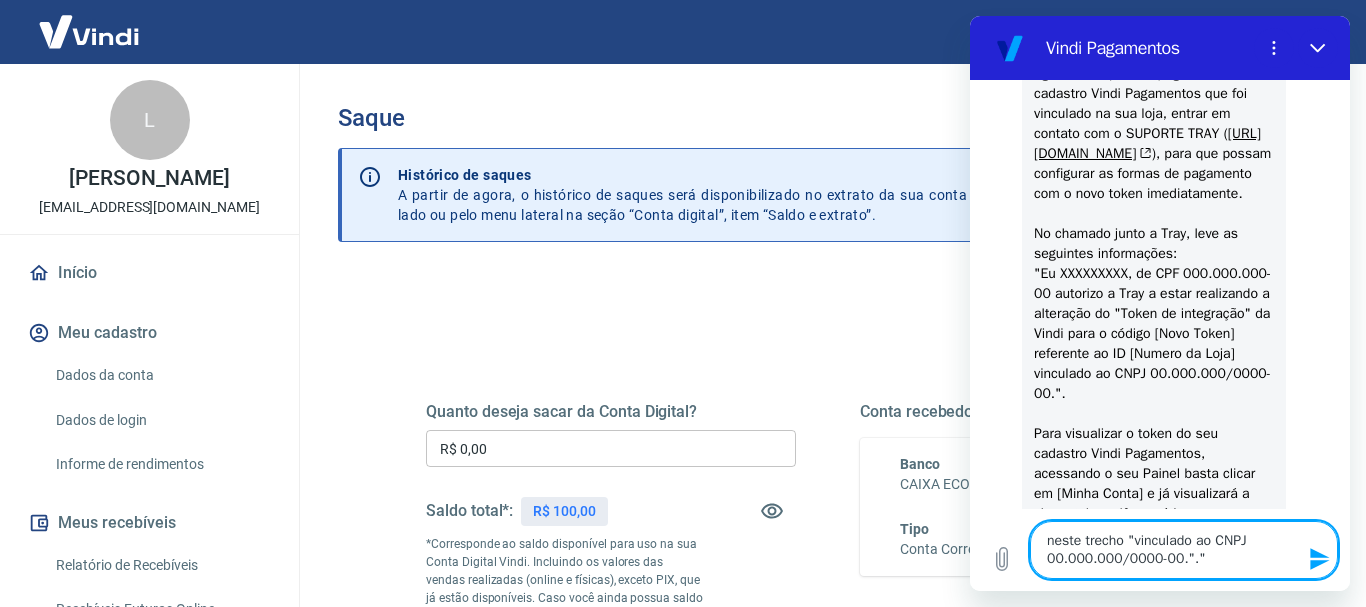 click on "neste trecho "vinculado ao CNPJ 00.000.000/0000-00."."" at bounding box center [1184, 550] 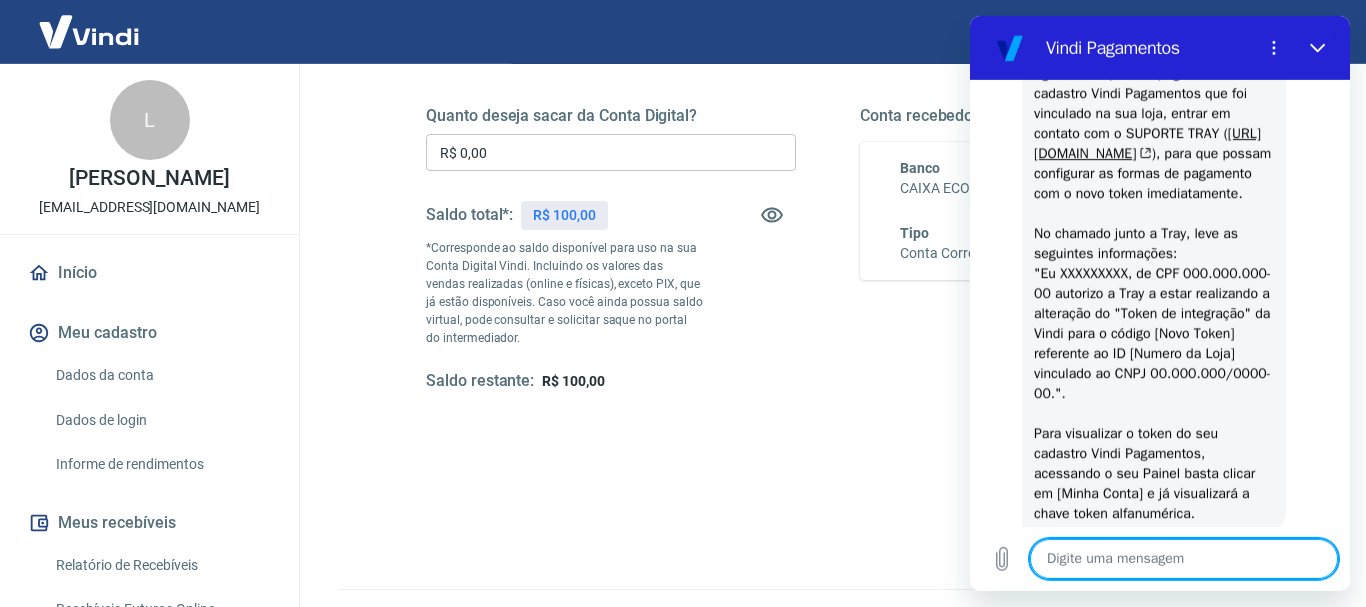 scroll, scrollTop: 306, scrollLeft: 0, axis: vertical 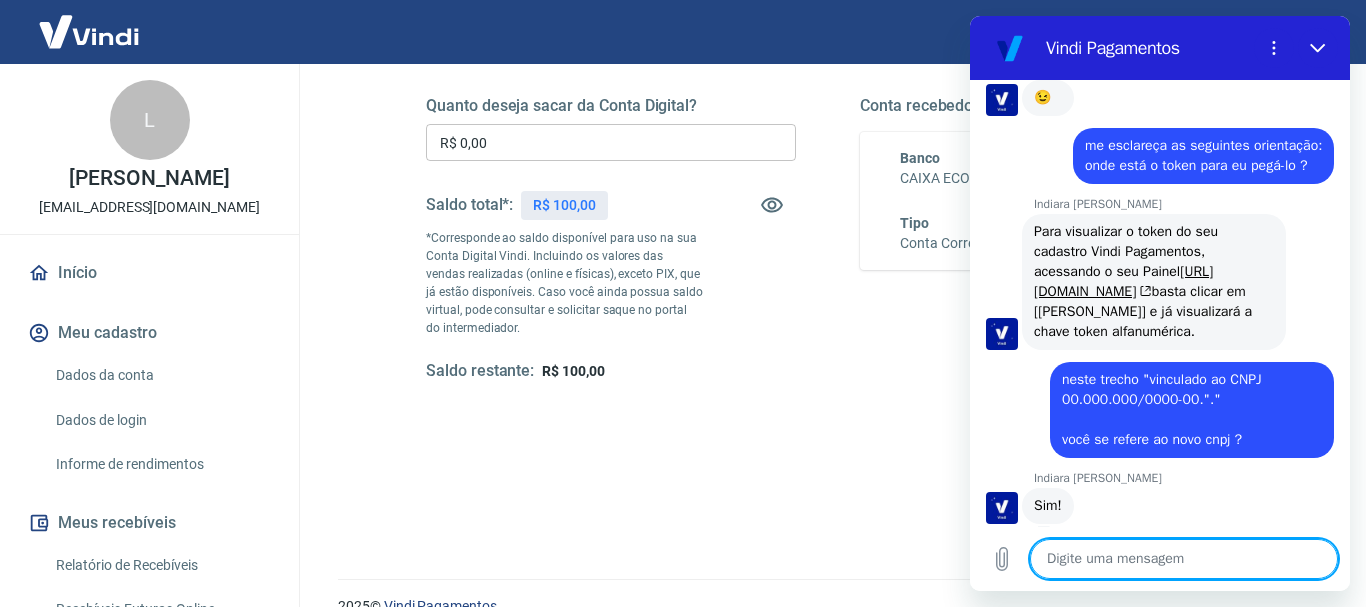 click at bounding box center [1184, 559] 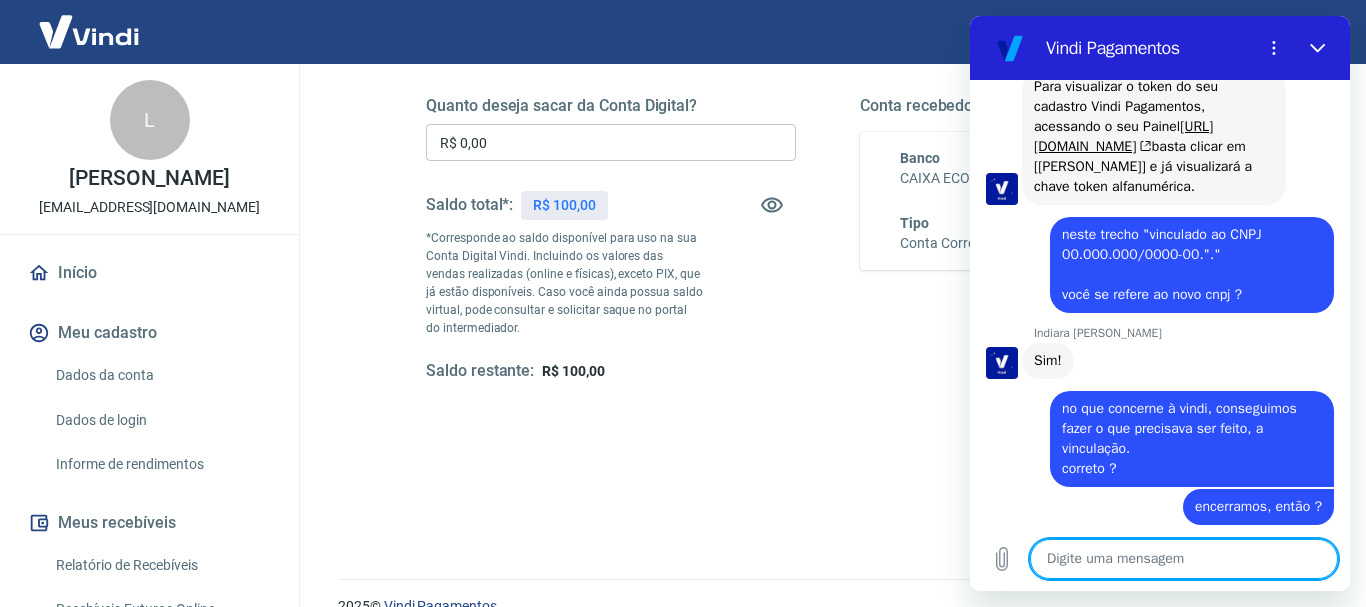 scroll, scrollTop: 2118, scrollLeft: 0, axis: vertical 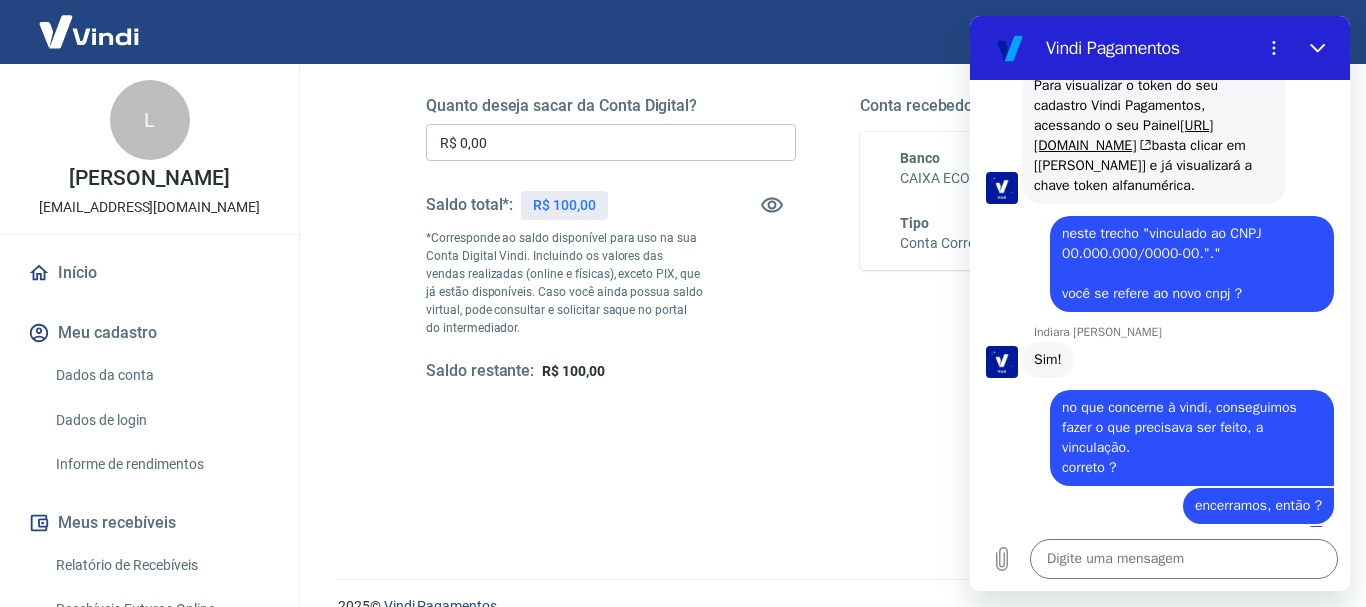 click on "Enviado  · 15:07" at bounding box center (1146, 534) 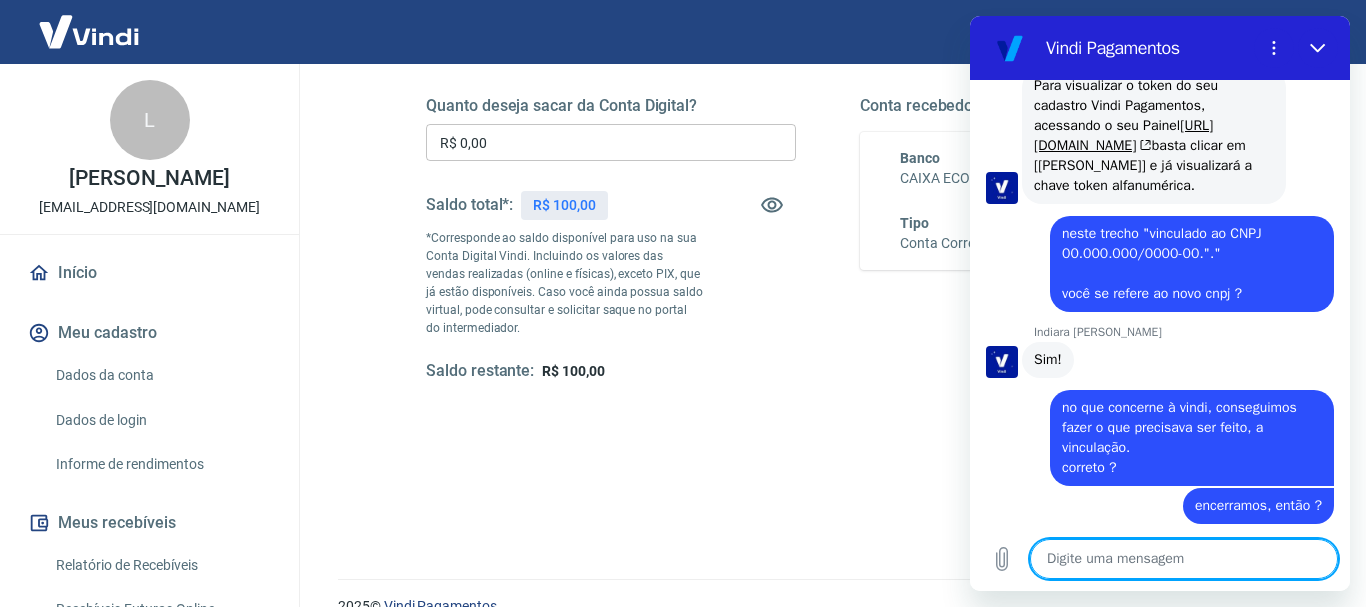 scroll, scrollTop: 2214, scrollLeft: 0, axis: vertical 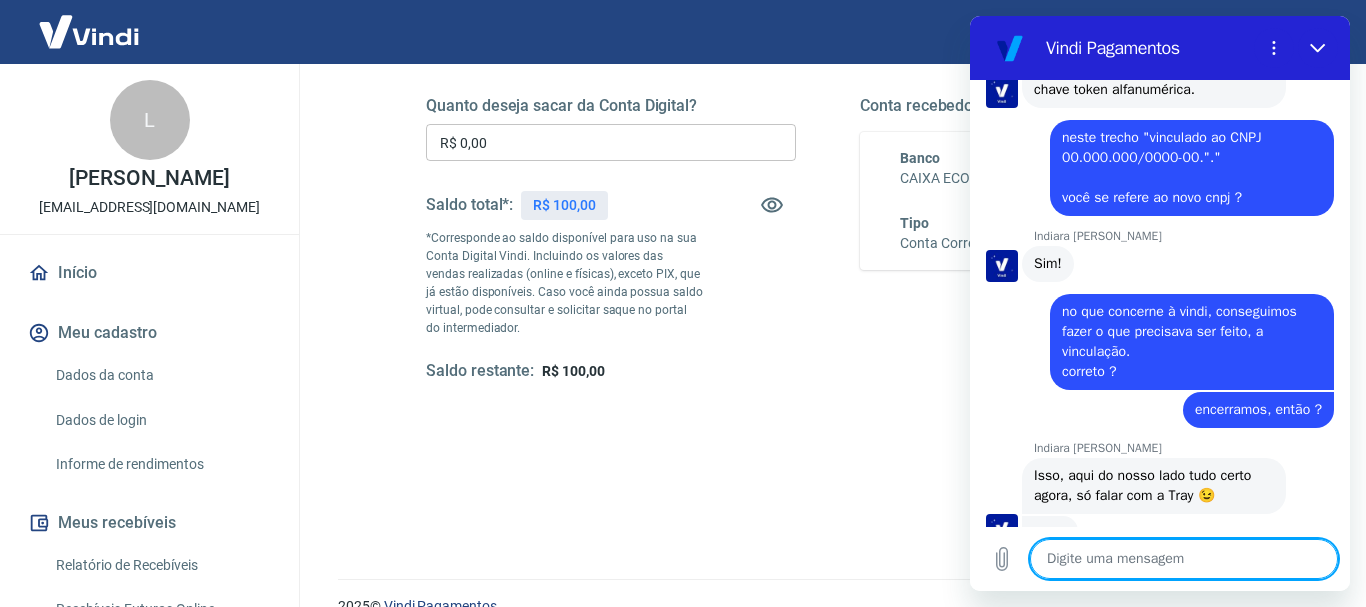 click at bounding box center [1184, 559] 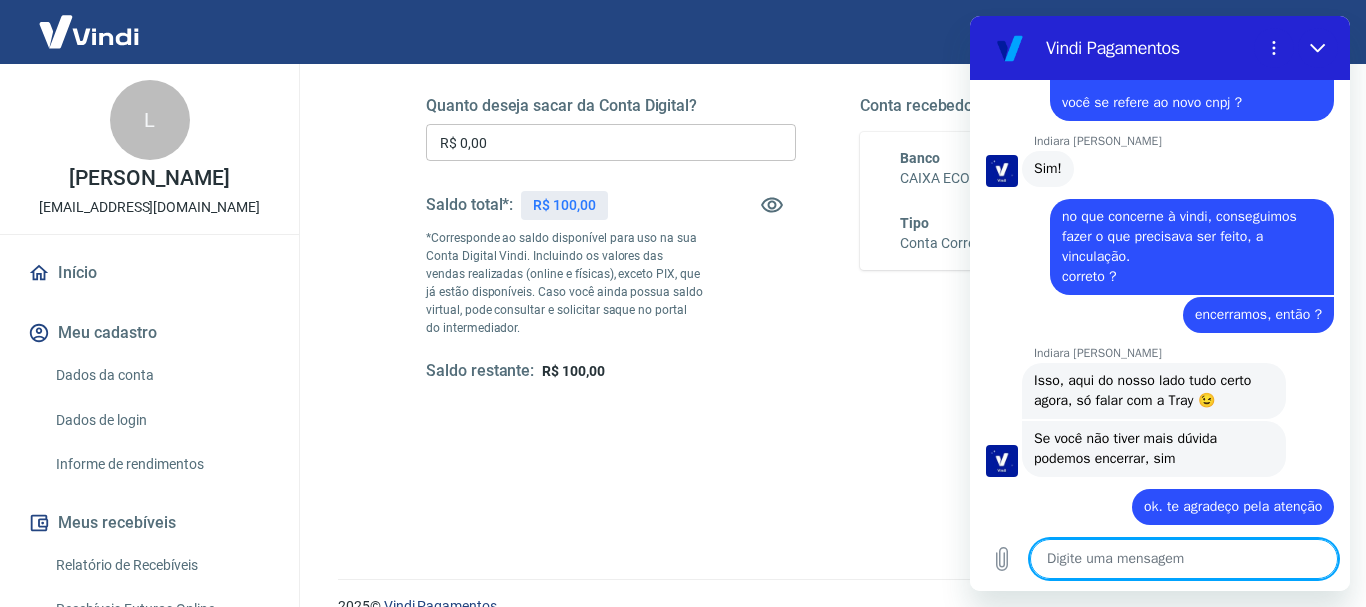 scroll, scrollTop: 2310, scrollLeft: 0, axis: vertical 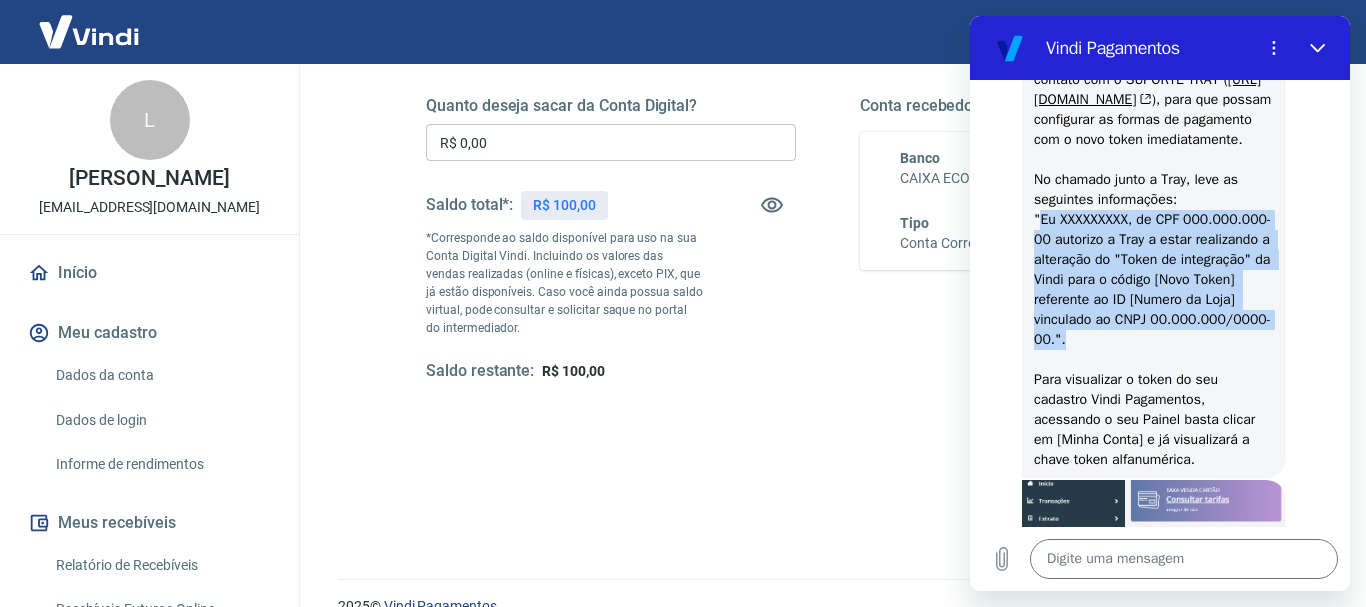 drag, startPoint x: 1042, startPoint y: 245, endPoint x: 1172, endPoint y: 363, distance: 175.56766 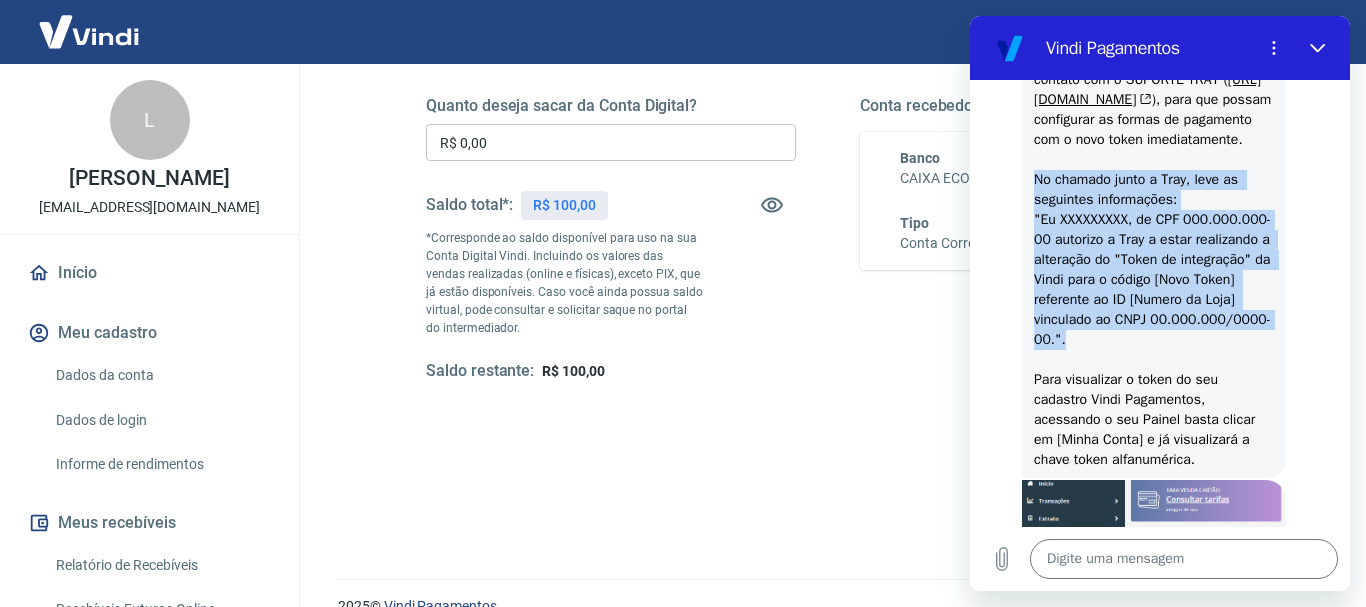 drag, startPoint x: 1037, startPoint y: 204, endPoint x: 1179, endPoint y: 355, distance: 207.28 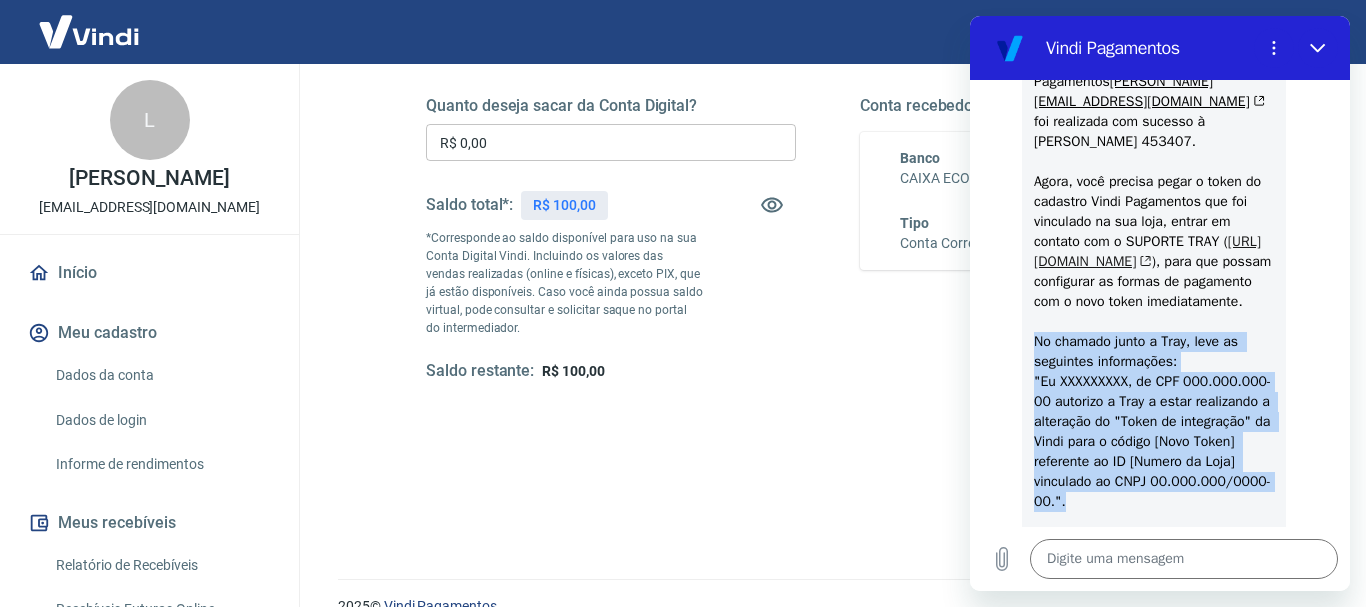 scroll, scrollTop: 1202, scrollLeft: 0, axis: vertical 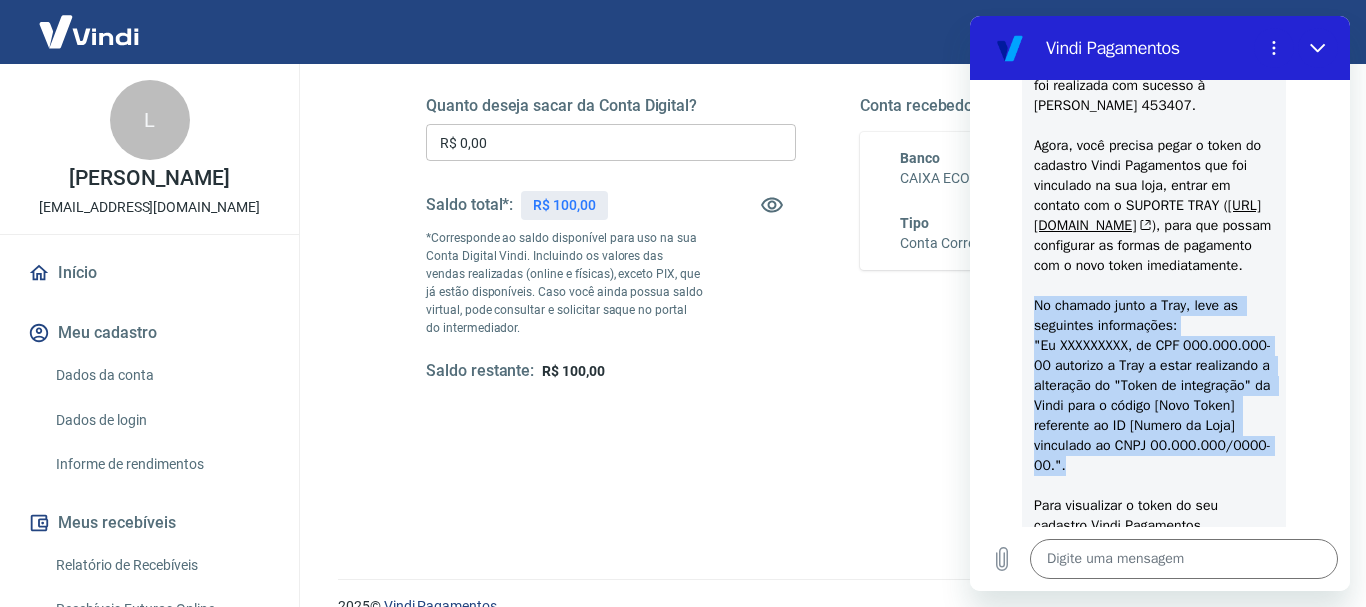 click on "Informamos que a vinculação da sua conta Vindi Pagamentos  [PERSON_NAME][EMAIL_ADDRESS][DOMAIN_NAME]  foi realizada com sucesso à Loja Tray 453407.
Agora, você precisa pegar o token do cadastro Vindi Pagamentos que foi vinculado na sua loja, entrar em contato com o SUPORTE TRAY ( [URL][DOMAIN_NAME] ), para que possam configurar as formas de pagamento com o novo token imediatamente.
No chamado junto a [PERSON_NAME], leve as seguintes informações:
"Eu XXXXXXXXX, de CPF 000.000.000-00 autorizo a Tray a estar realizando a alteração do "Token de integração" da Vindi para o código [Novo Token] referente ao ID [Numero da Loja] vinculado ao CNPJ 00.000.000/0000-00.".
Para visualizar o token do seu cadastro Vindi Pagamentos, acessando o seu Painel basta clicar em [Minha Conta] e já visualizará a chave token alfanumérica." at bounding box center [1154, 295] 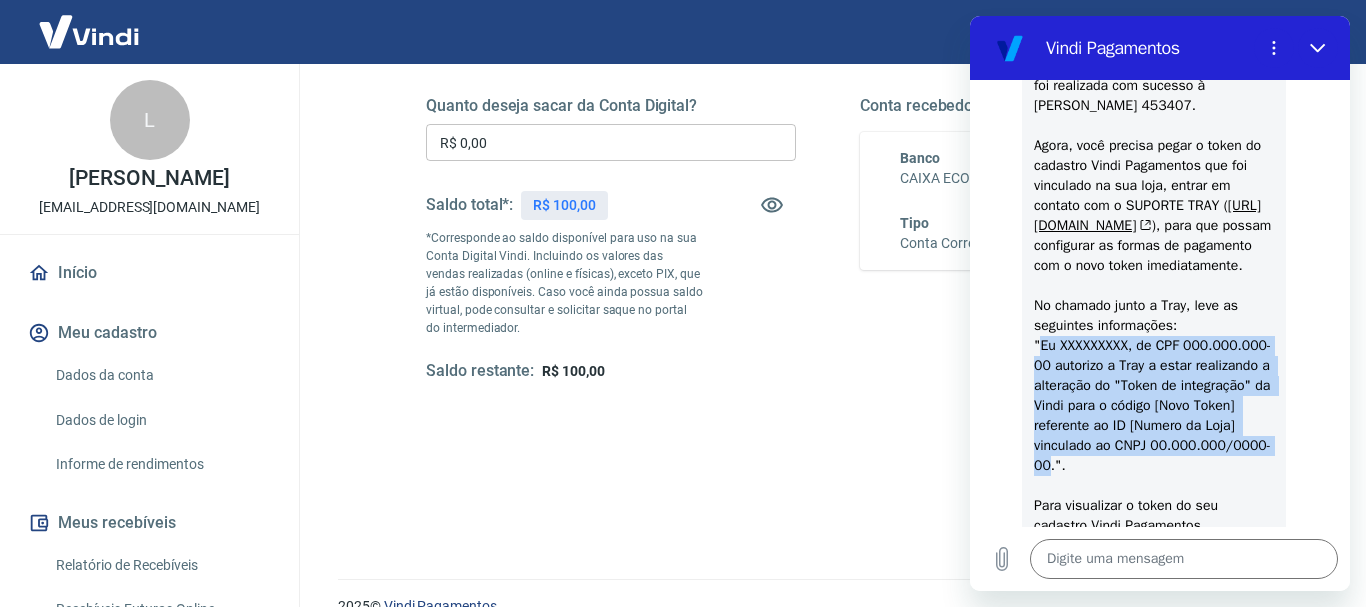 drag, startPoint x: 1037, startPoint y: 368, endPoint x: 1156, endPoint y: 489, distance: 169.71152 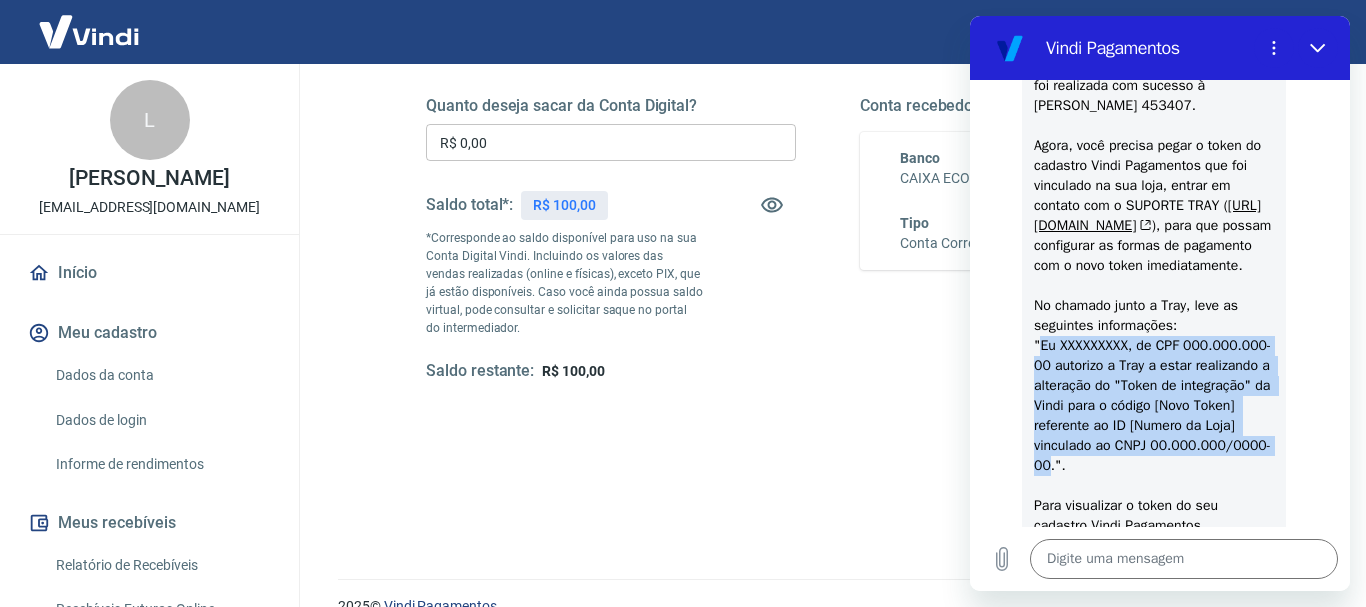 copy on "Eu XXXXXXXXX, de CPF 000.000.000-00 autorizo a Tray a estar realizando a alteração do "Token de integração" da Vindi para o código [Novo Token] referente ao ID [Numero da Loja] vinculado ao CNPJ 00.000.000/0000-00" 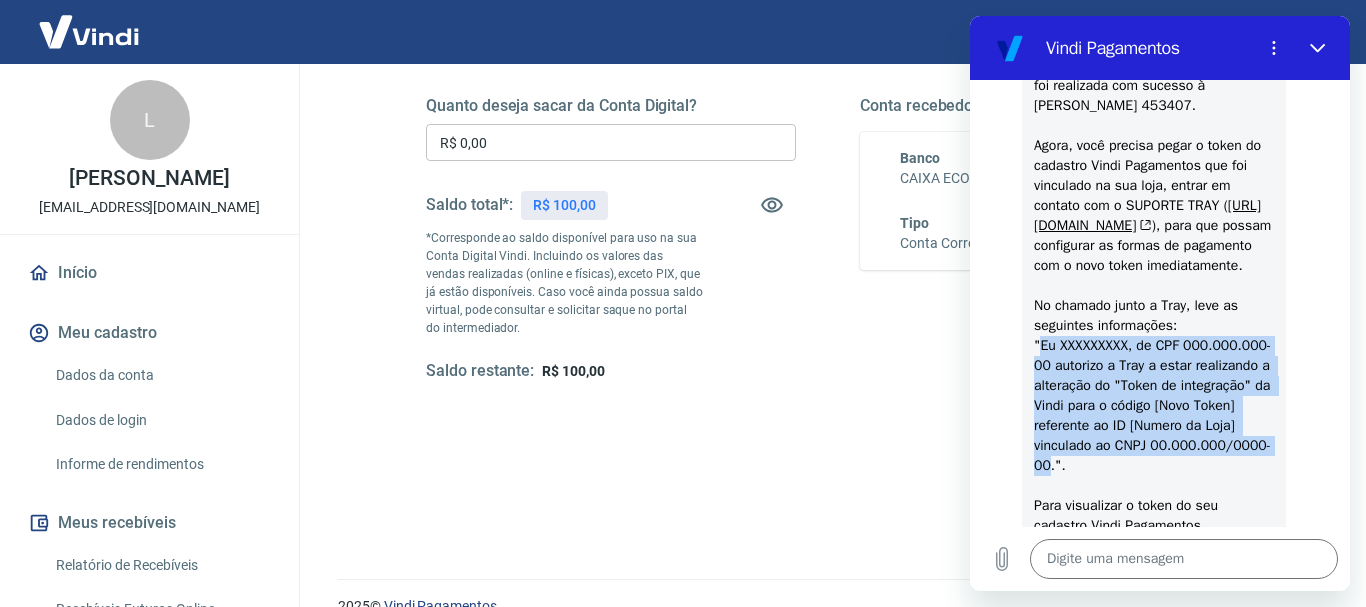 copy on "Eu XXXXXXXXX, de CPF 000.000.000-00 autorizo a Tray a estar realizando a alteração do "Token de integração" da Vindi para o código [Novo Token] referente ao ID [Numero da Loja] vinculado ao CNPJ 00.000.000/0000-00" 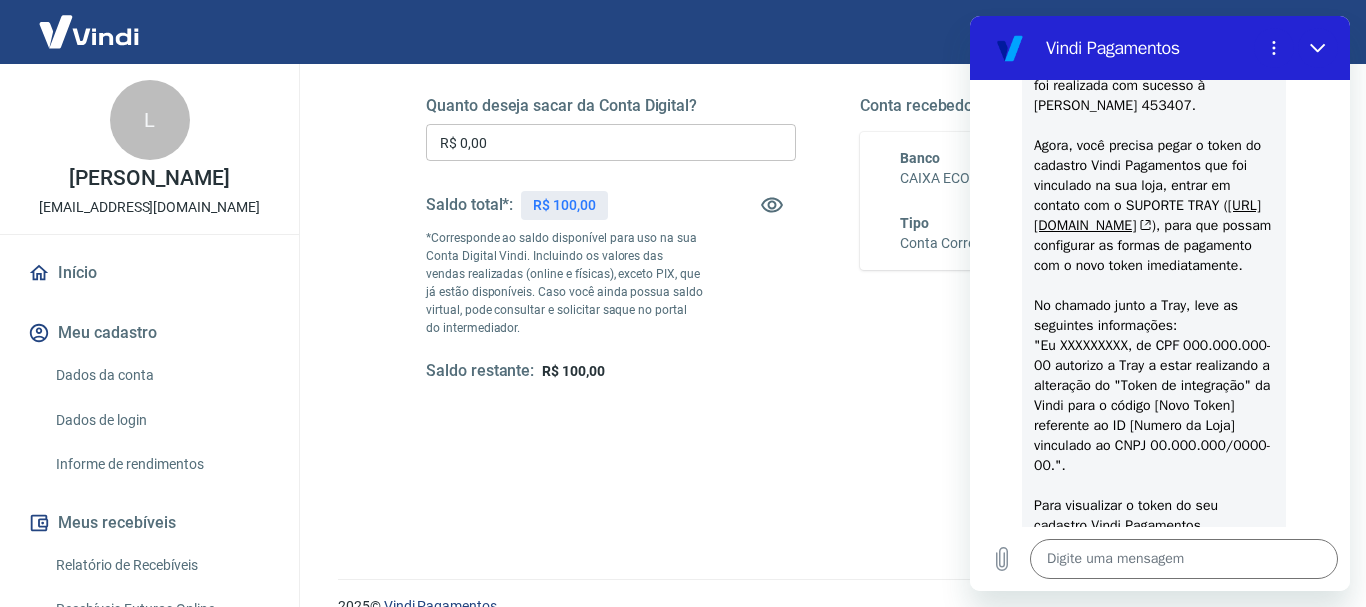 click on "Indiara [PERSON_NAME] diz:  Informamos que a vinculação da sua conta Vindi Pagamentos  [PERSON_NAME][EMAIL_ADDRESS][DOMAIN_NAME]  foi realizada com sucesso à [PERSON_NAME] 453407.
Agora, você precisa pegar o token do cadastro Vindi Pagamentos que foi vinculado na sua loja, entrar em contato com o SUPORTE TRAY ( [URL][DOMAIN_NAME] ), para que possam configurar as formas de pagamento com o novo token imediatamente.
No chamado junto a [PERSON_NAME], leve as seguintes informações:
"Eu XXXXXXXXX, de CPF 000.000.000-00 autorizo a Tray a estar realizando a alteração do "Token de integração" da Vindi para o código [Novo Token] referente ao ID [Numero da Loja] vinculado ao CNPJ 00.000.000/0000-00.".
Para visualizar o token do seu cadastro Vindi Pagamentos, acessando o seu Painel basta clicar em [Minha Conta] e já visualizará a chave token alfanumérica." at bounding box center [1154, 296] 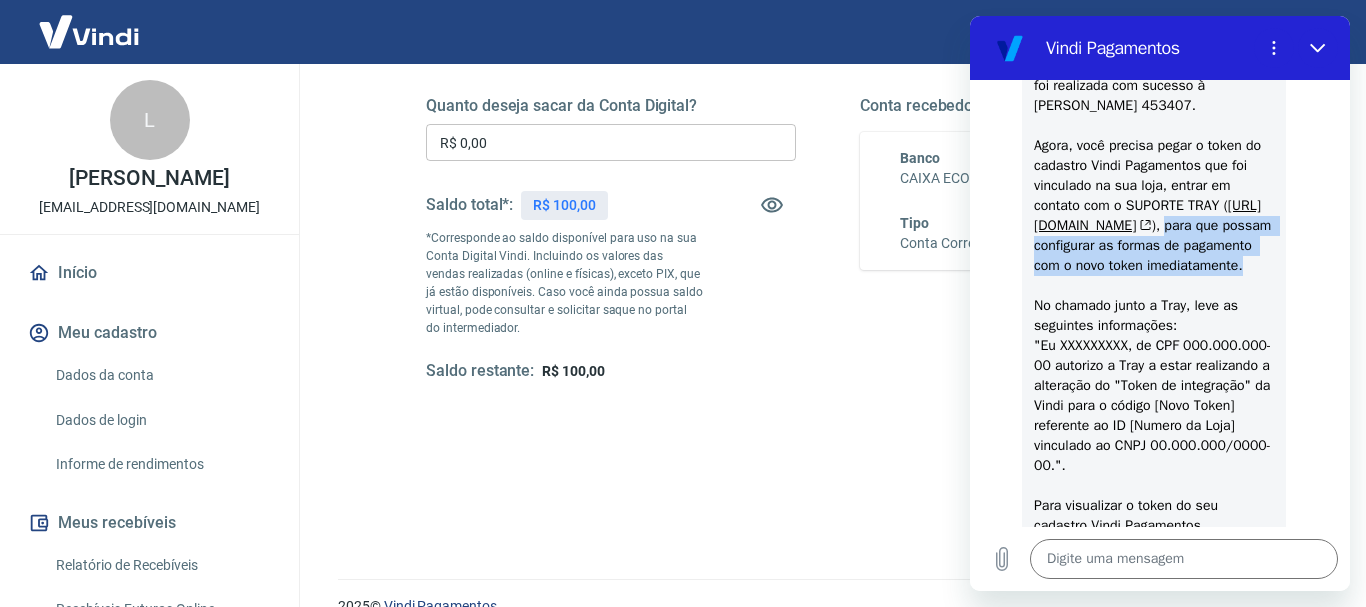 drag, startPoint x: 1194, startPoint y: 247, endPoint x: 1161, endPoint y: 305, distance: 66.730804 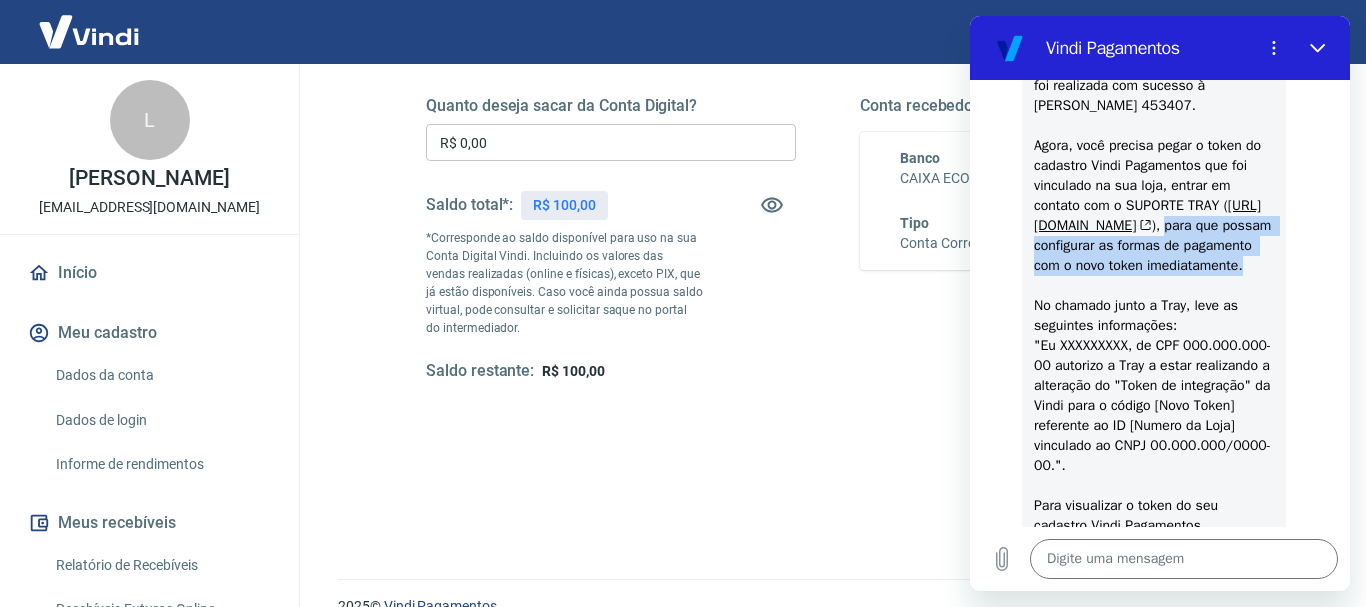 copy on "para que possam configurar as formas de pagamento com o novo token imediatamente." 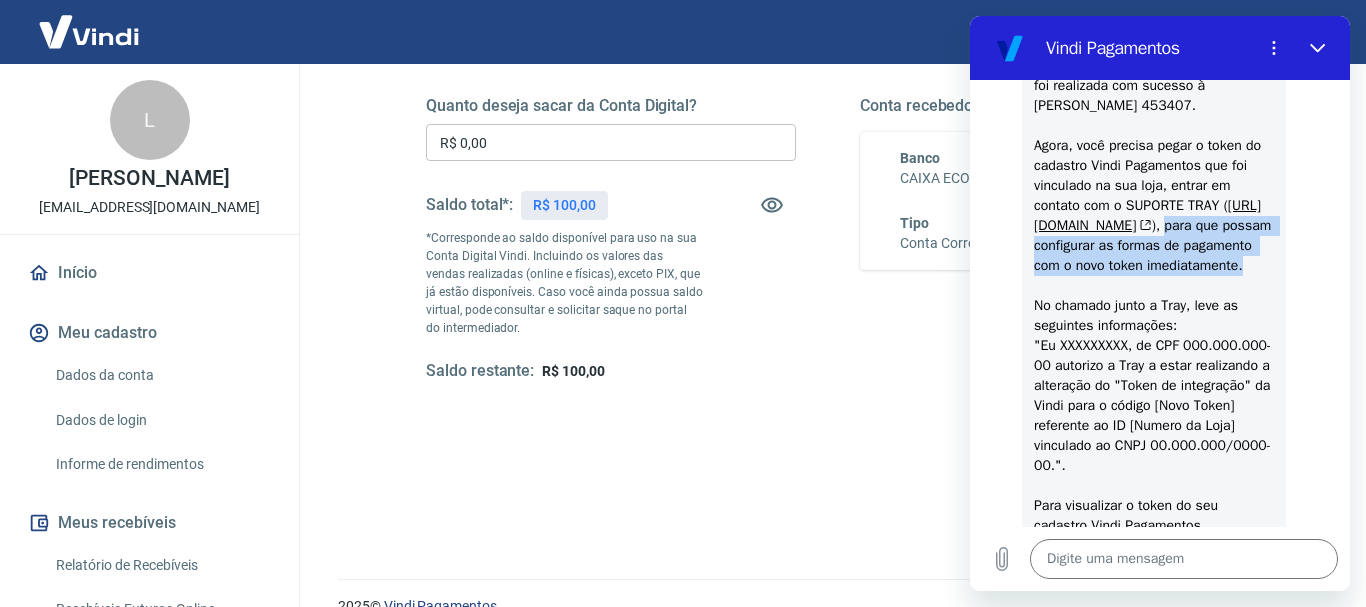 click on "Informamos que a vinculação da sua conta Vindi Pagamentos  [PERSON_NAME][EMAIL_ADDRESS][DOMAIN_NAME]  foi realizada com sucesso à Loja Tray 453407.
Agora, você precisa pegar o token do cadastro Vindi Pagamentos que foi vinculado na sua loja, entrar em contato com o SUPORTE TRAY ( [URL][DOMAIN_NAME] ), para que possam configurar as formas de pagamento com o novo token imediatamente.
No chamado junto a [PERSON_NAME], leve as seguintes informações:
"Eu XXXXXXXXX, de CPF 000.000.000-00 autorizo a Tray a estar realizando a alteração do "Token de integração" da Vindi para o código [Novo Token] referente ao ID [Numero da Loja] vinculado ao CNPJ 00.000.000/0000-00.".
Para visualizar o token do seu cadastro Vindi Pagamentos, acessando o seu Painel basta clicar em [Minha Conta] e já visualizará a chave token alfanumérica." at bounding box center (1154, 295) 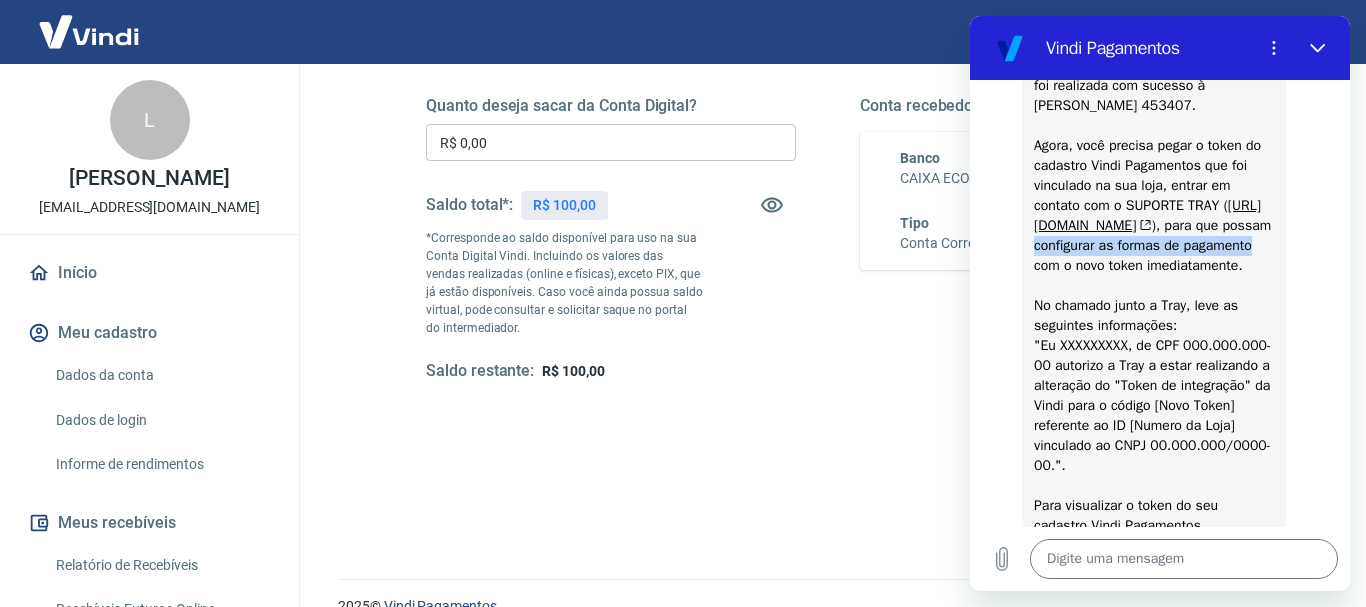 drag, startPoint x: 1086, startPoint y: 267, endPoint x: 1102, endPoint y: 290, distance: 28.01785 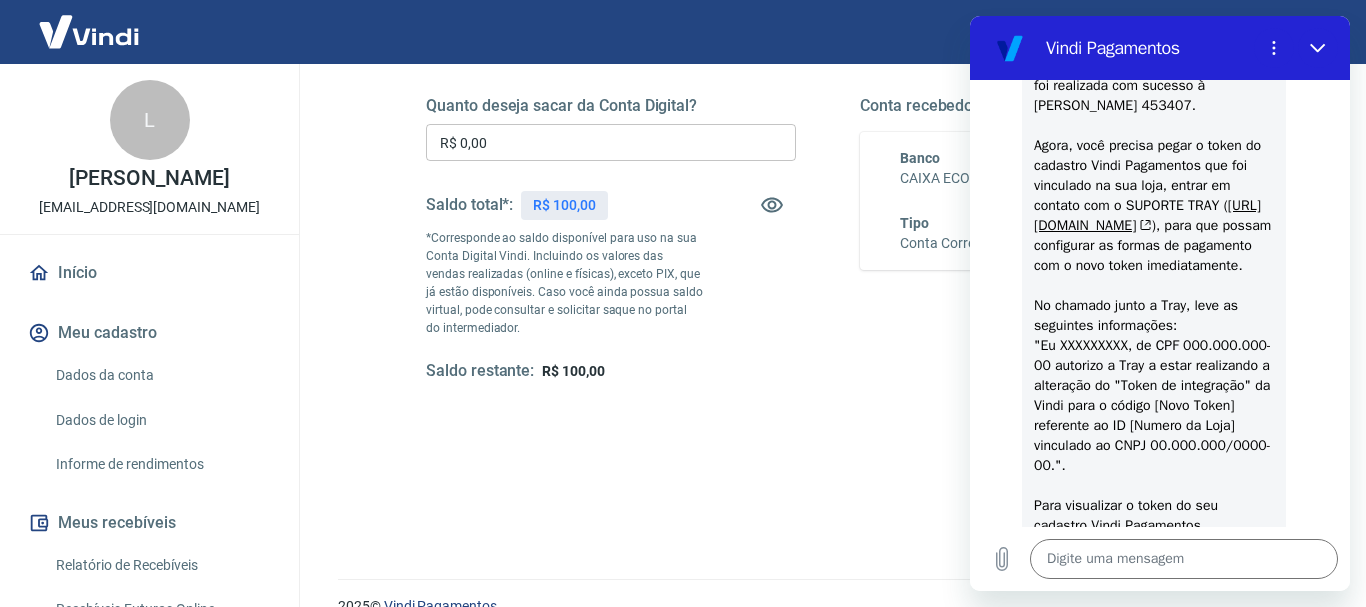 click on "Indiara [PERSON_NAME] diz:  Informamos que a vinculação da sua conta Vindi Pagamentos  [PERSON_NAME][EMAIL_ADDRESS][DOMAIN_NAME]  foi realizada com sucesso à [PERSON_NAME] 453407.
Agora, você precisa pegar o token do cadastro Vindi Pagamentos que foi vinculado na sua loja, entrar em contato com o SUPORTE TRAY ( [URL][DOMAIN_NAME] ), para que possam configurar as formas de pagamento com o novo token imediatamente.
No chamado junto a [PERSON_NAME], leve as seguintes informações:
"Eu XXXXXXXXX, de CPF 000.000.000-00 autorizo a Tray a estar realizando a alteração do "Token de integração" da Vindi para o código [Novo Token] referente ao ID [Numero da Loja] vinculado ao CNPJ 00.000.000/0000-00.".
Para visualizar o token do seu cadastro Vindi Pagamentos, acessando o seu Painel basta clicar em [Minha Conta] e já visualizará a chave token alfanumérica." at bounding box center [1154, 296] 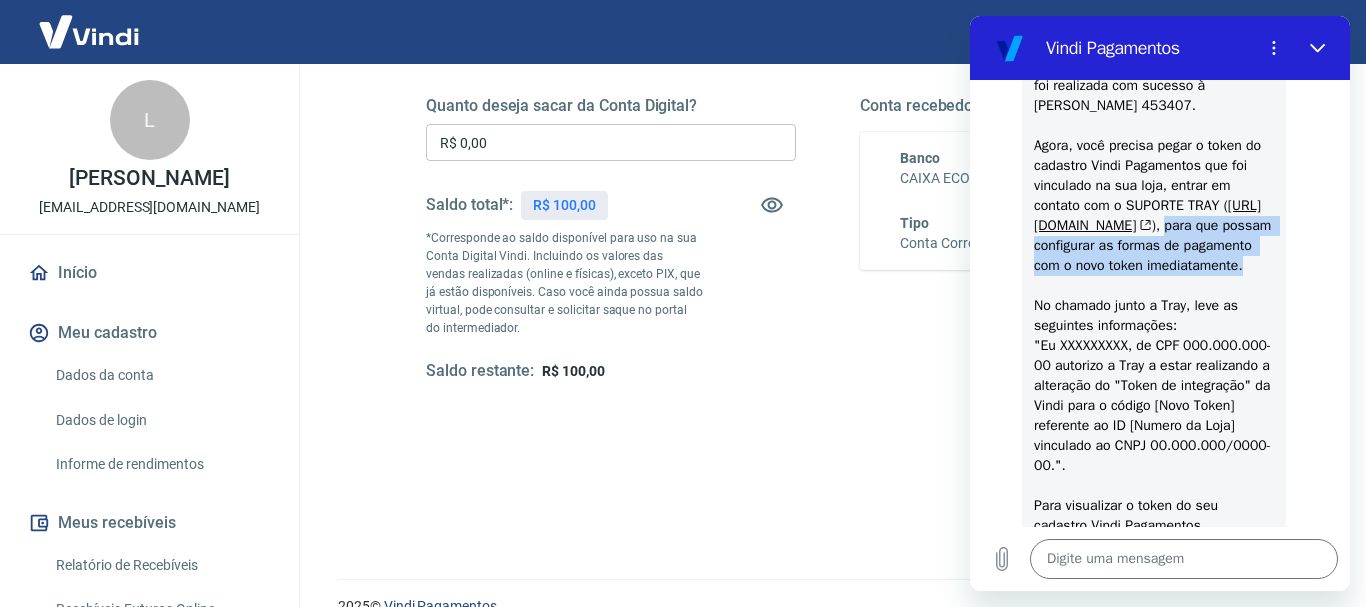 drag, startPoint x: 1194, startPoint y: 250, endPoint x: 1166, endPoint y: 304, distance: 60.827625 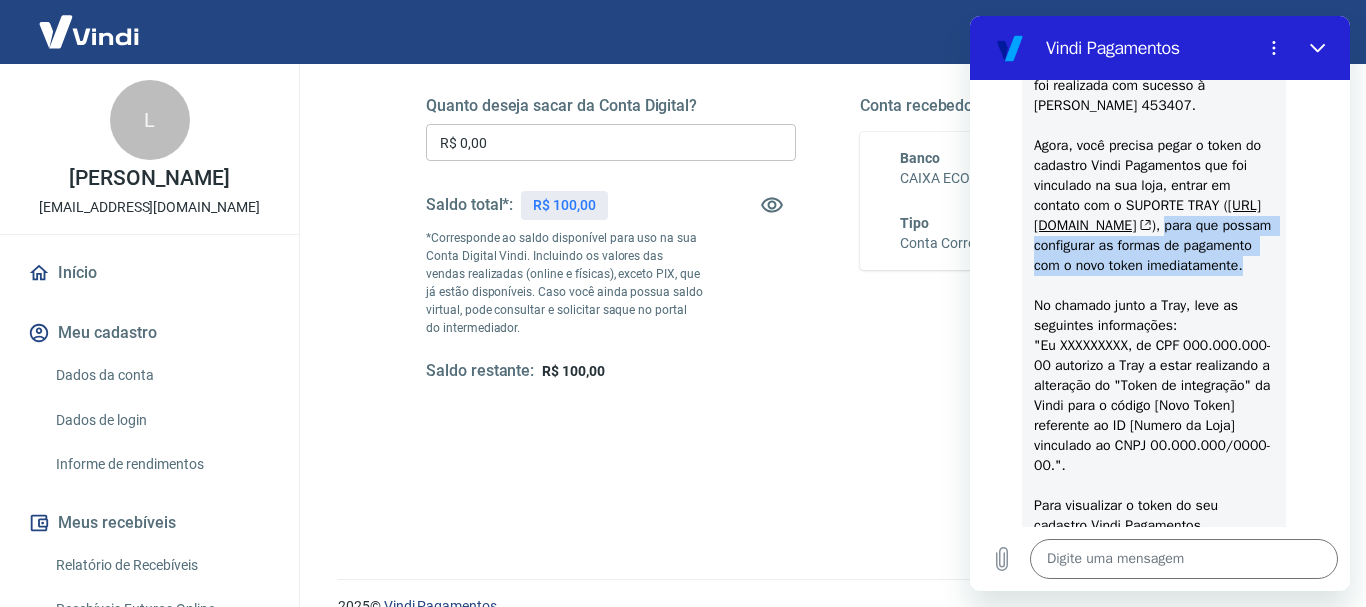 scroll, scrollTop: 1076, scrollLeft: 0, axis: vertical 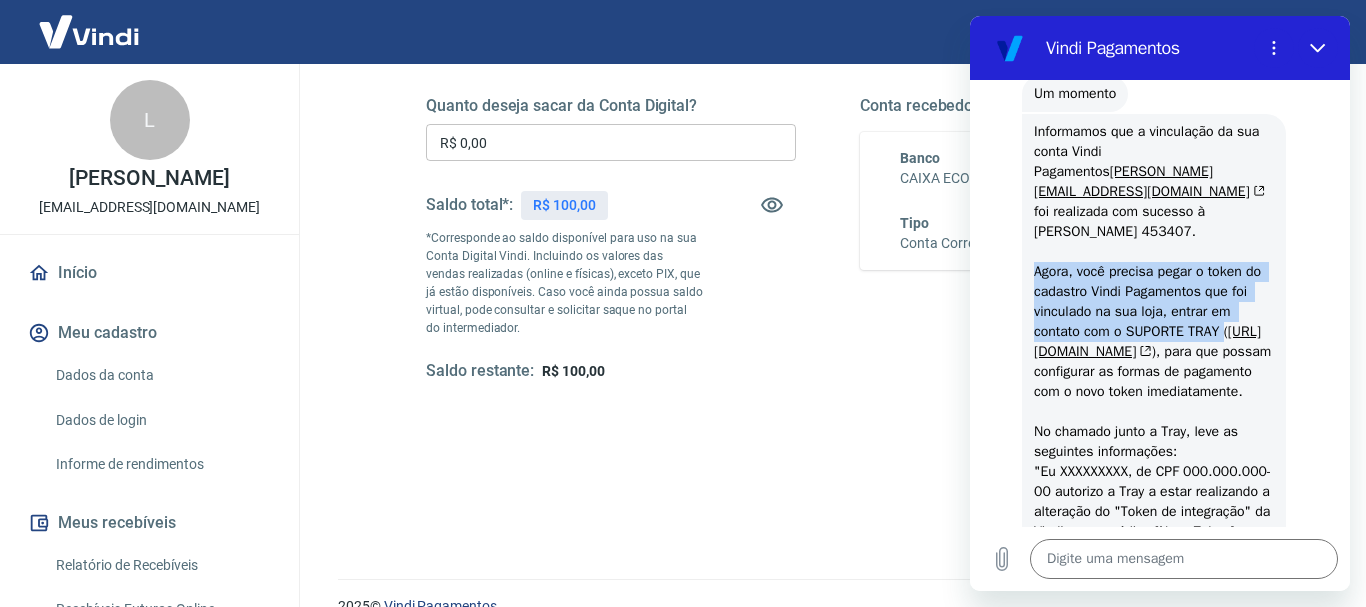 drag, startPoint x: 1037, startPoint y: 216, endPoint x: 1226, endPoint y: 265, distance: 195.24857 